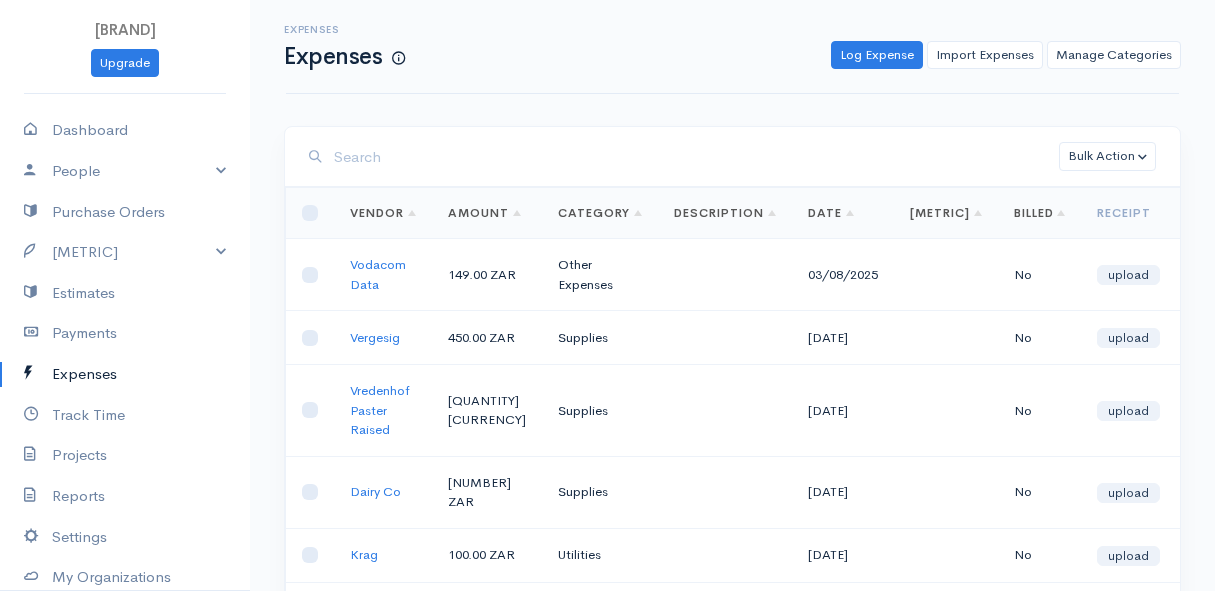 scroll, scrollTop: 0, scrollLeft: 0, axis: both 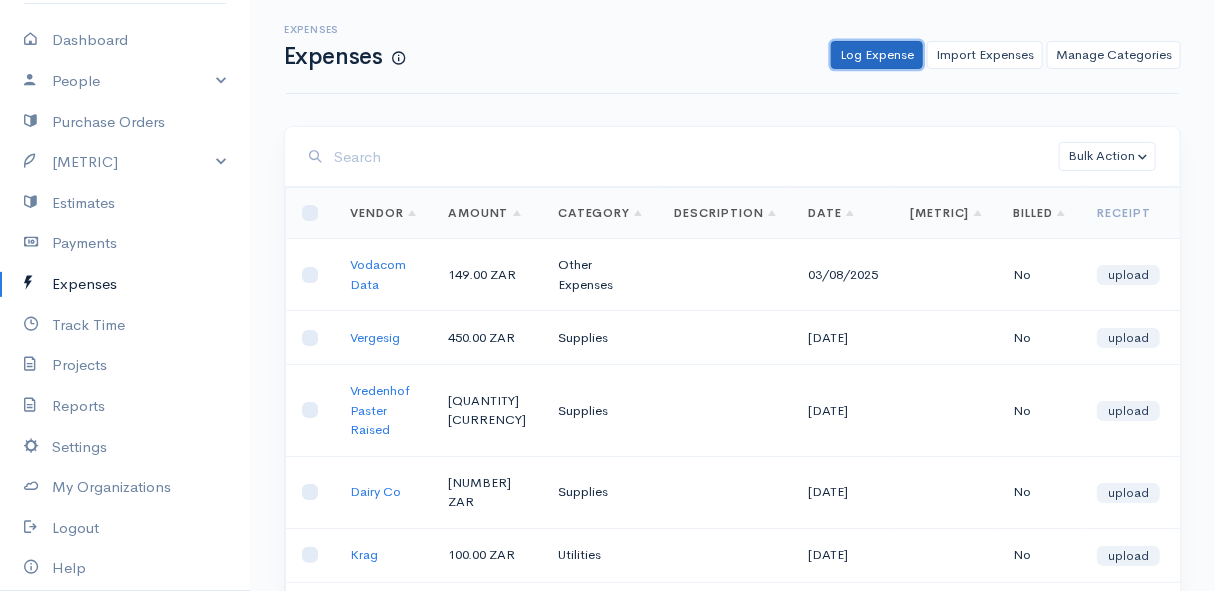click on "Log Expense" at bounding box center (877, 55) 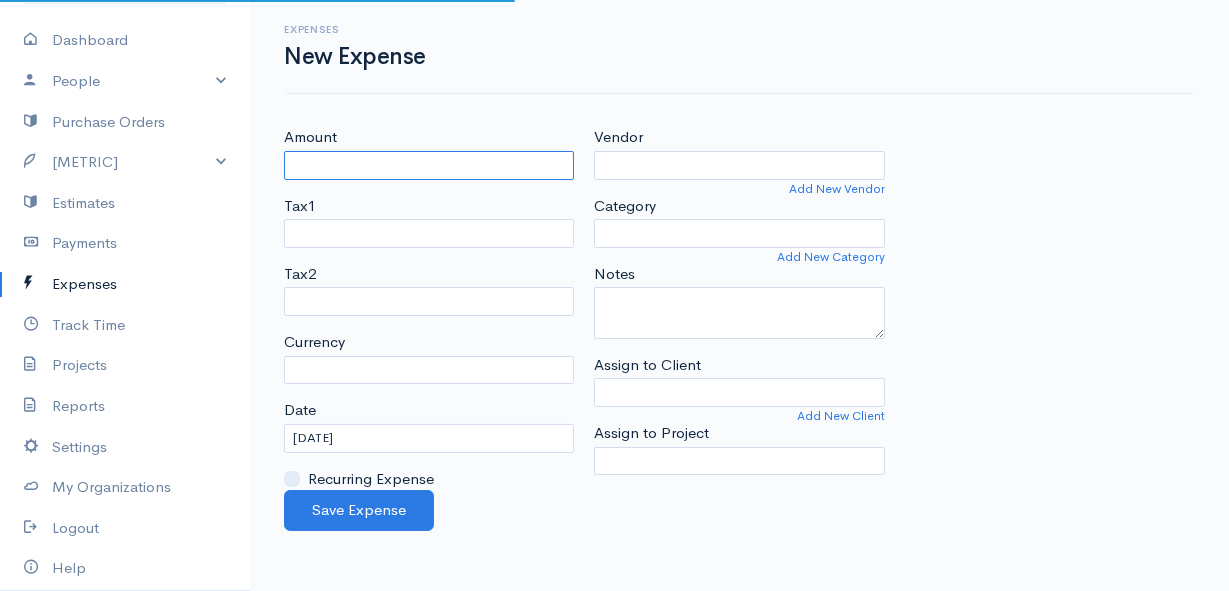 click on "Amount" at bounding box center [429, 165] 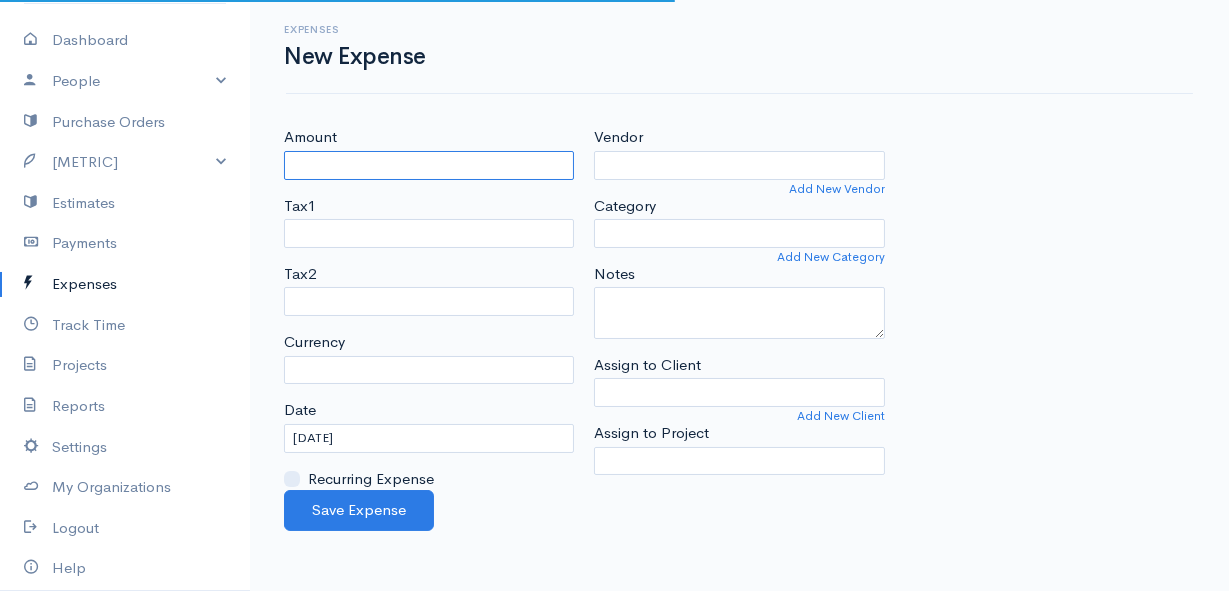 select on "ZAR" 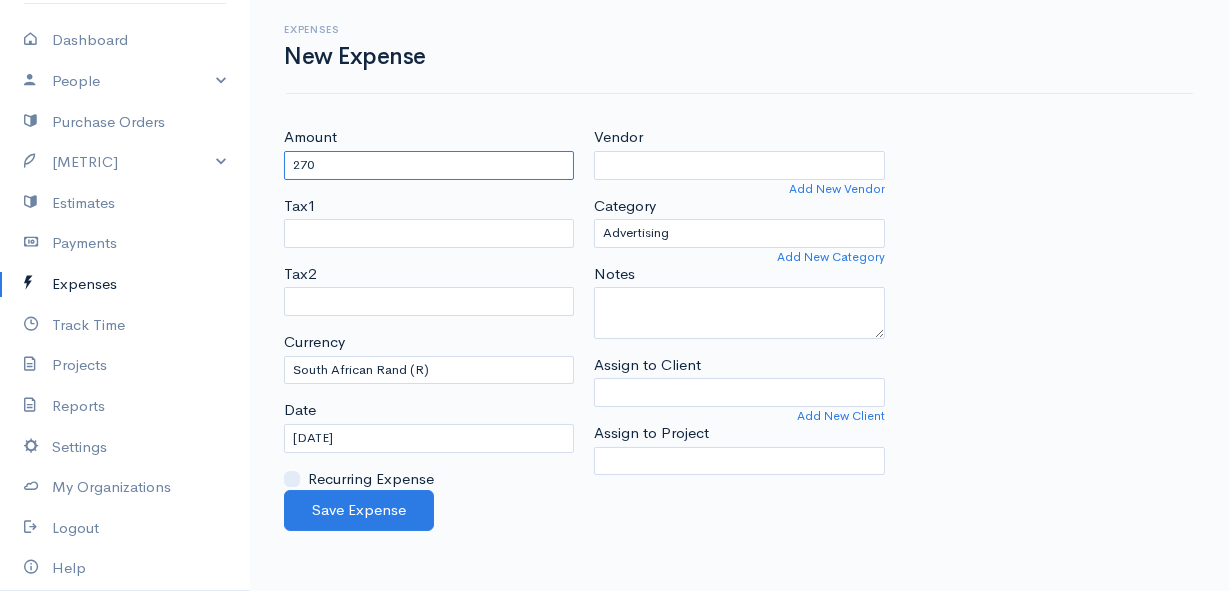 type on "270" 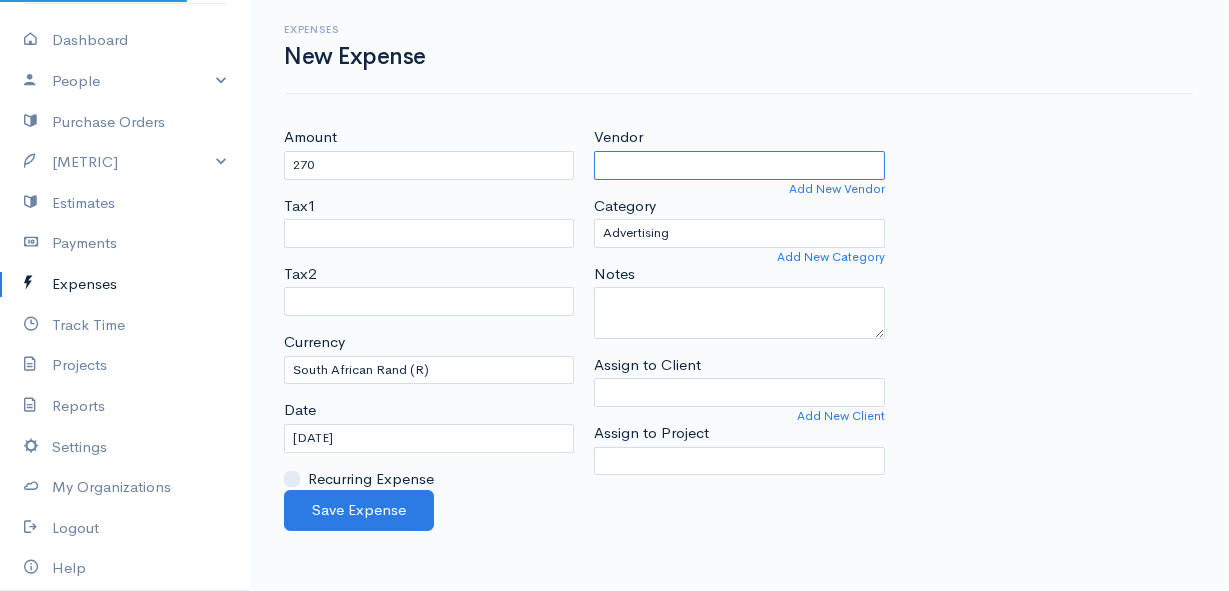 click on "Vendor" at bounding box center [739, 165] 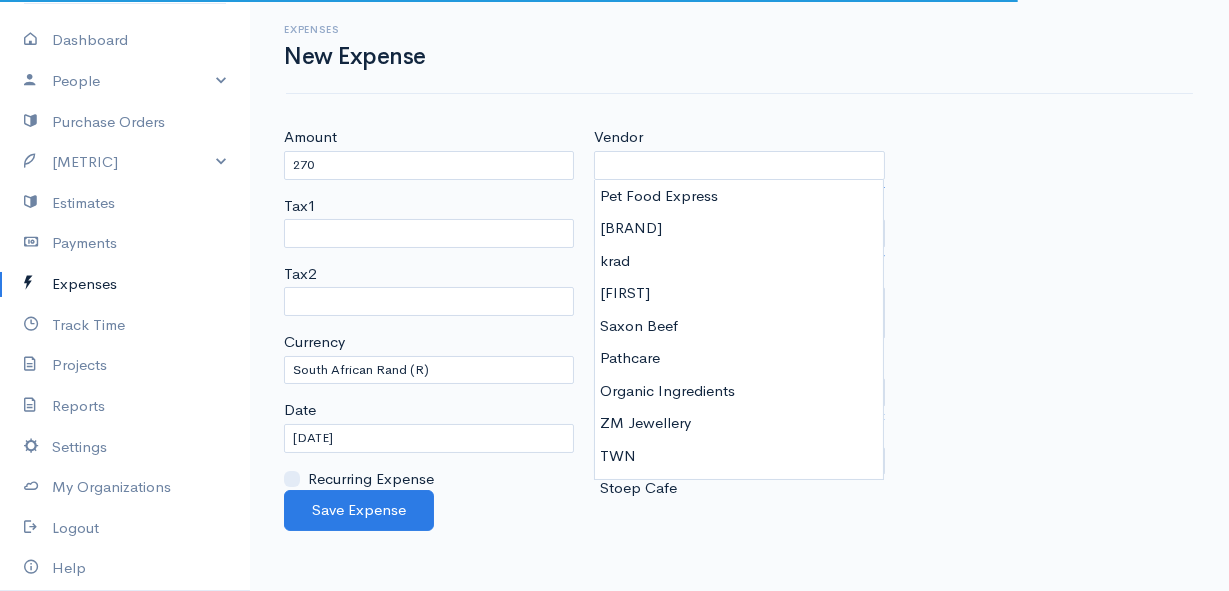 click on "Amount 270 Tax1 Tax2 Currency U.S. Dollars ($) Canadian Dollars ($) British Pounds Sterling (£) Euros (€) Australian Dollars ($) Afghani (Af) Algerian Dinar (د.ج) Argentine Pesos ($) Armenian Dram (Դ) Aruban Guilder/Florin (ƒ) Azerbaijanian Manat (ман) Bahamian Dollar ($) Bahraini Dinar (.د.ب) Balboa (B/.) Bangladeshi Taka (৳) Barbadian Dollars ($) Belarusian Ruble (Br) Belize Dollar ($) Bermudian Dollar ($) Bolivar Fuerte (Bs F) Boliviano (Bs.) Botswana Pula (P) Brazilian Reais (R$) Brunei Dollar ($) Bulgarian Lev (лв) Burmese Kyat (K) Burundi Franc (₣) Cape Verde Escudo ($) Cayman Islands Dollar ($) CFA Franc BCEAO (₣) CFP Franc (₣) Chilean Peso ($) Chinese Renminbi (¥) Columbian Pesos ($) Congolese Franc (₣) Cordoba Oro (C$) Costa Rican Colones (₡) Croatian Kuna (kn) Cuban Peso ($) Czech Koruna (Kč) Dalasi (D) Danish Kroner (kr) Denar (ден) Djibouti Franc (₣) Dobra (Db) Dominican Peso ($ु ) Dong (₫) East Caribbean Dollar ($) Egyptian Pound (£) Ethiopian Birr (Br) Date" at bounding box center (739, 308) 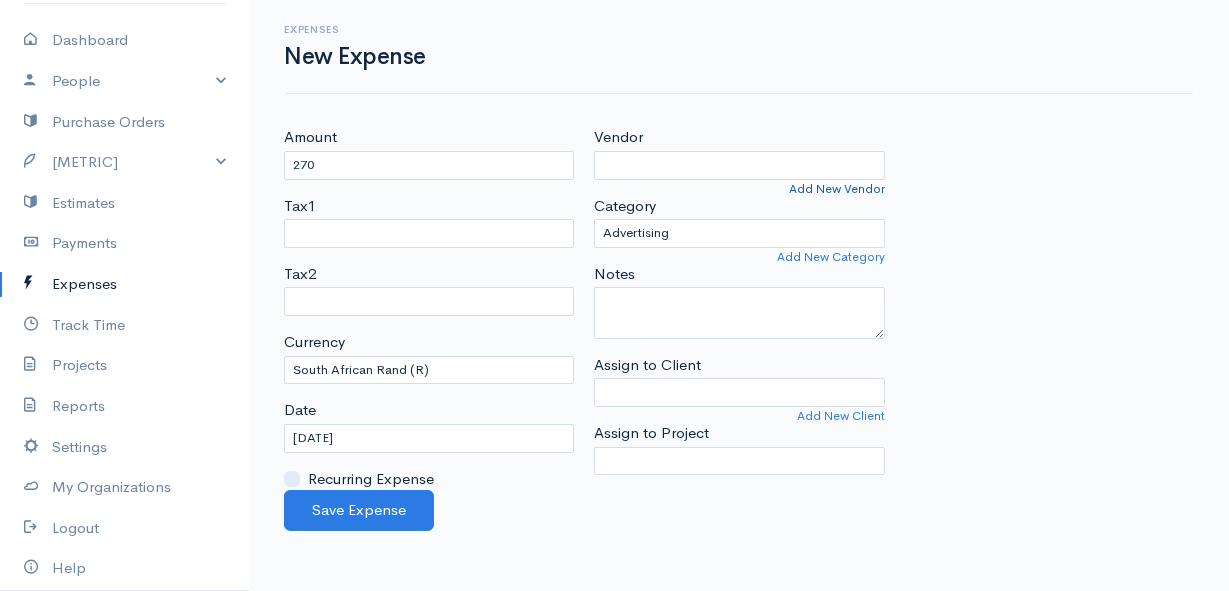 click on "Add New Vendor" at bounding box center [837, 189] 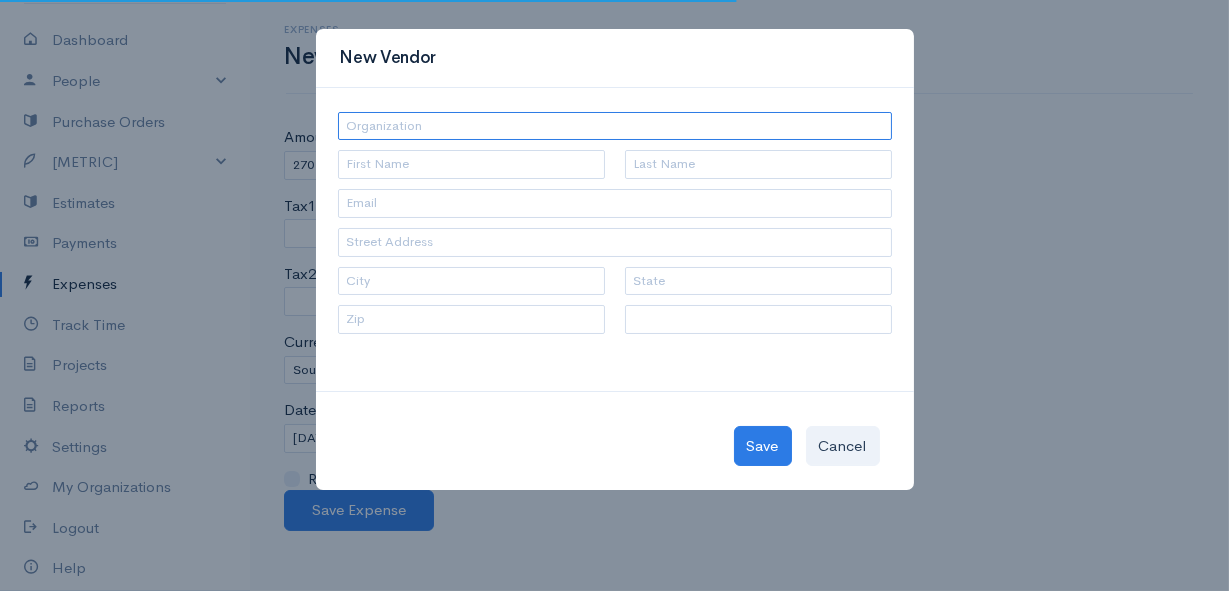 click at bounding box center (615, 126) 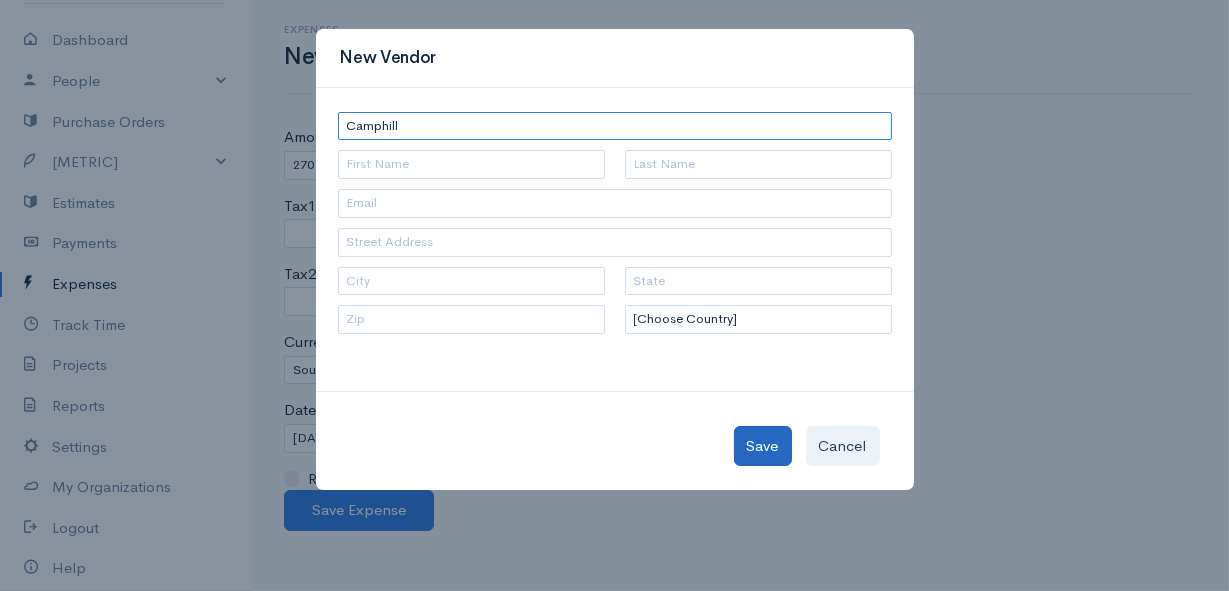 type on "Camphill" 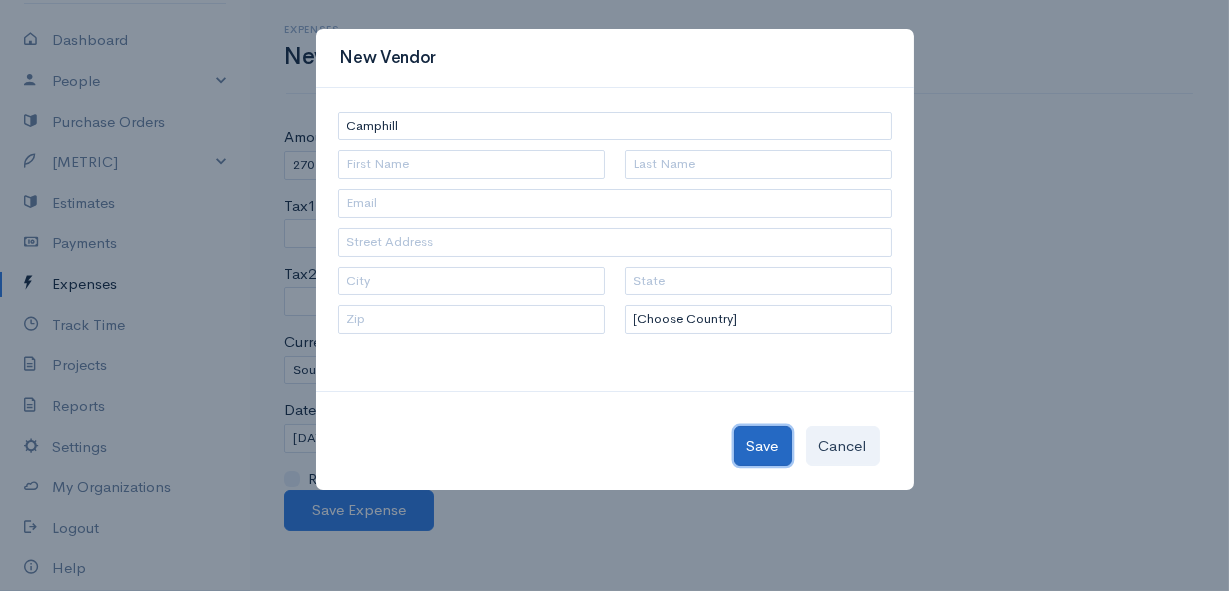 click on "Save" at bounding box center (763, 446) 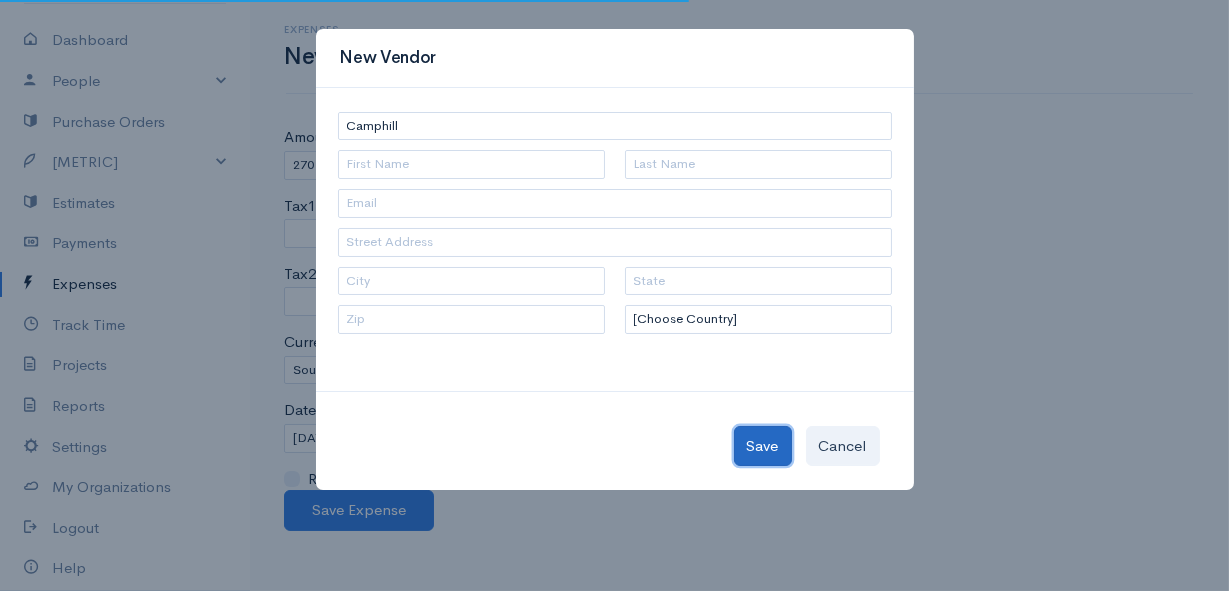 type on "Camphill" 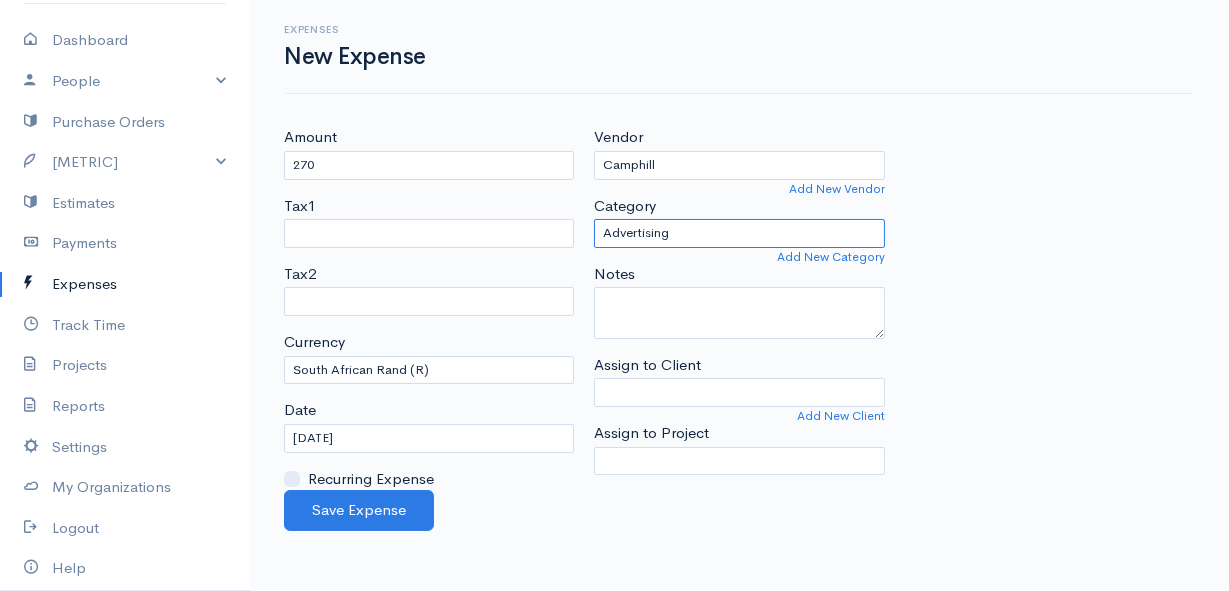click on "Advertising Car & Truck Expenses Contractors Education Education and Training Employee Benefits Hardware Meals & Entertainment Other Expenses Personal Professional Services Rent or Lease Supplies Travel Utilities" at bounding box center (739, 233) 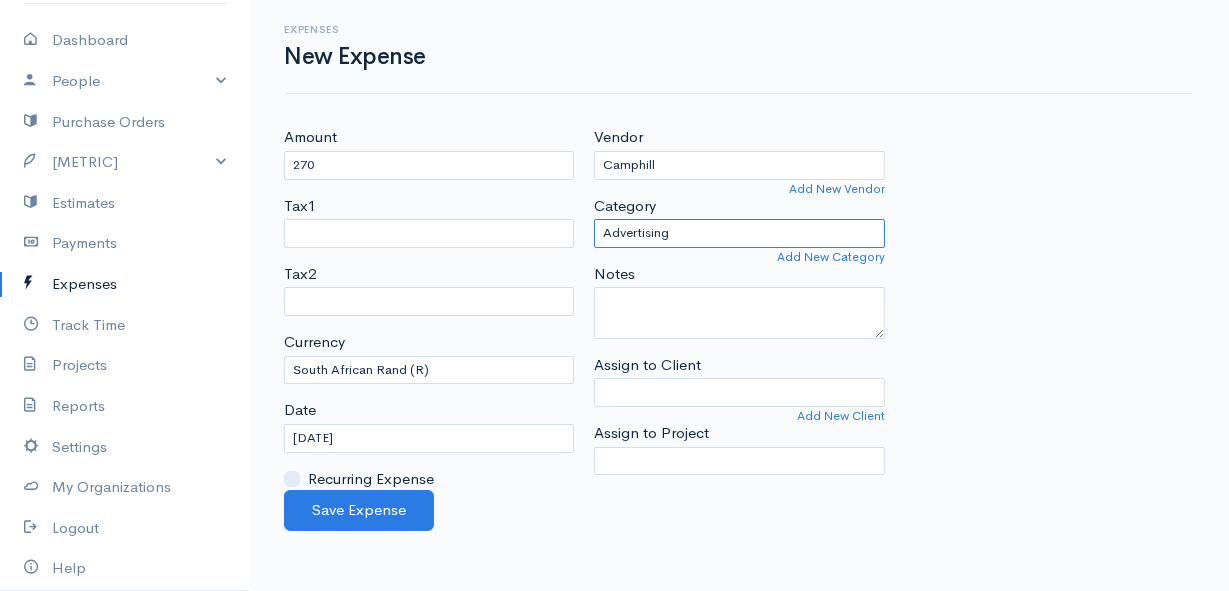 select on "Supplies" 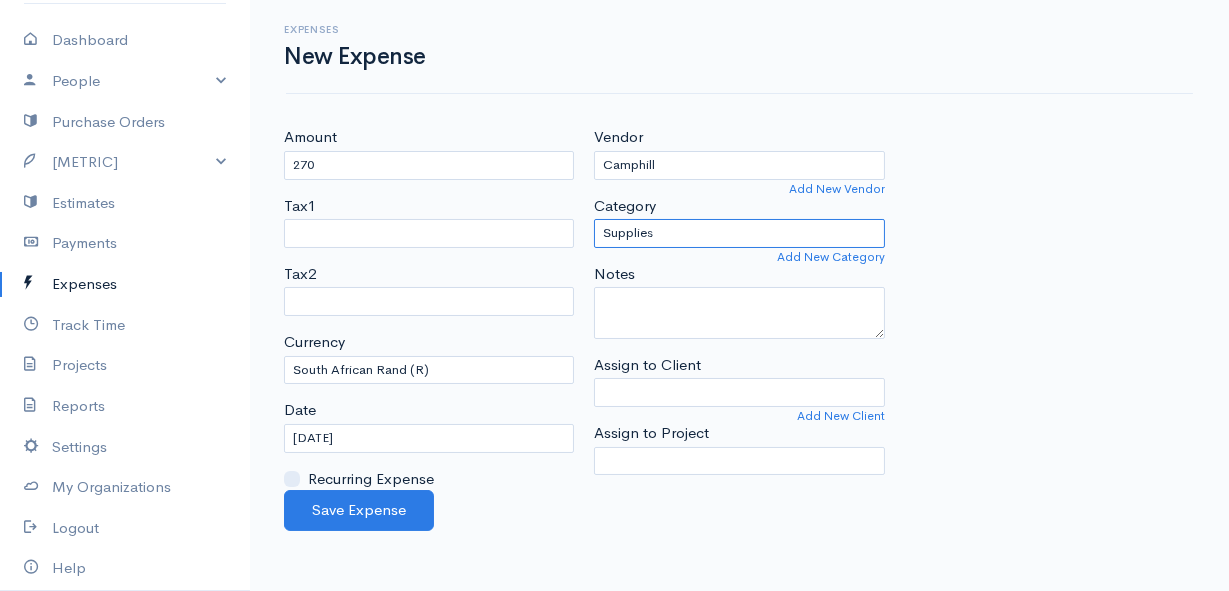 click on "Advertising Car & Truck Expenses Contractors Education Education and Training Employee Benefits Hardware Meals & Entertainment Other Expenses Personal Professional Services Rent or Lease Supplies Travel Utilities" at bounding box center [739, 233] 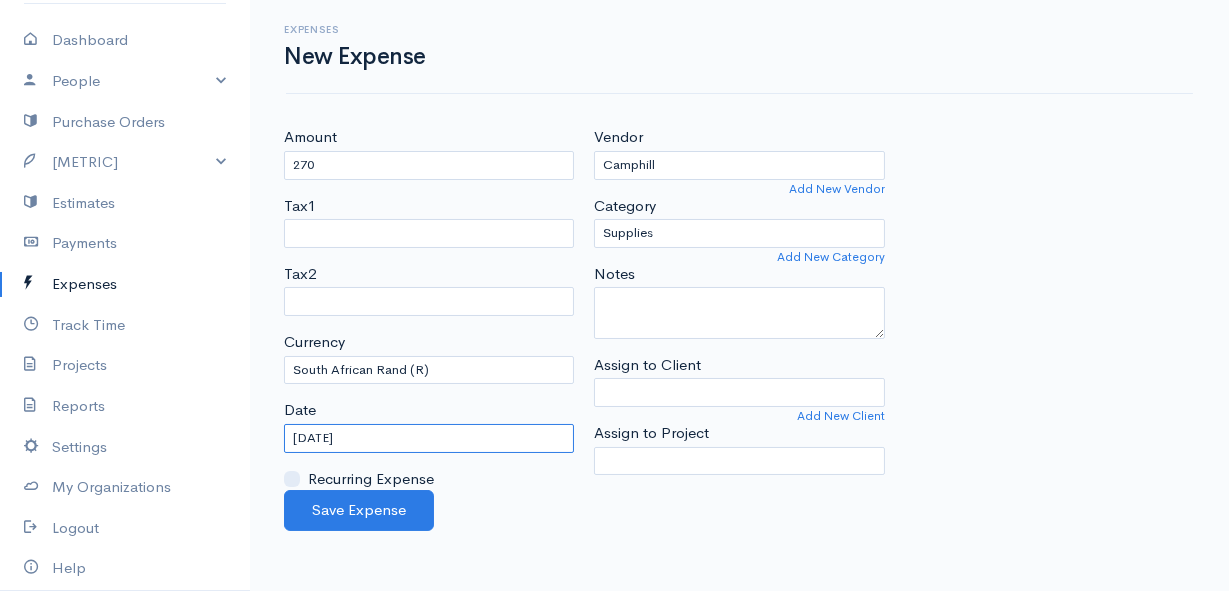 click on "[DATE]" at bounding box center [429, 438] 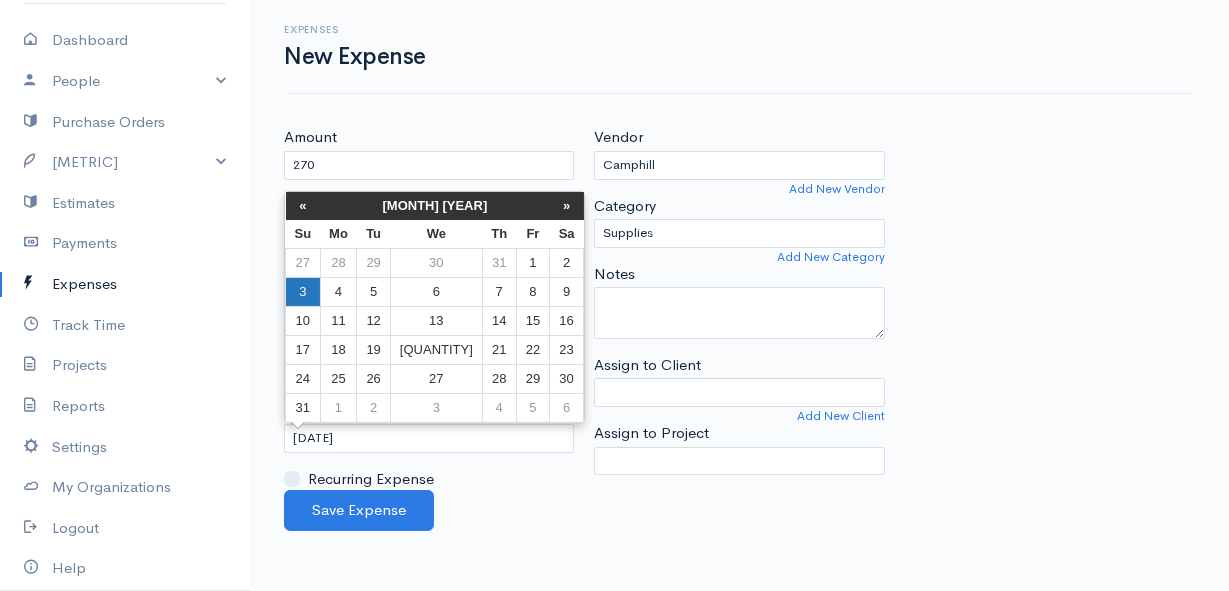 click on "3" at bounding box center [303, 291] 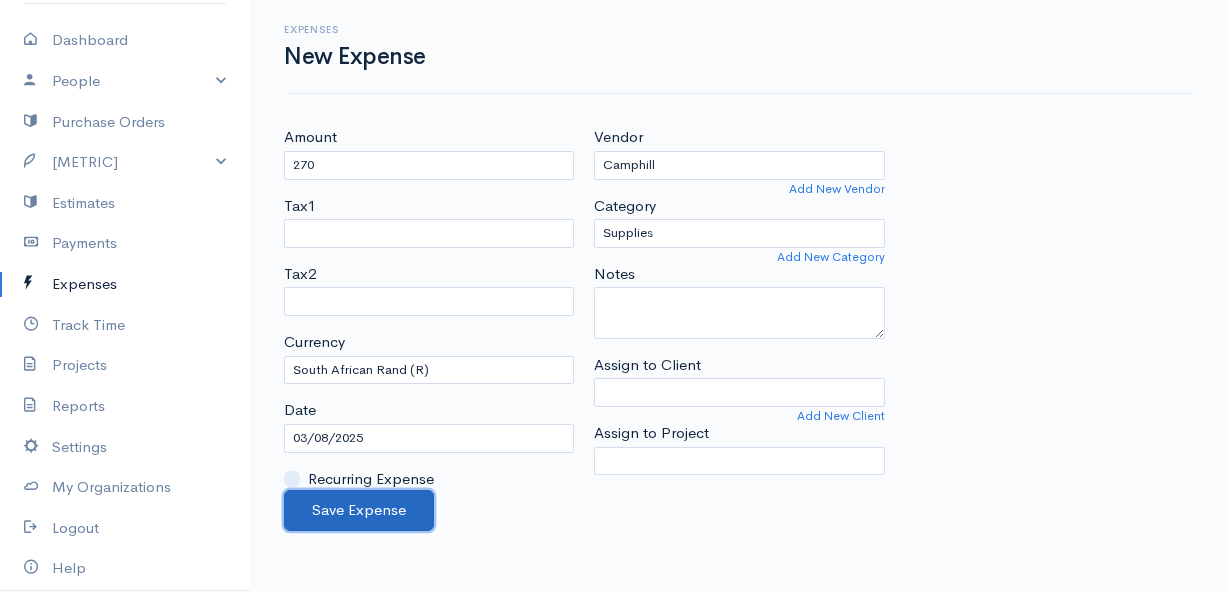 click on "Save Expense" at bounding box center [359, 510] 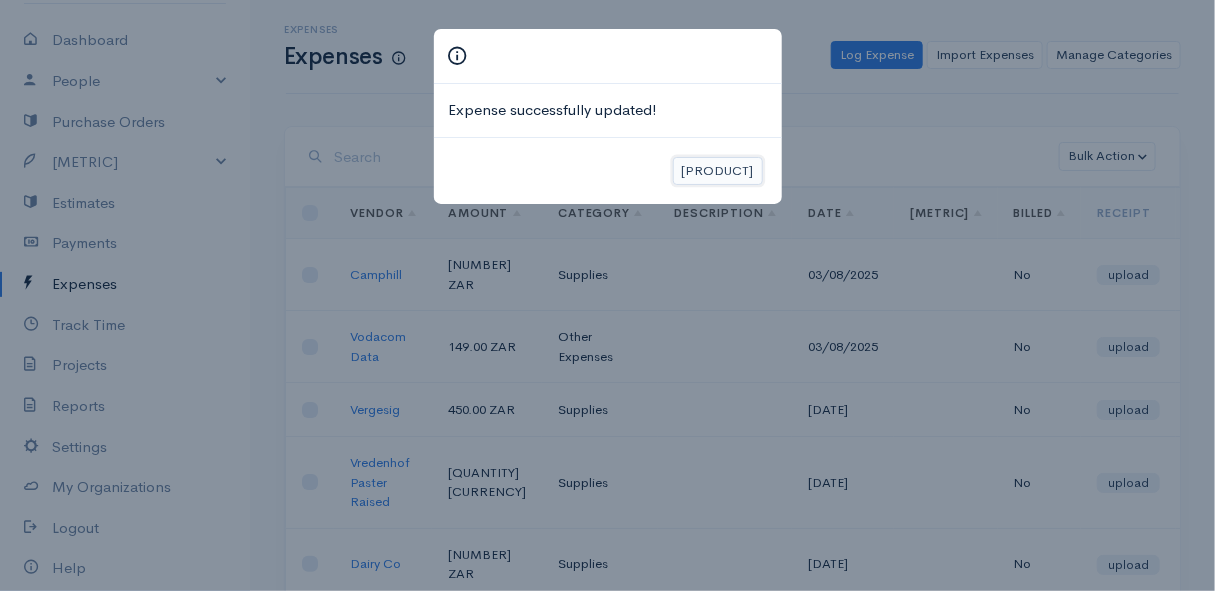 click on "[PRODUCT]" at bounding box center [718, 171] 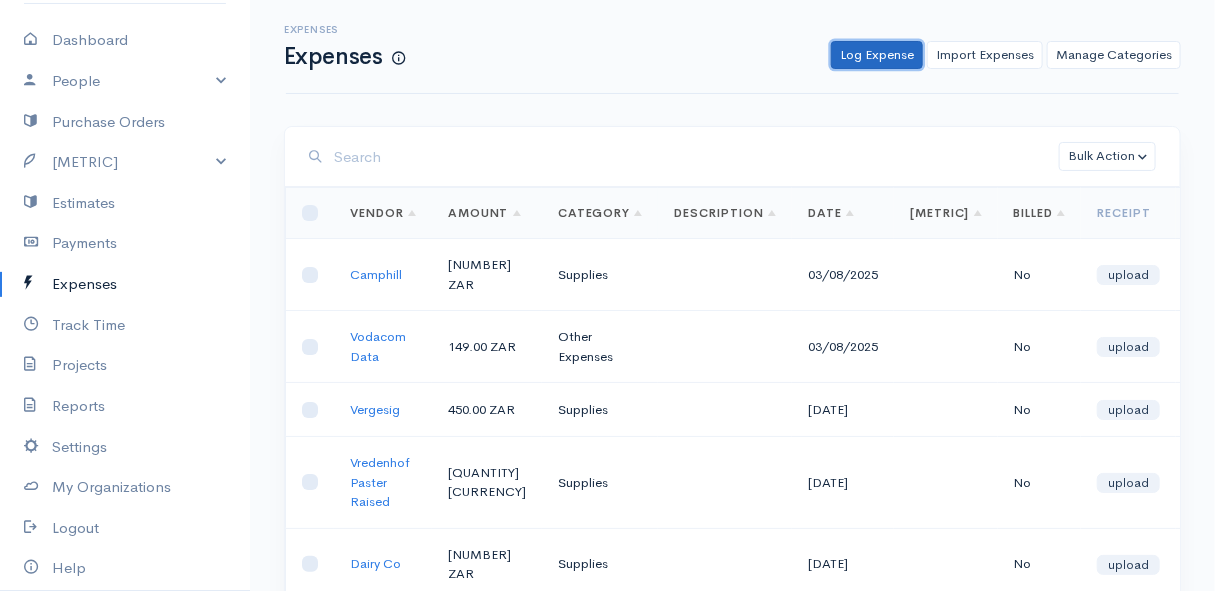 click on "Log Expense" at bounding box center [877, 55] 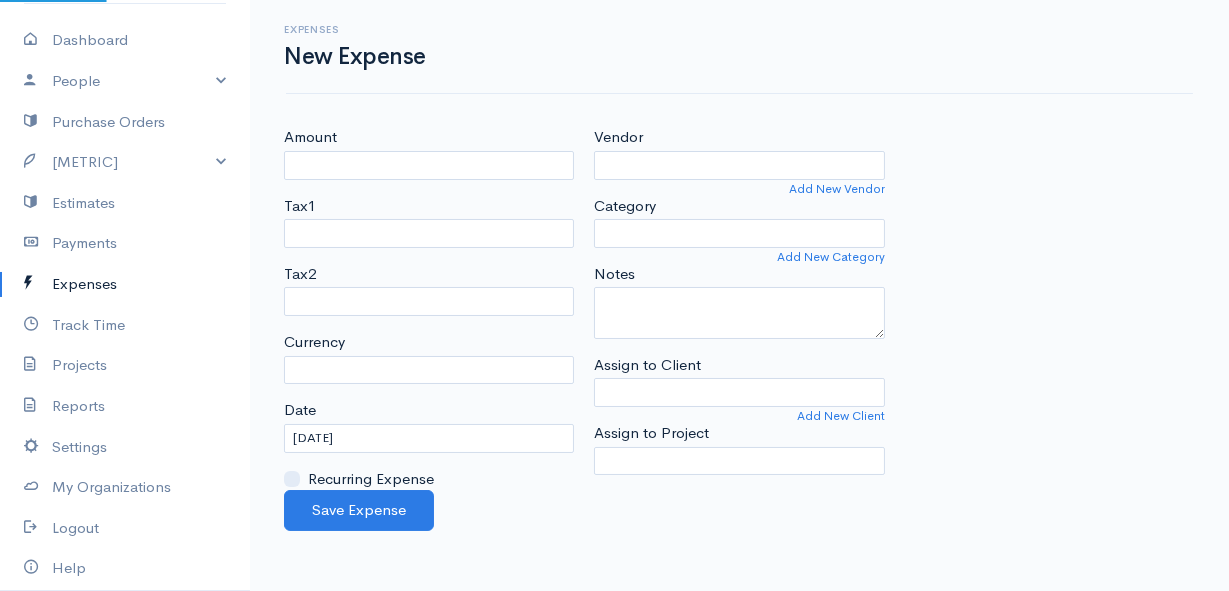 select on "ZAR" 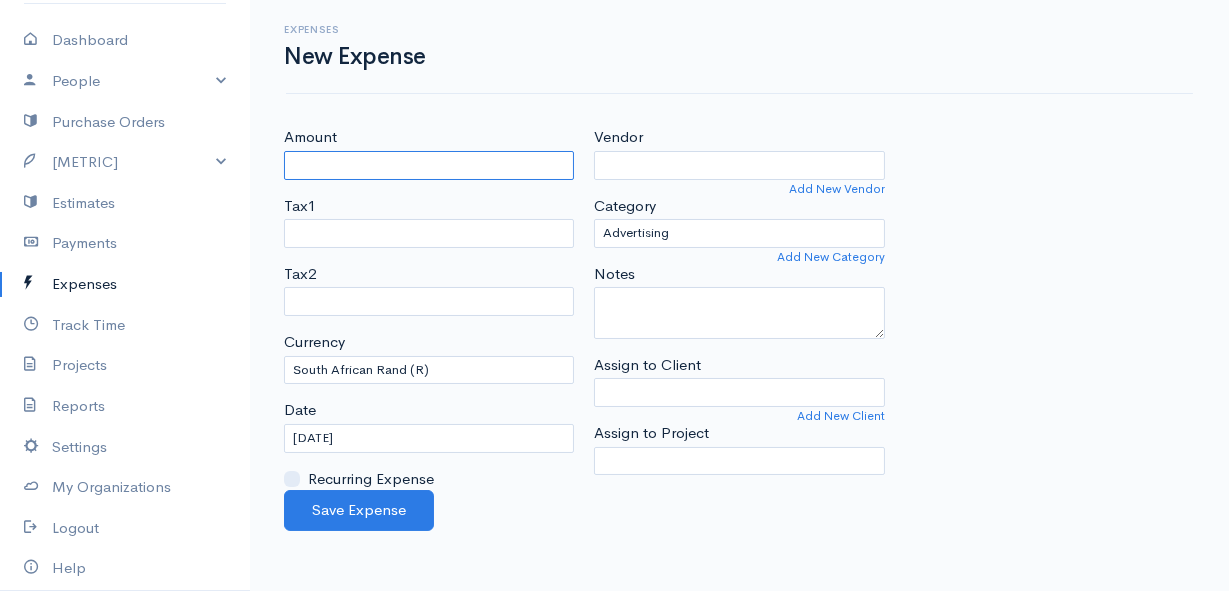 click on "Amount" at bounding box center [429, 165] 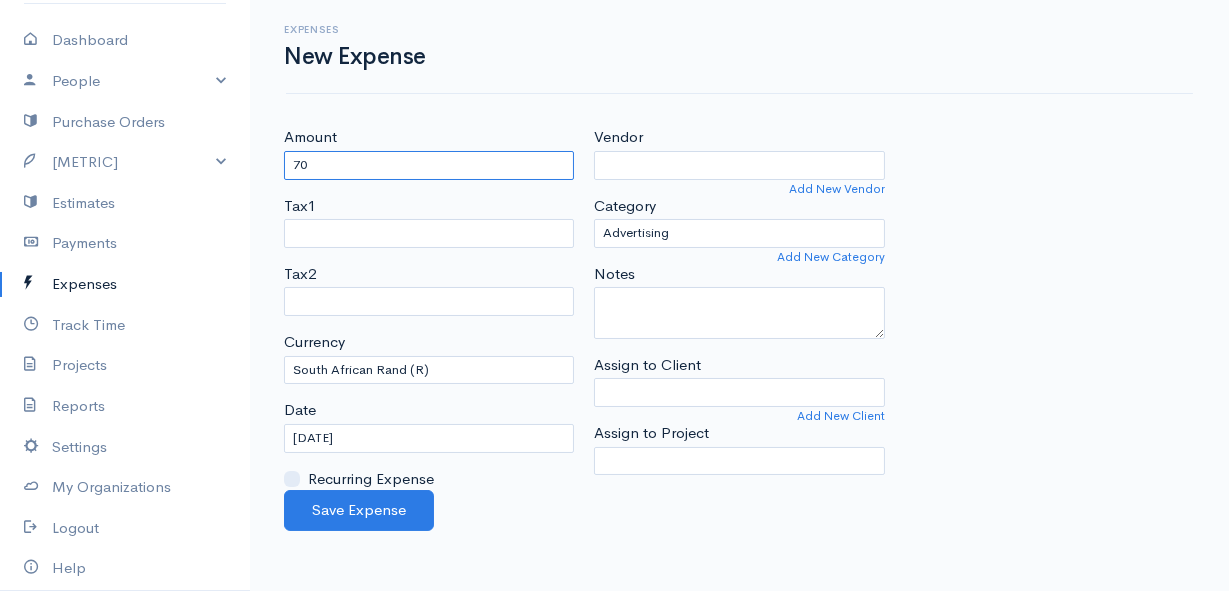 type on "70" 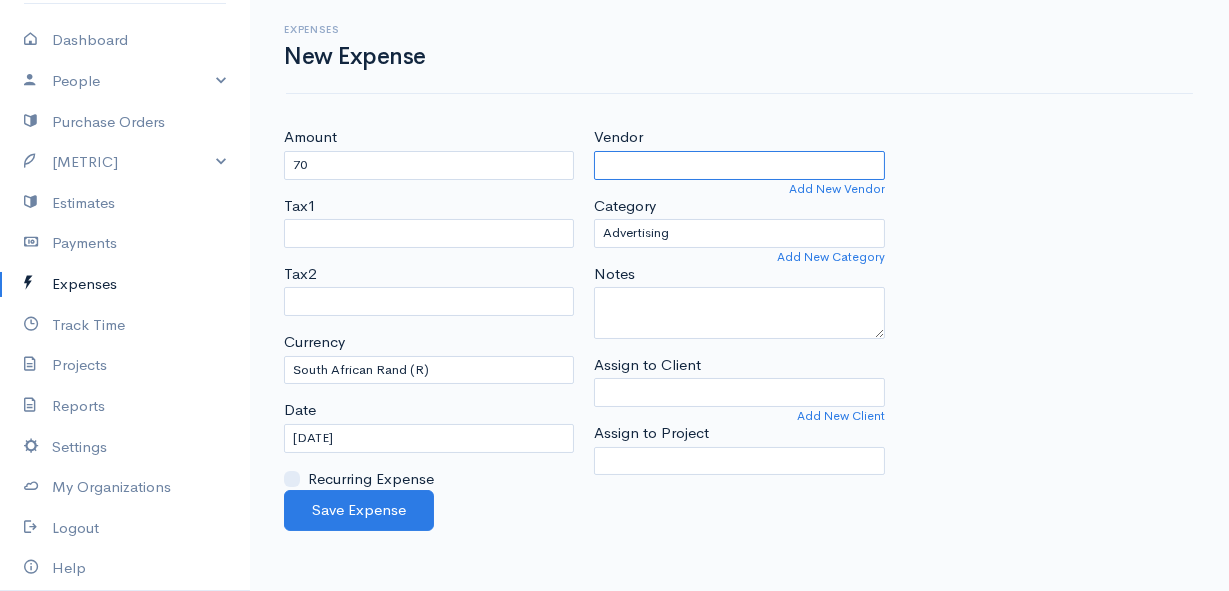click on "Vendor" at bounding box center (739, 165) 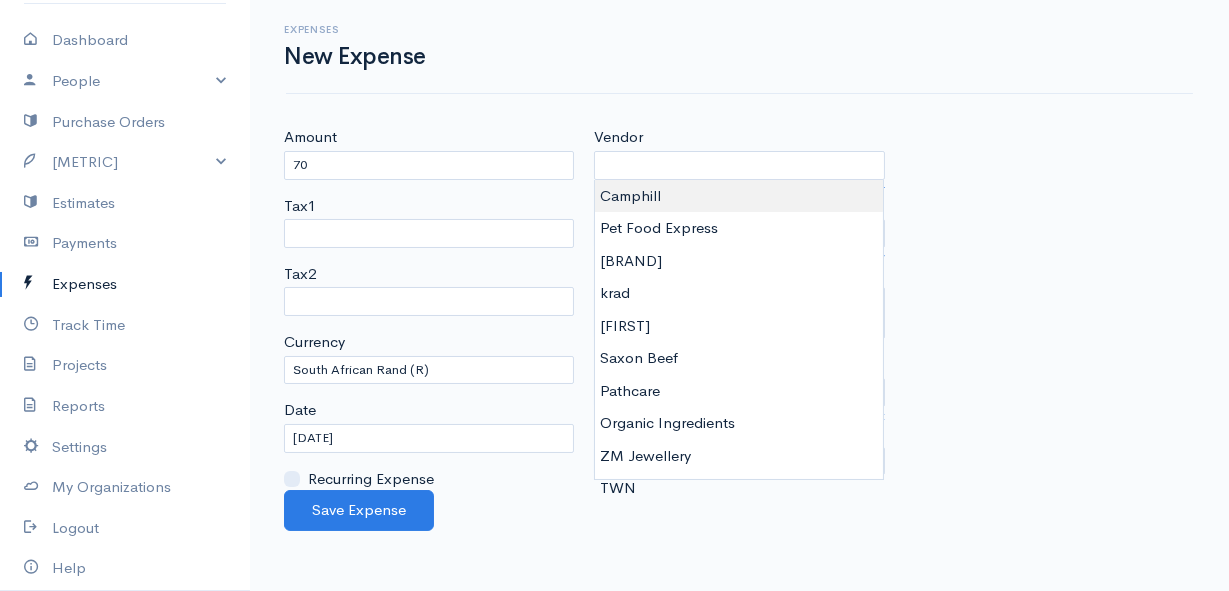 type on "Camphill" 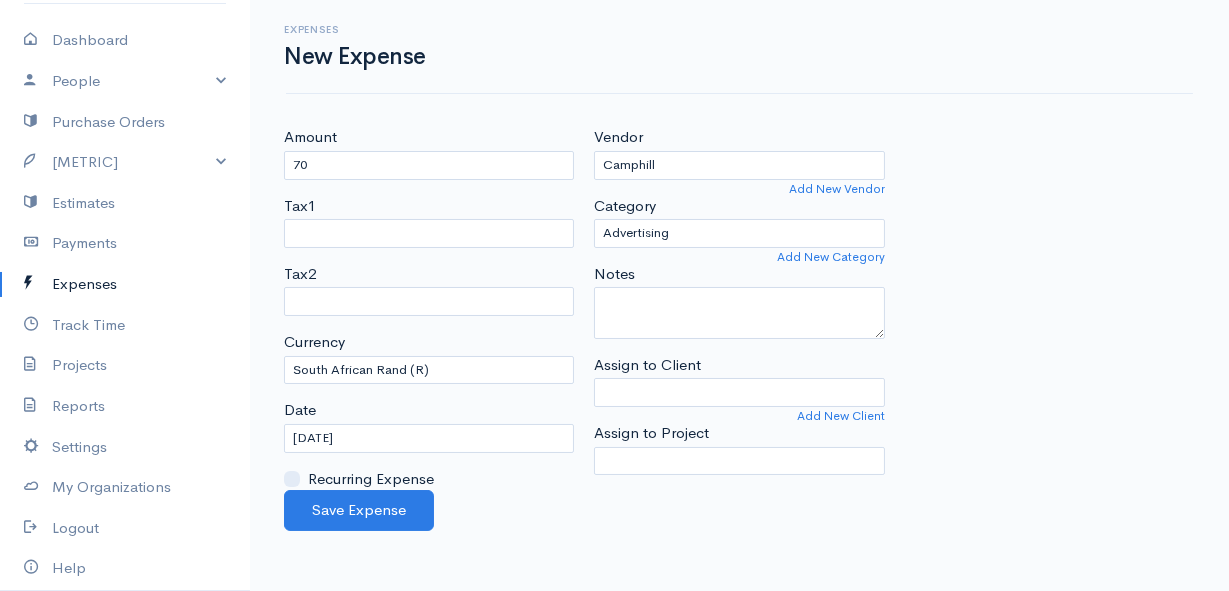 click on "Mamma Chicken
Upgrade
Dashboard
People
Clients
Vendors
Staff Users
Purchase Orders
Billing
Invoice
Recurring Invoice
Items
Services
Taxes
Credits
Estimates
Payments
Expenses
Track Time
Projects
Reports
Settings
My Organizations
Logout
Help
@CloudBooksApp 2022
Expenses
New Expense
Amount 70 Tax1 Tax2 Currency U.S. Dollars ($) Canadian Dollars ($) British Pounds Sterling (£) Euros (€) Australian Dollars ($) Afghani (Af) Algerian Dinar (د.ج) Argentine Pesos ($) Kina (K)" at bounding box center [614, 295] 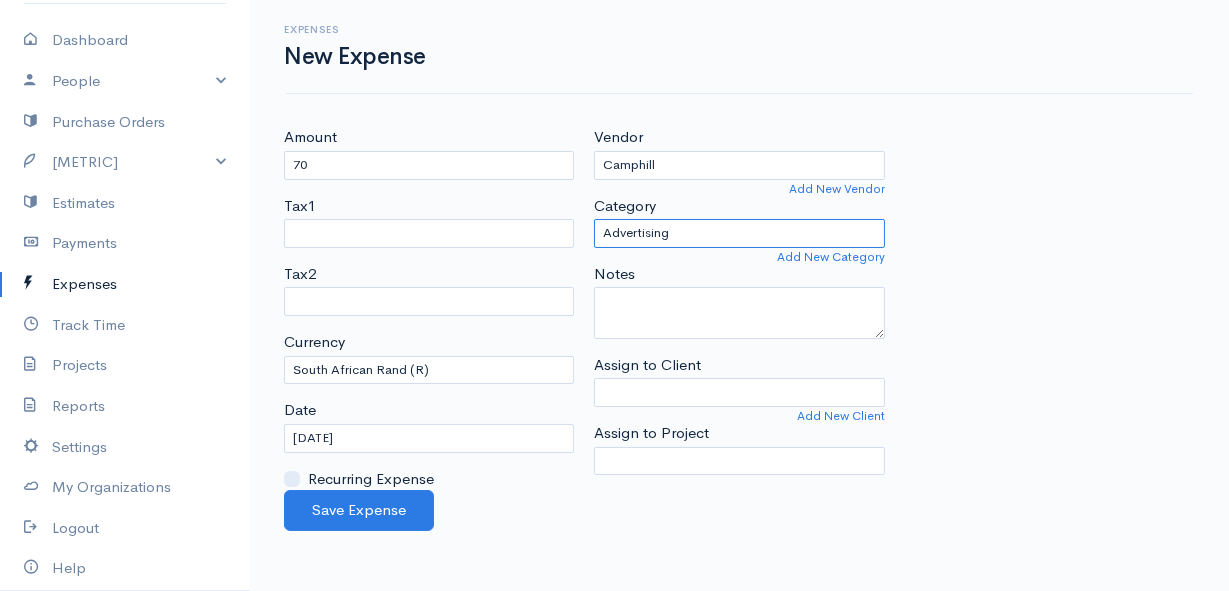 click on "Advertising Car & Truck Expenses Contractors Education Education and Training Employee Benefits Hardware Meals & Entertainment Other Expenses Personal Professional Services Rent or Lease Supplies Travel Utilities" at bounding box center [739, 233] 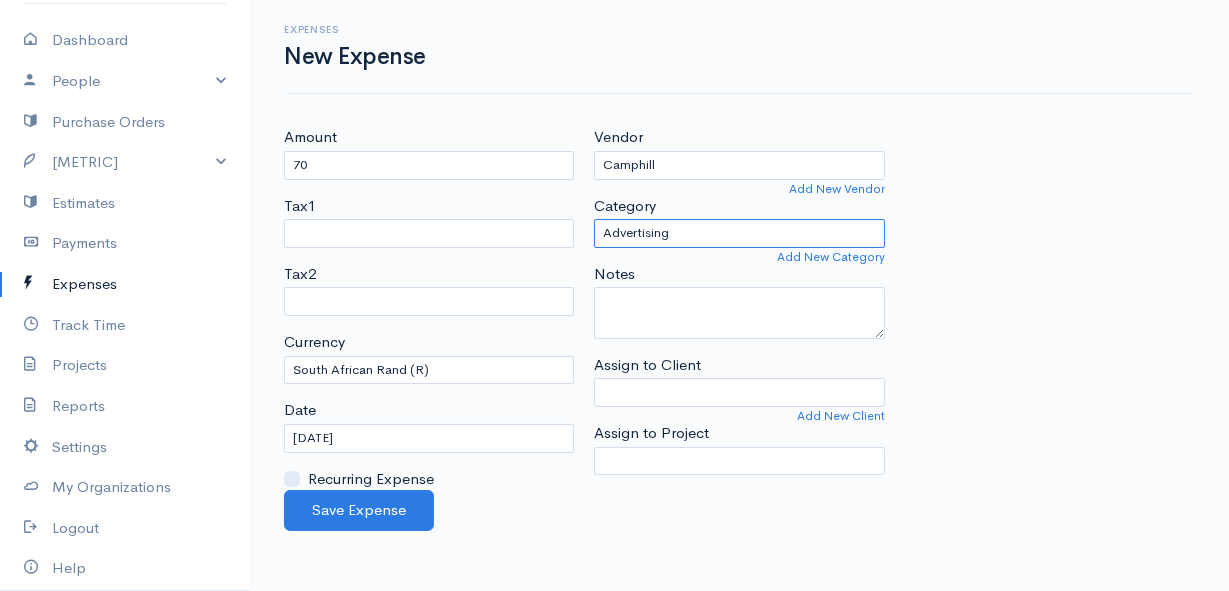 select on "Supplies" 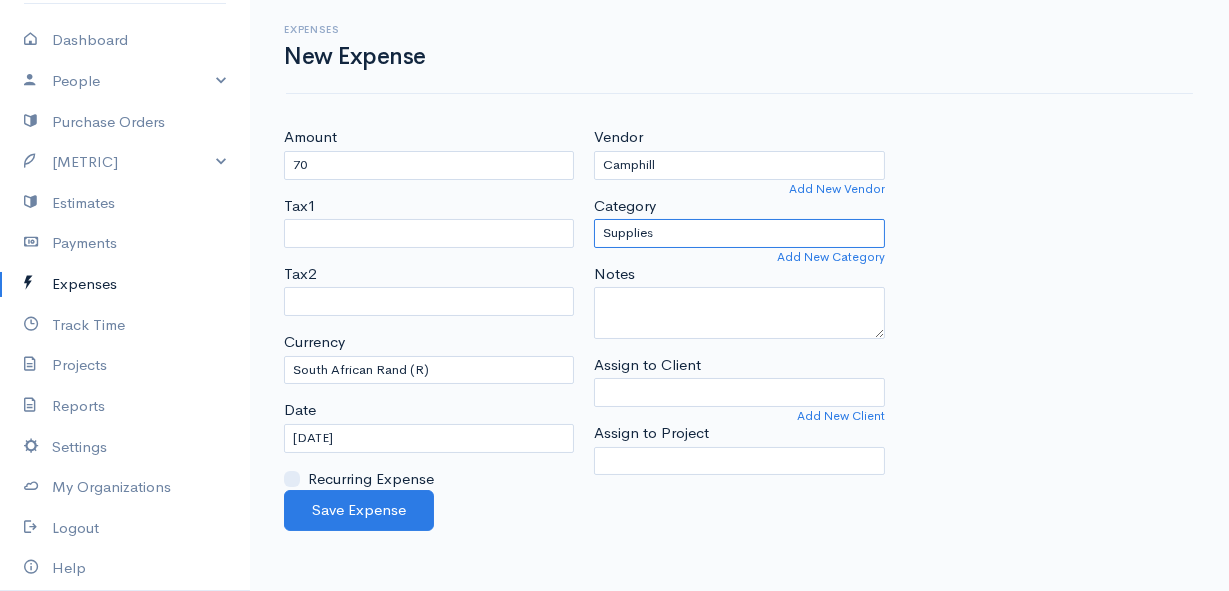 click on "Advertising Car & Truck Expenses Contractors Education Education and Training Employee Benefits Hardware Meals & Entertainment Other Expenses Personal Professional Services Rent or Lease Supplies Travel Utilities" at bounding box center (739, 233) 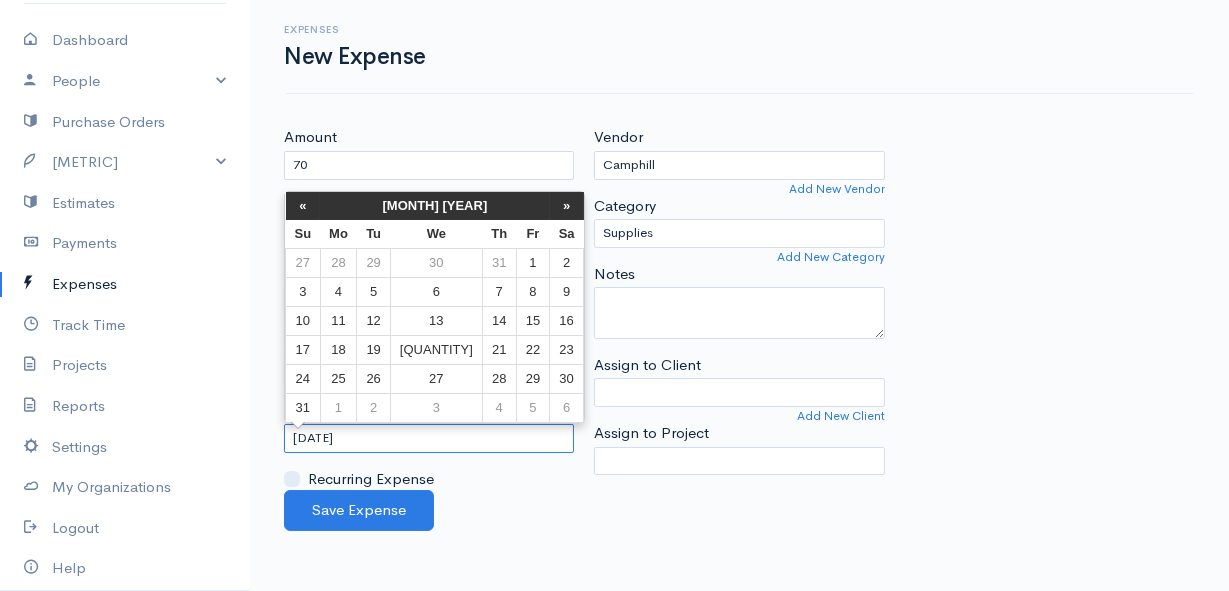 click on "[DATE]" at bounding box center [429, 438] 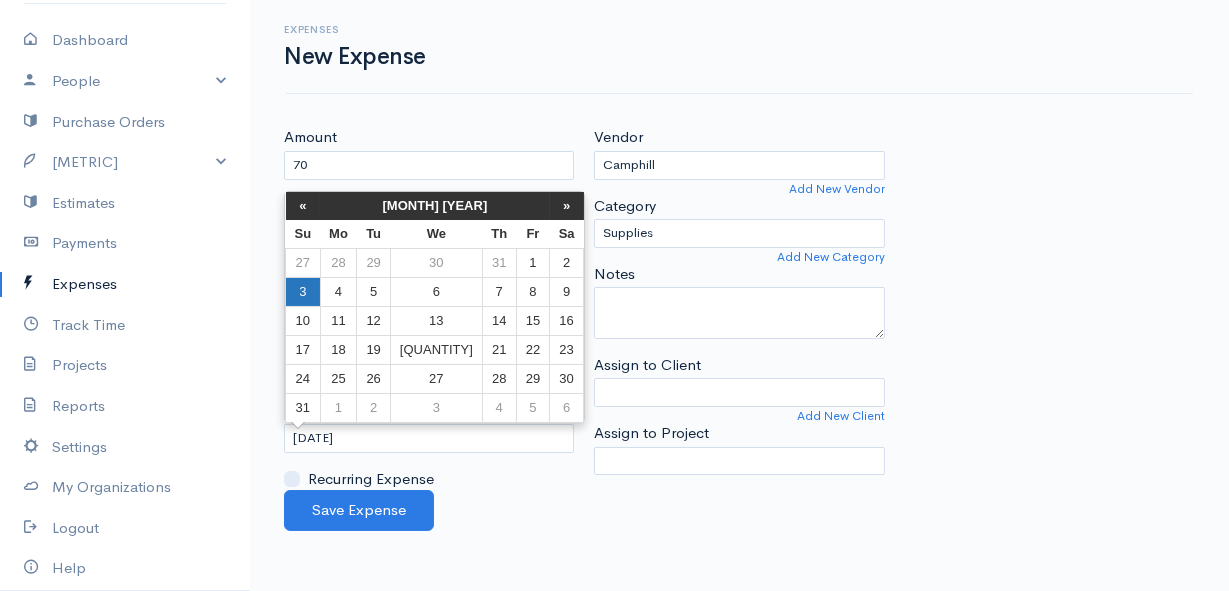 click on "3" at bounding box center (303, 291) 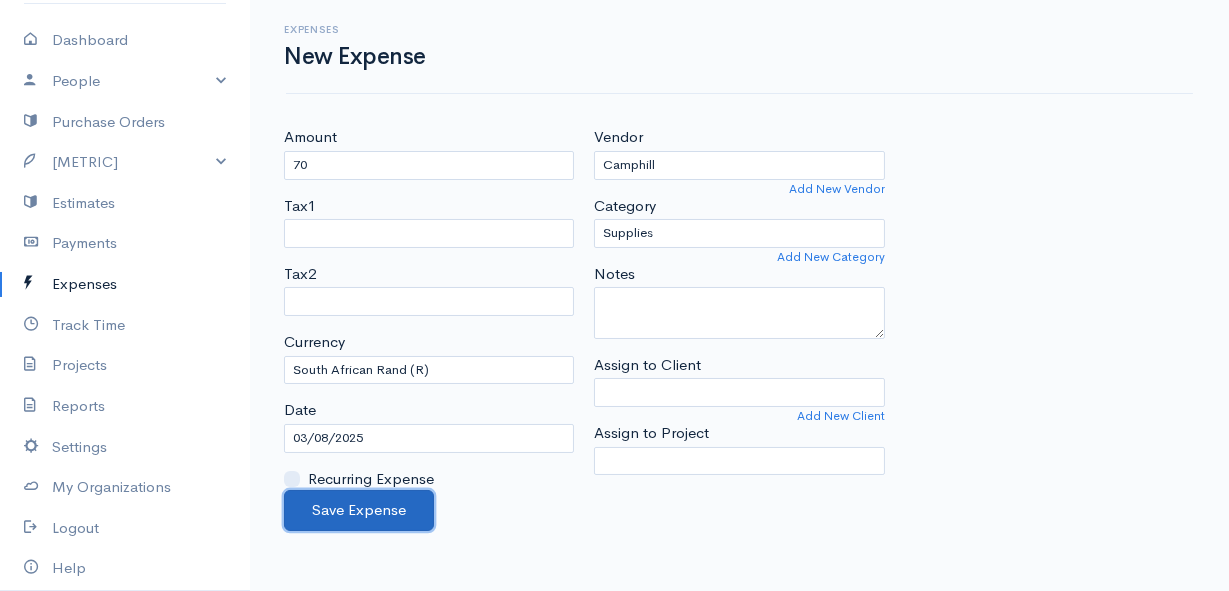 click on "Save Expense" at bounding box center (359, 510) 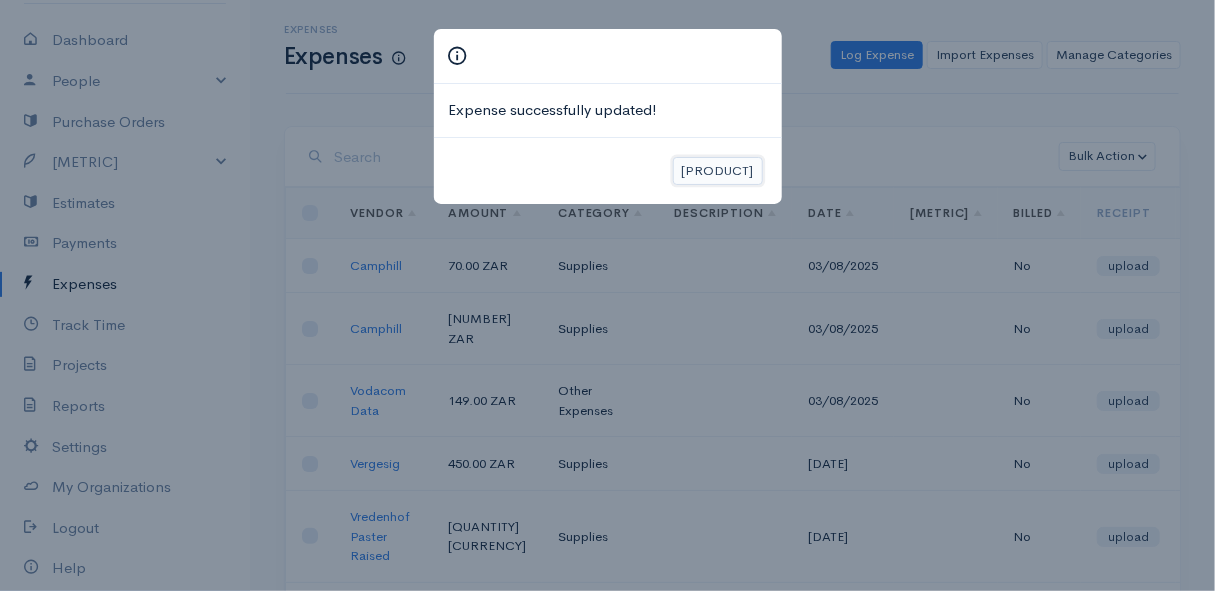 click on "[PRODUCT]" at bounding box center (718, 171) 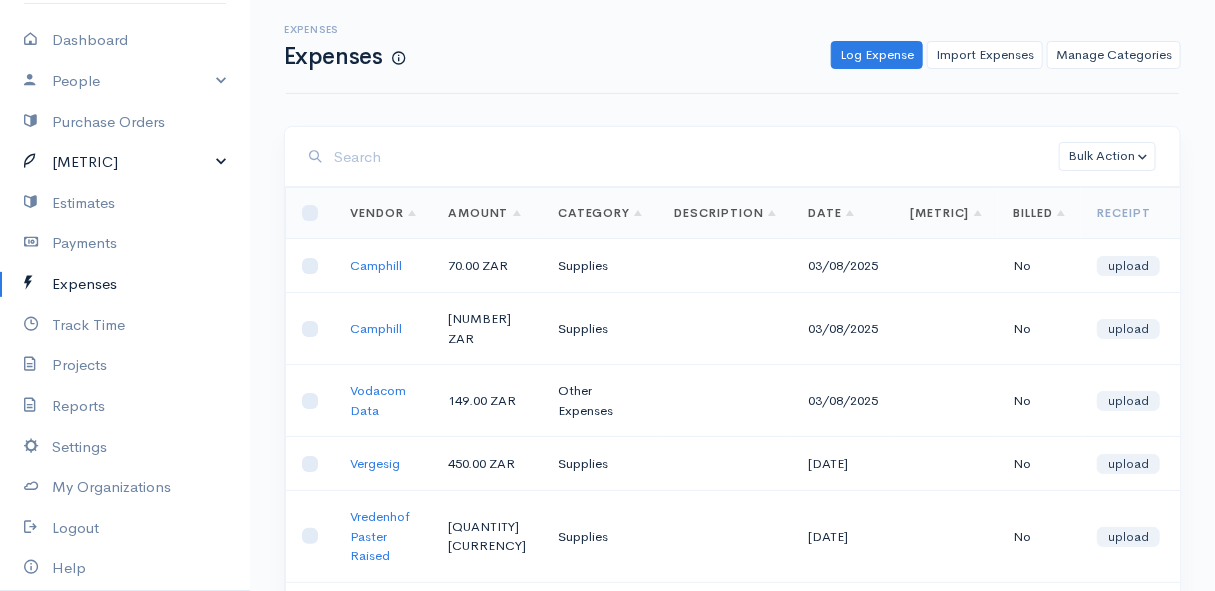 scroll, scrollTop: 0, scrollLeft: 0, axis: both 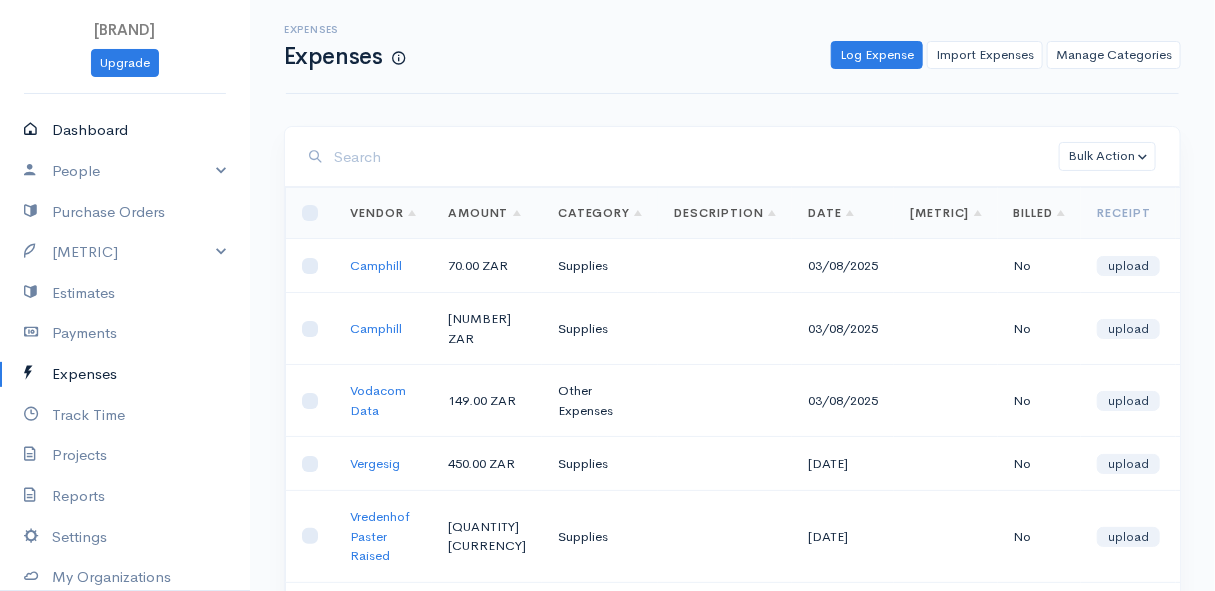click on "Dashboard" at bounding box center (125, 130) 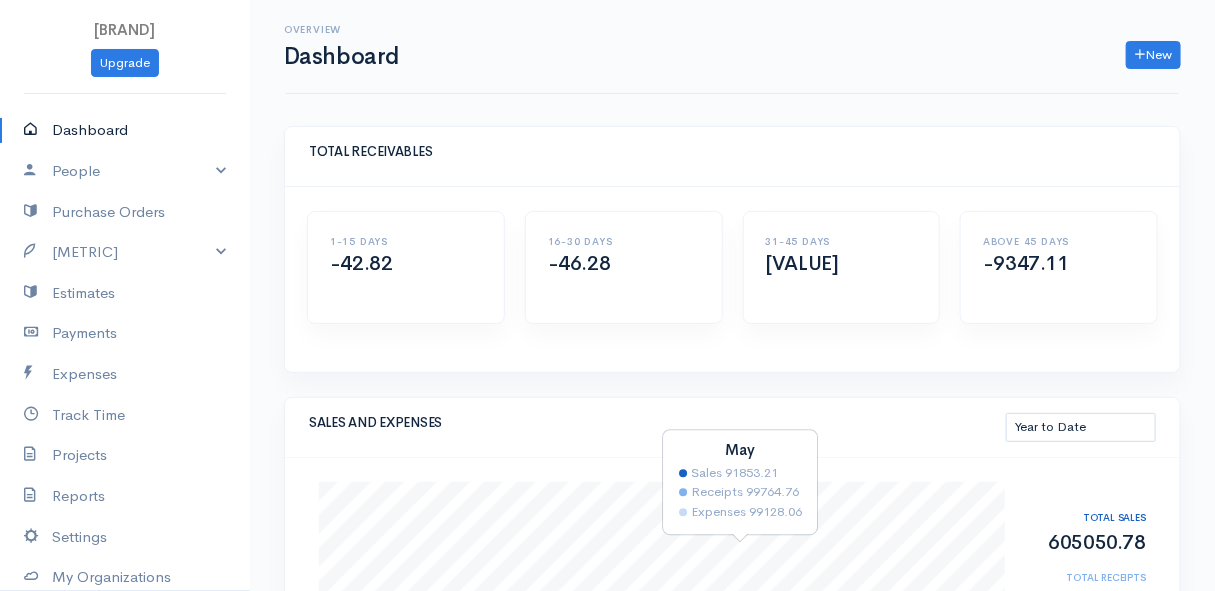 scroll, scrollTop: 363, scrollLeft: 0, axis: vertical 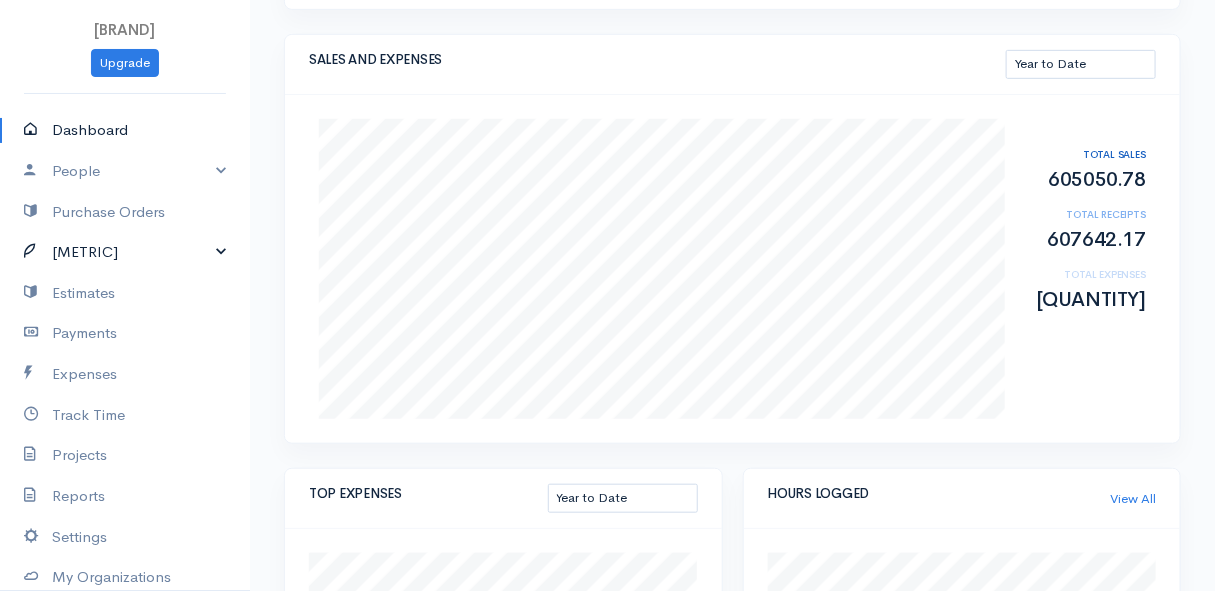 click on "[METRIC]" at bounding box center (125, 252) 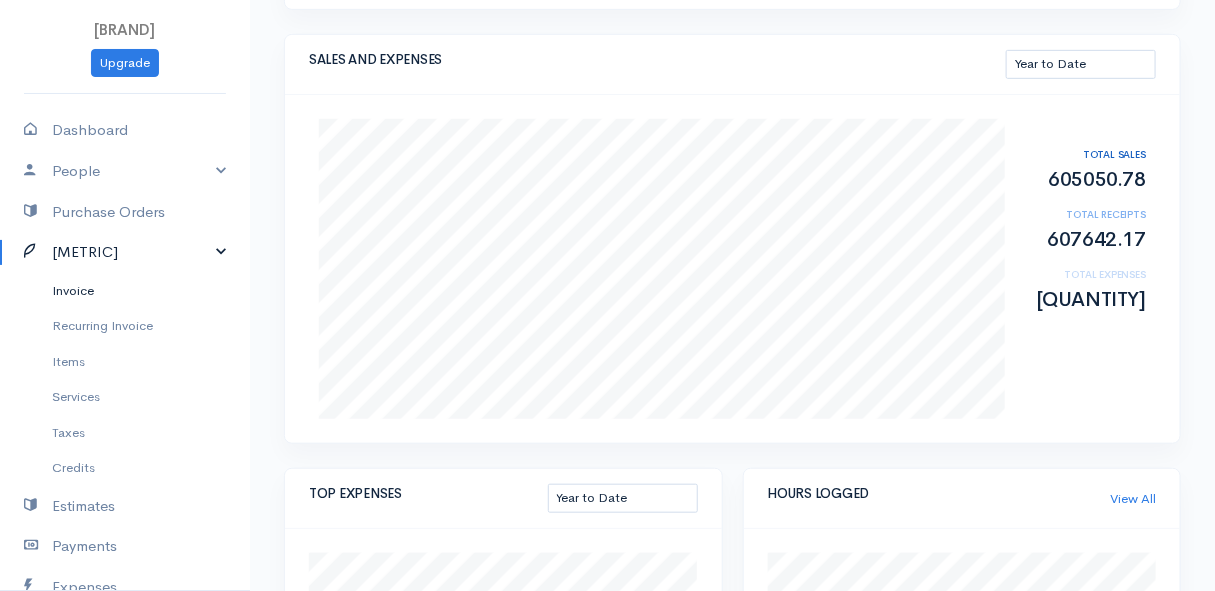 click on "Invoice" at bounding box center (125, 291) 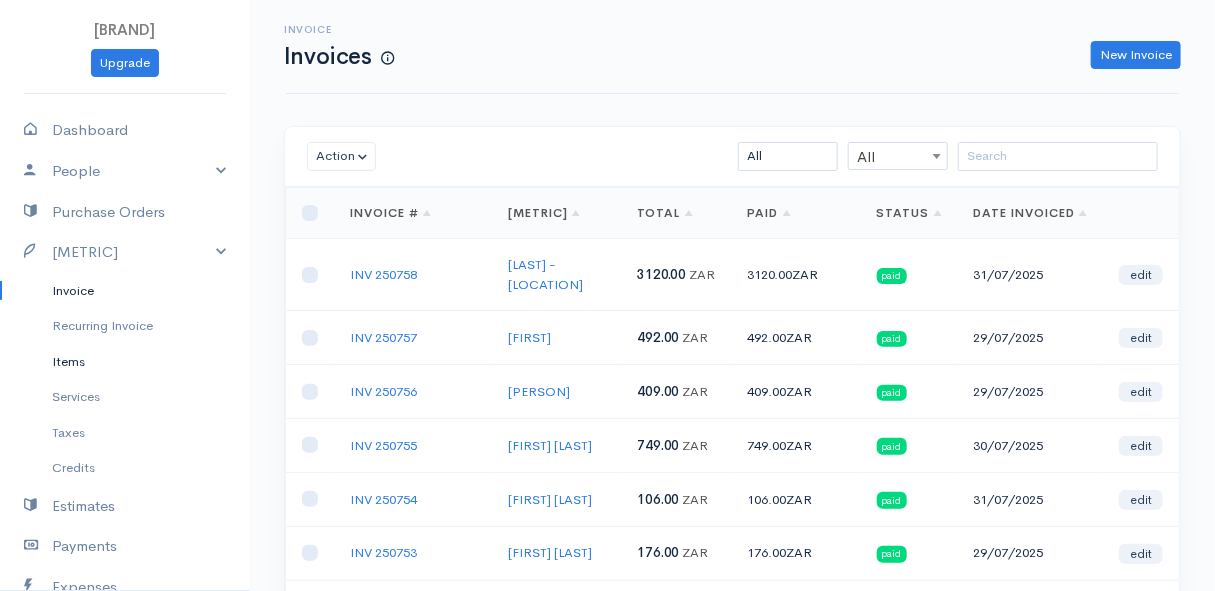 click on "Items" at bounding box center [125, 362] 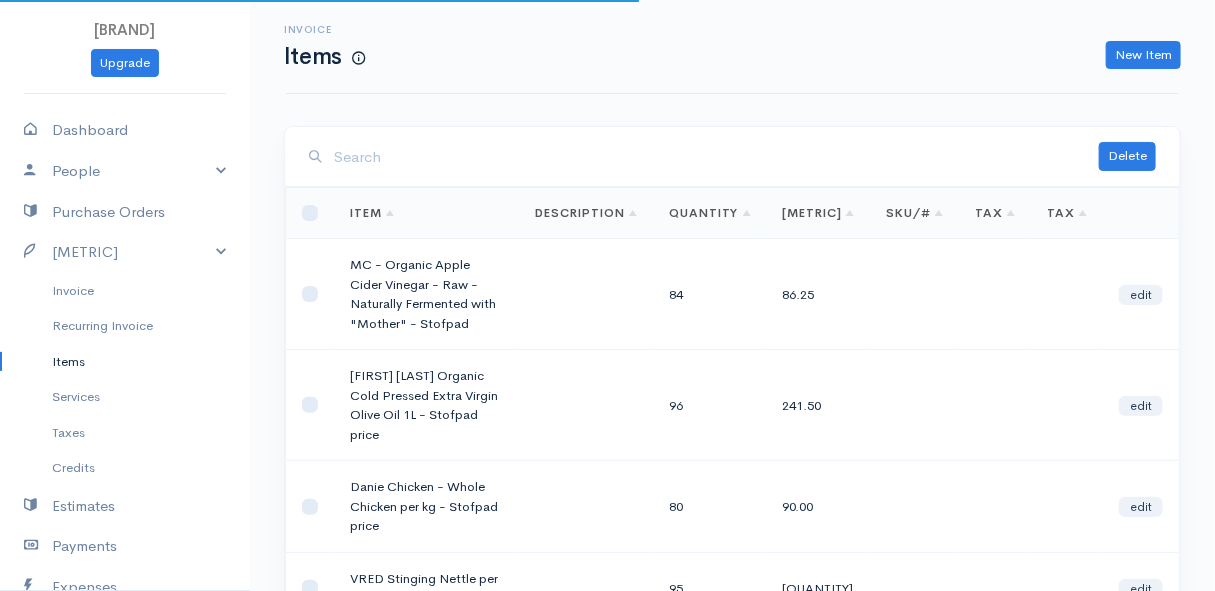 click at bounding box center [716, 157] 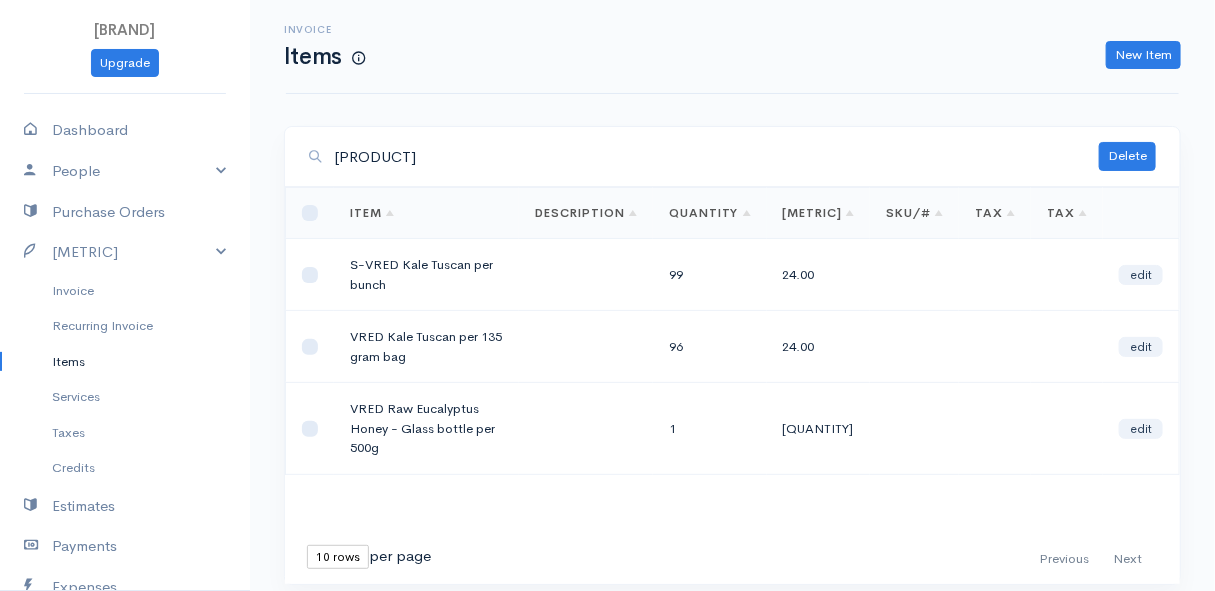type on "[PRODUCT]" 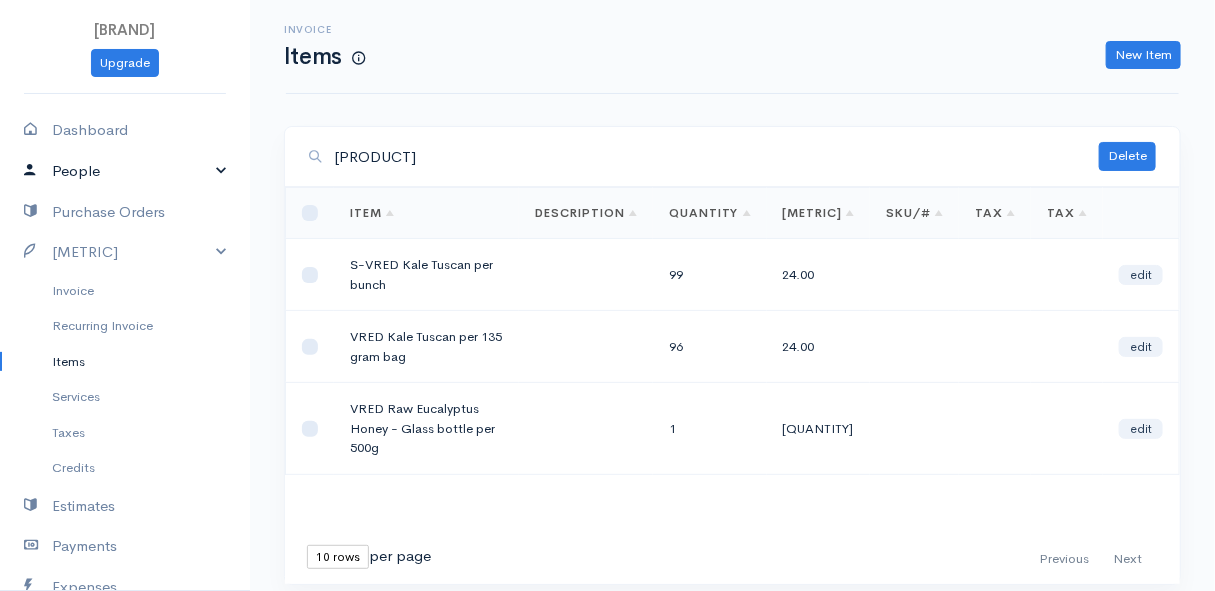 click on "People" at bounding box center [125, 171] 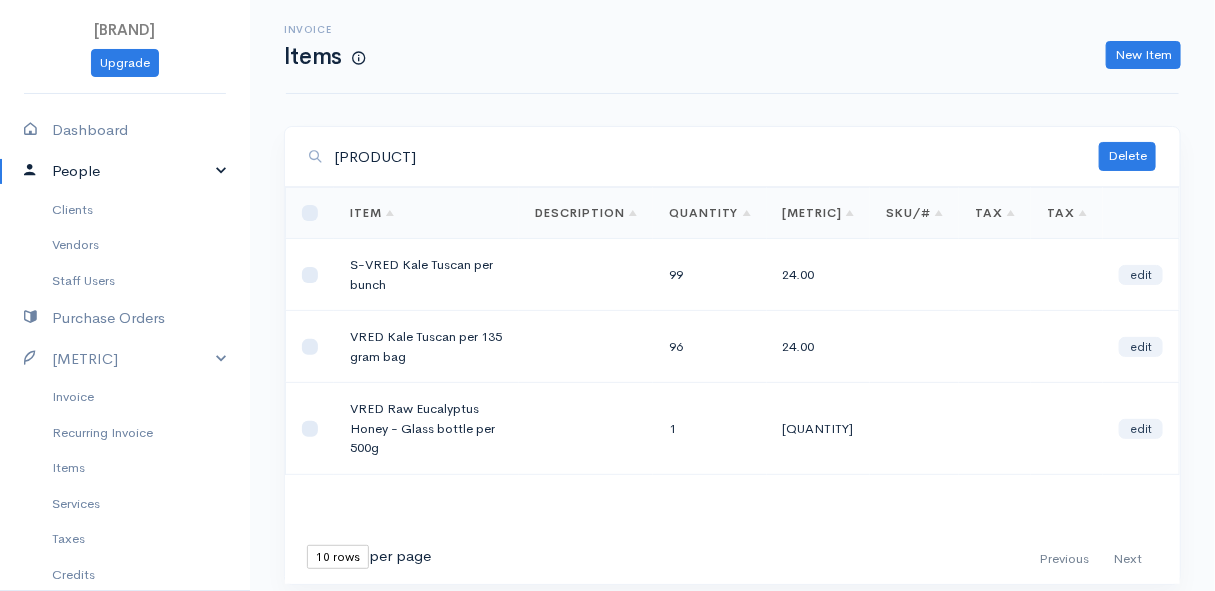 click on "People" at bounding box center (125, 171) 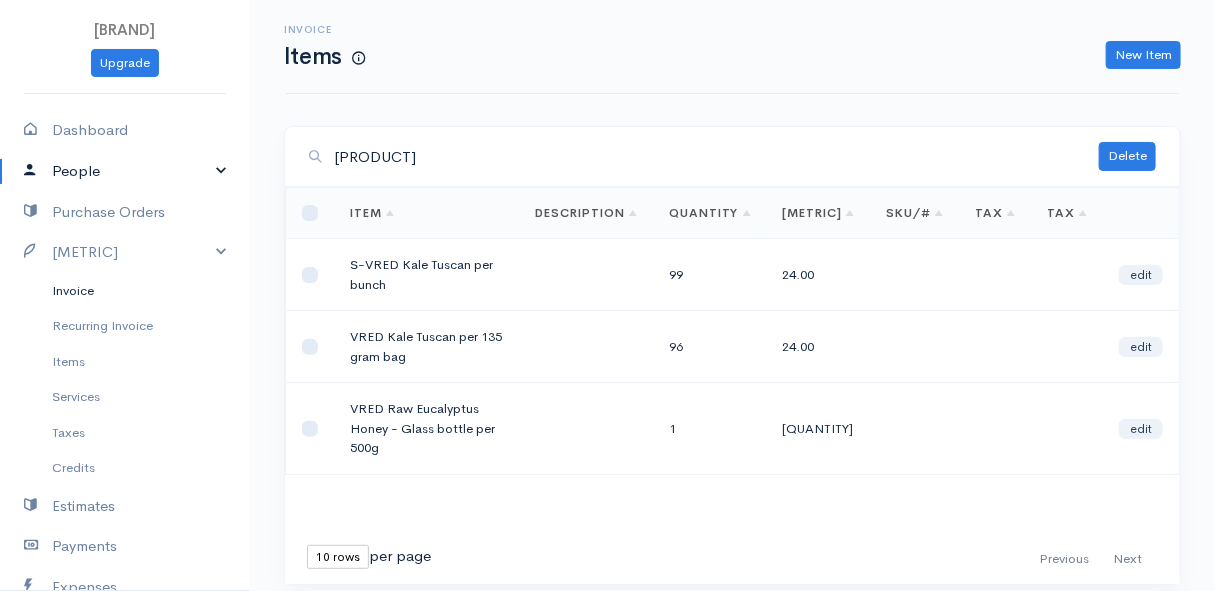 click on "Invoice" at bounding box center (125, 291) 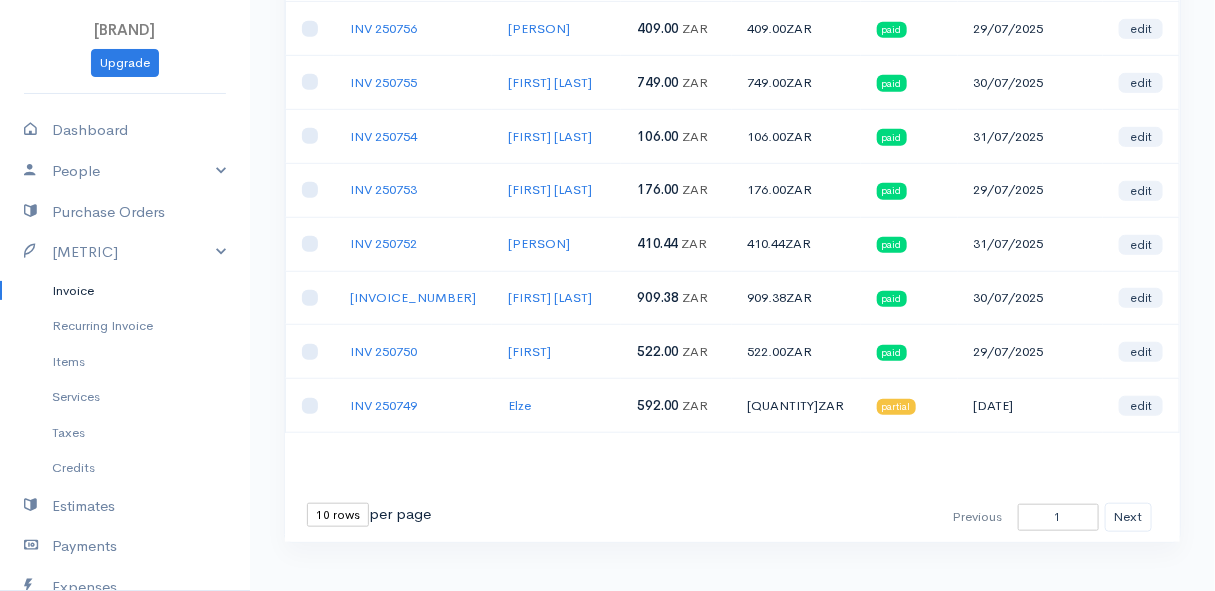 scroll, scrollTop: 364, scrollLeft: 0, axis: vertical 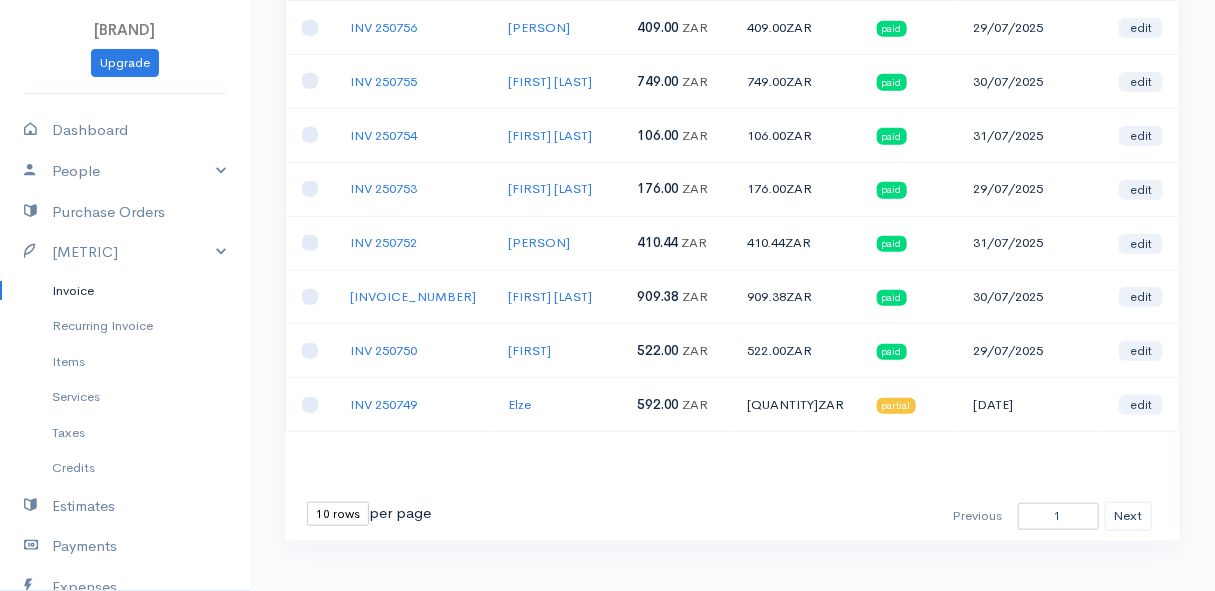 click on "10 rows 25 rows 50 rows" at bounding box center (338, 514) 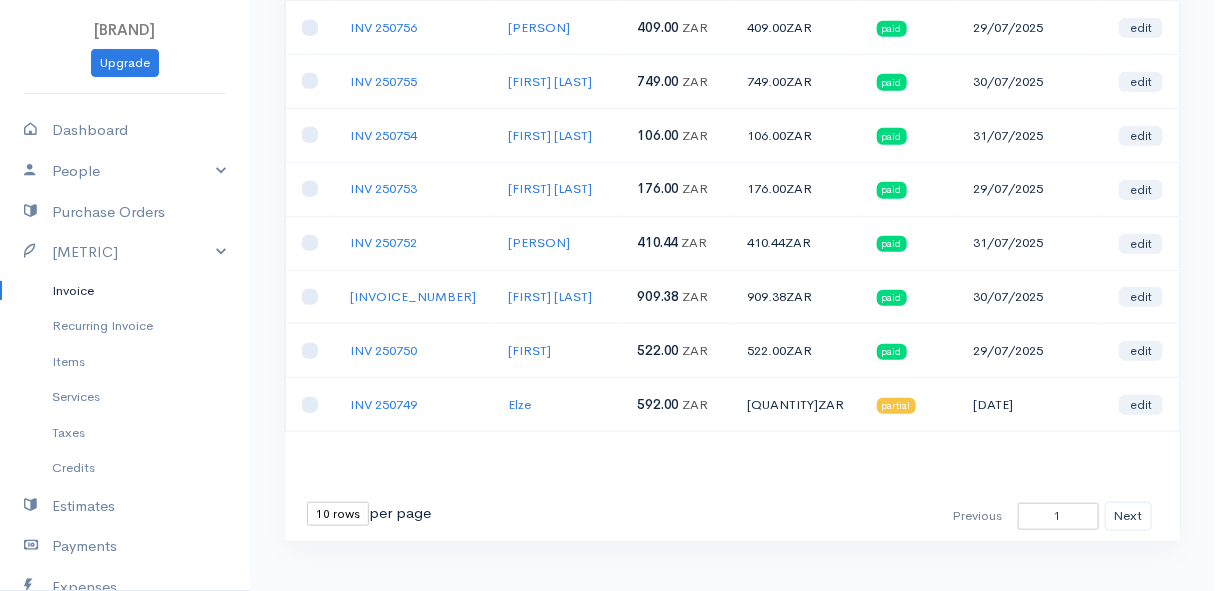 select on "50" 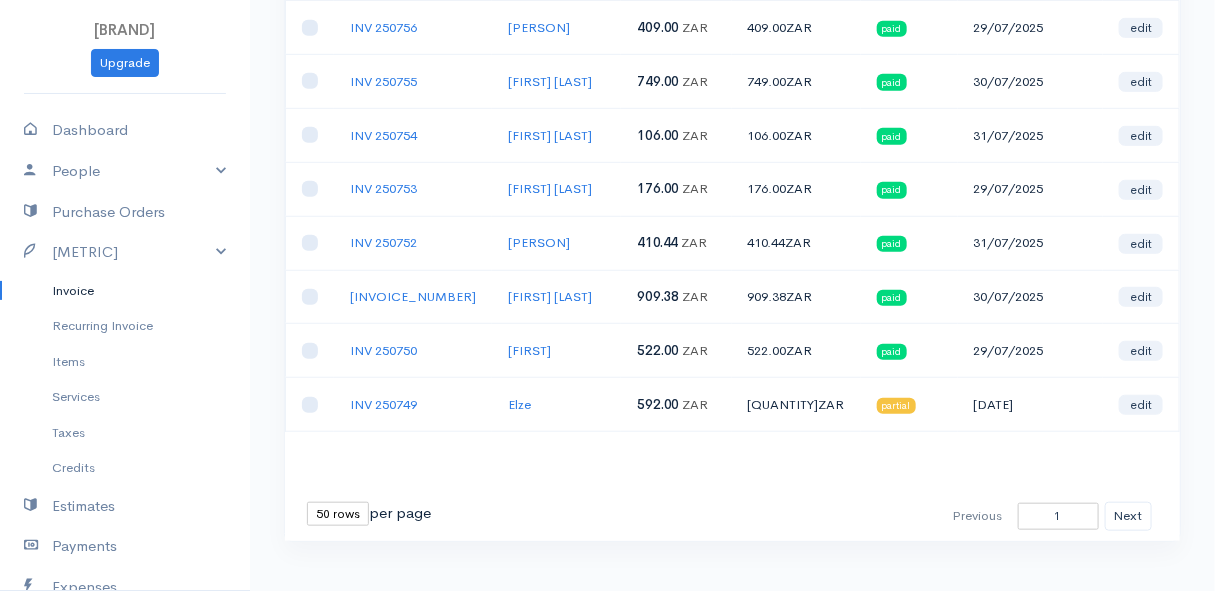 click on "10 rows 25 rows 50 rows" at bounding box center [338, 514] 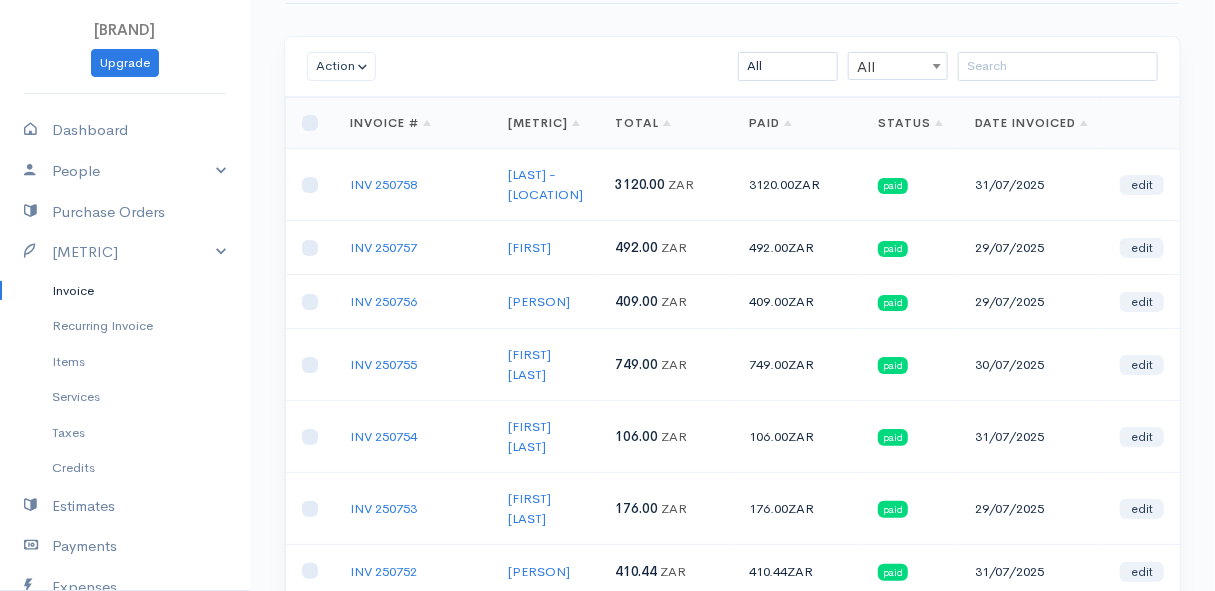 scroll, scrollTop: 0, scrollLeft: 0, axis: both 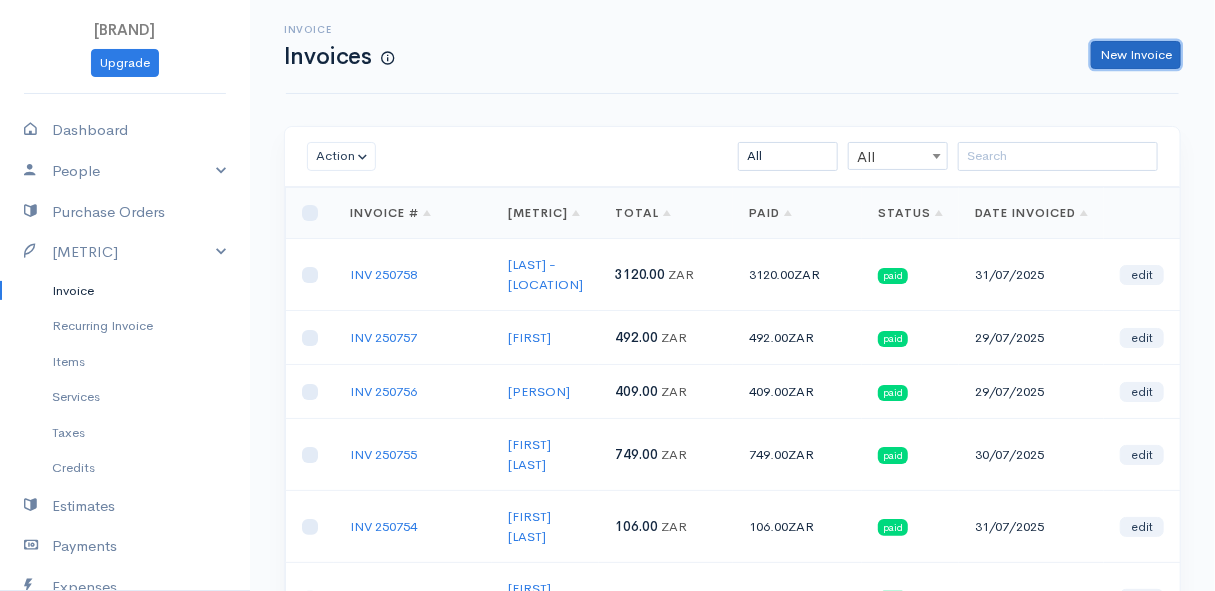 click on "New Invoice" at bounding box center (1136, 55) 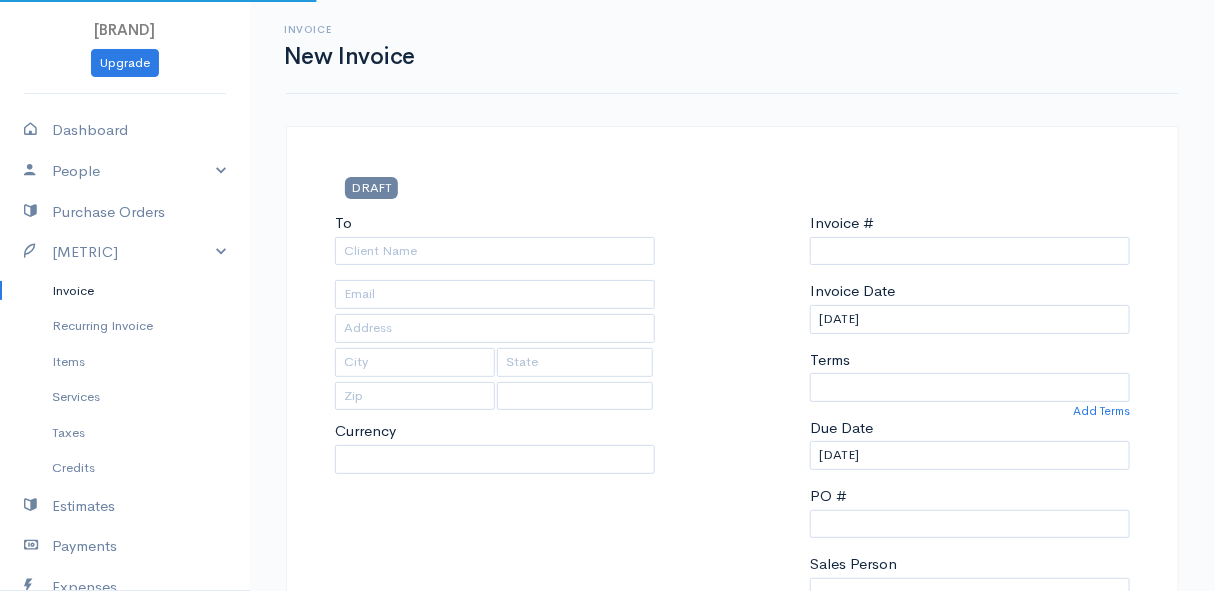 select on "[COUNTRY]" 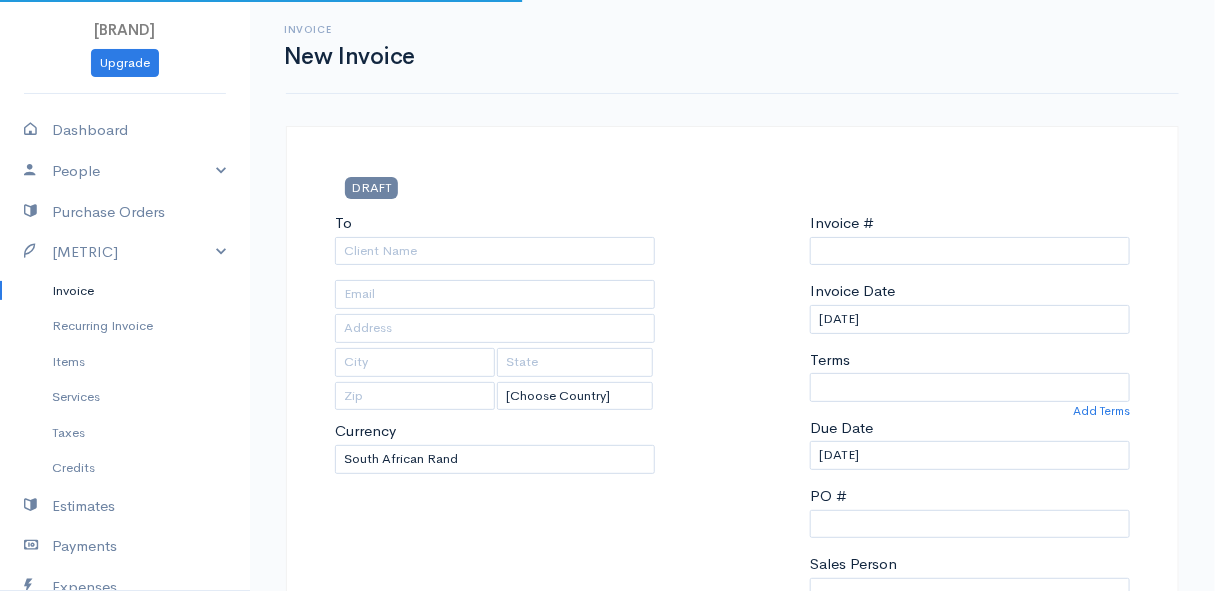 type on "INV 250759" 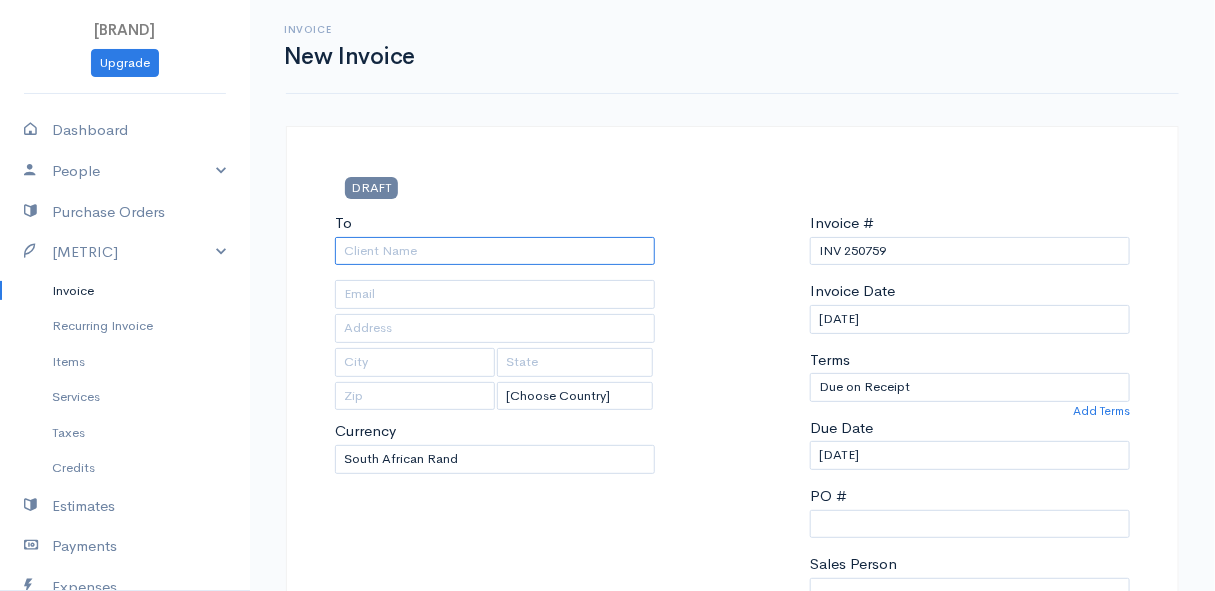 click on "To" at bounding box center (495, 251) 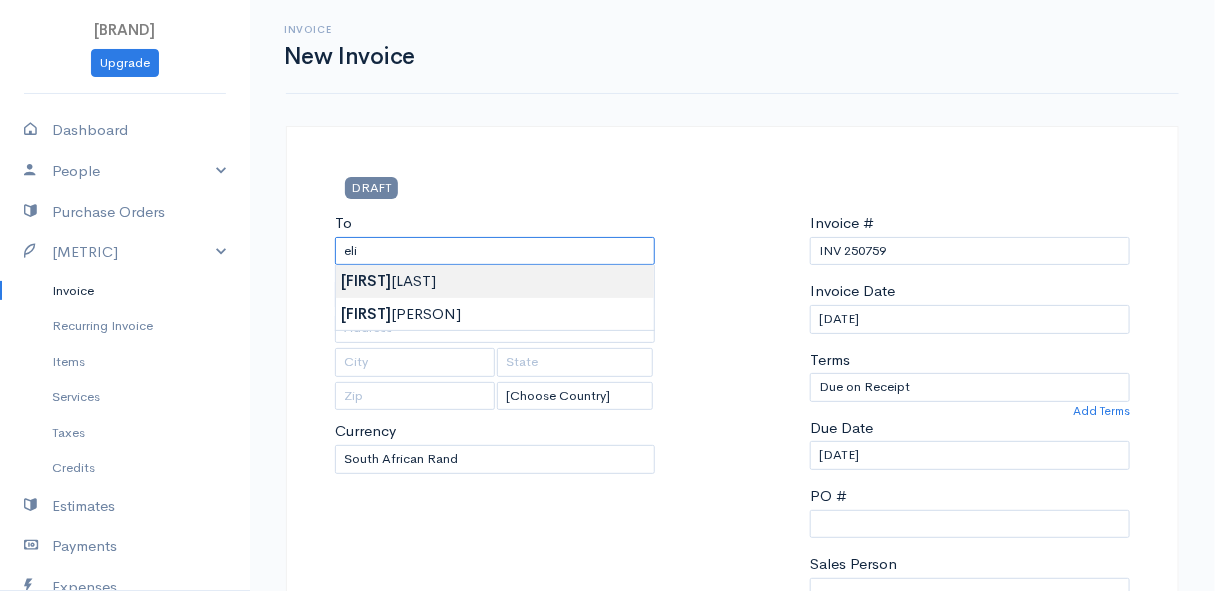 type on "[FIRST]" 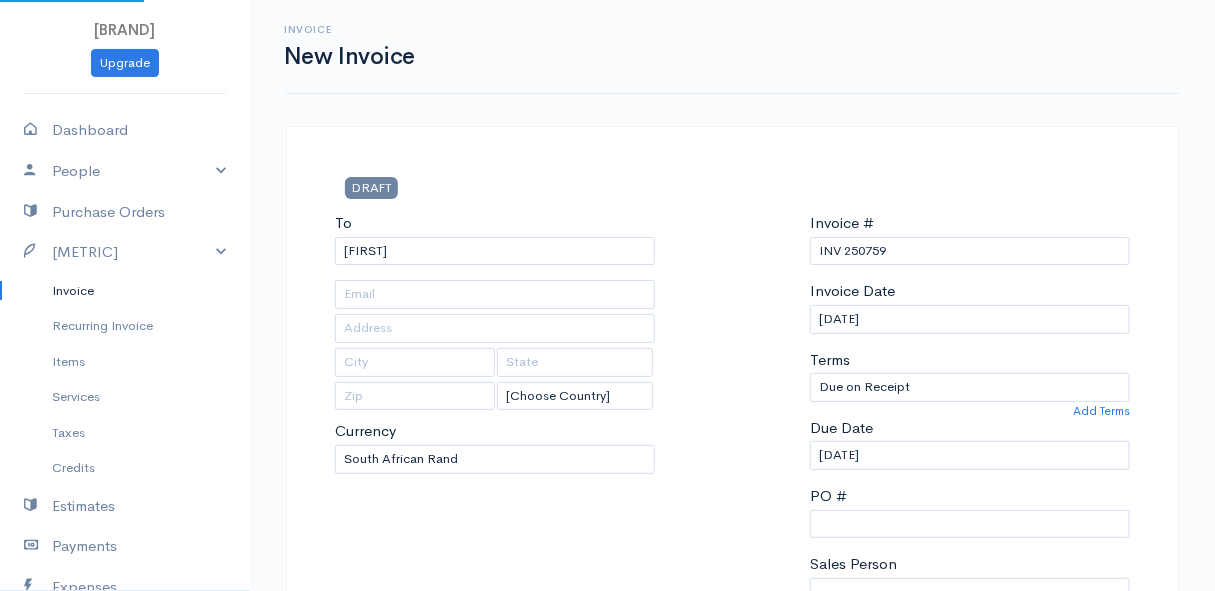 click on "Mamma Chicken Upgrade Dashboard People Clients Vendors Staff Users Purchase Orders Billing Invoice Recurring Invoice Items Services Taxes Credits Estimates Payments Expenses Track Time Projects Reports Settings My Organizations Logout Help @CloudBooksApp 2022 Invoice New Invoice DRAFT To [PERSON] [Choose Country] United States Canada United Kingdom Afghanistan Albania Algeria American Samoa Andorra Anguilla Angola Antarctica Antigua and Barbuda Argentina Armenia Aruba 0" at bounding box center (607, 864) 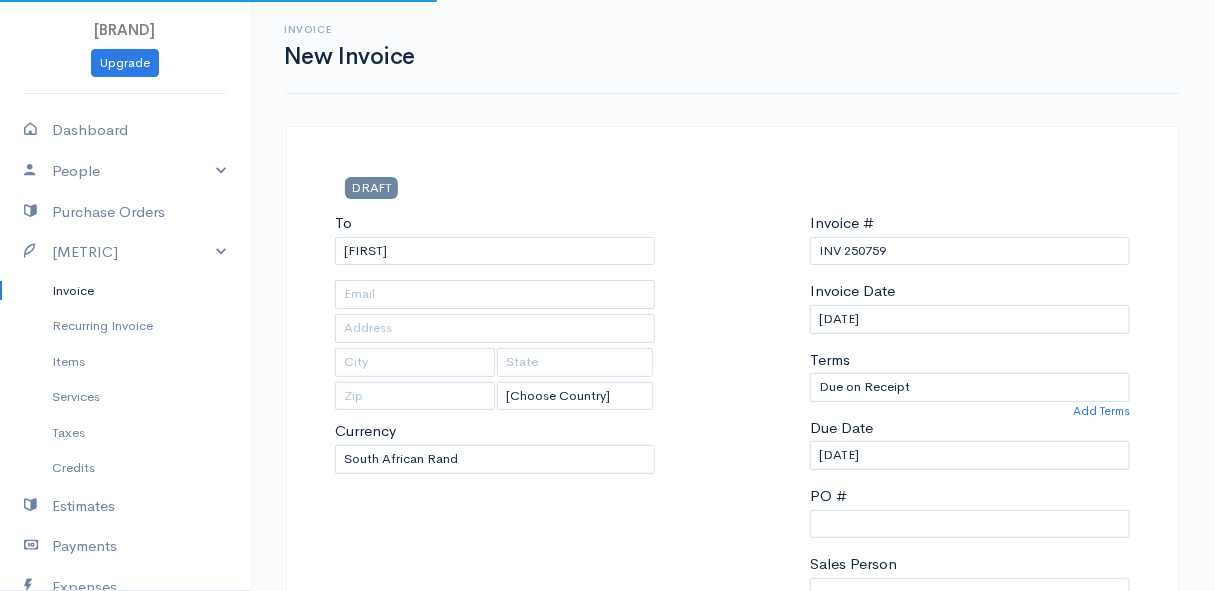 type on "32 Barbara Road" 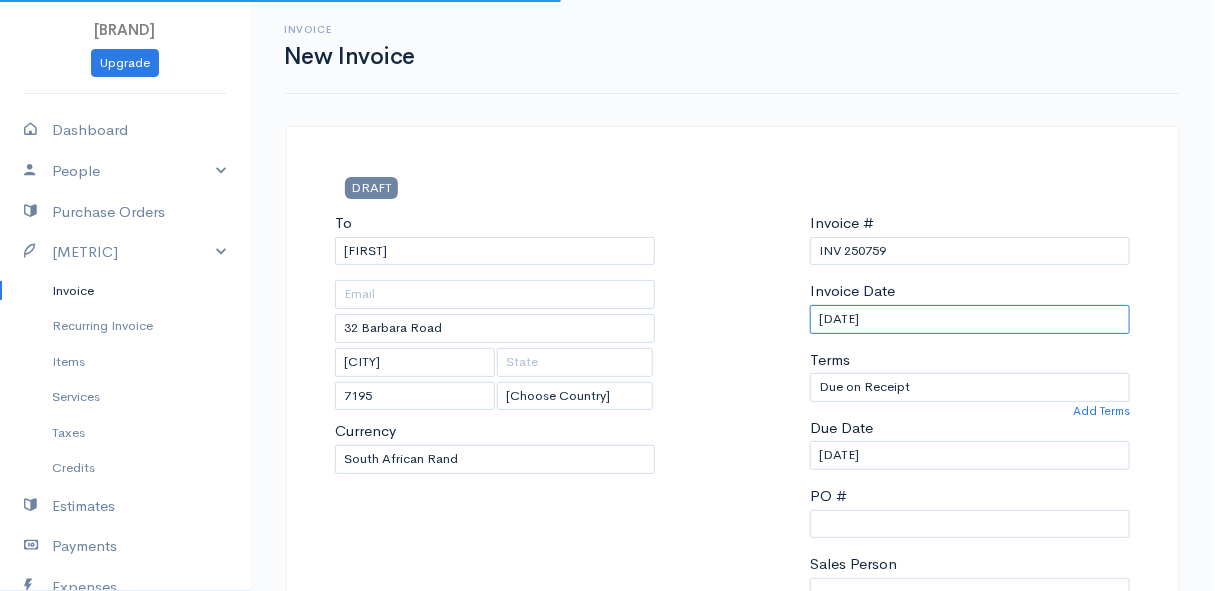 click on "[DATE]" at bounding box center [970, 319] 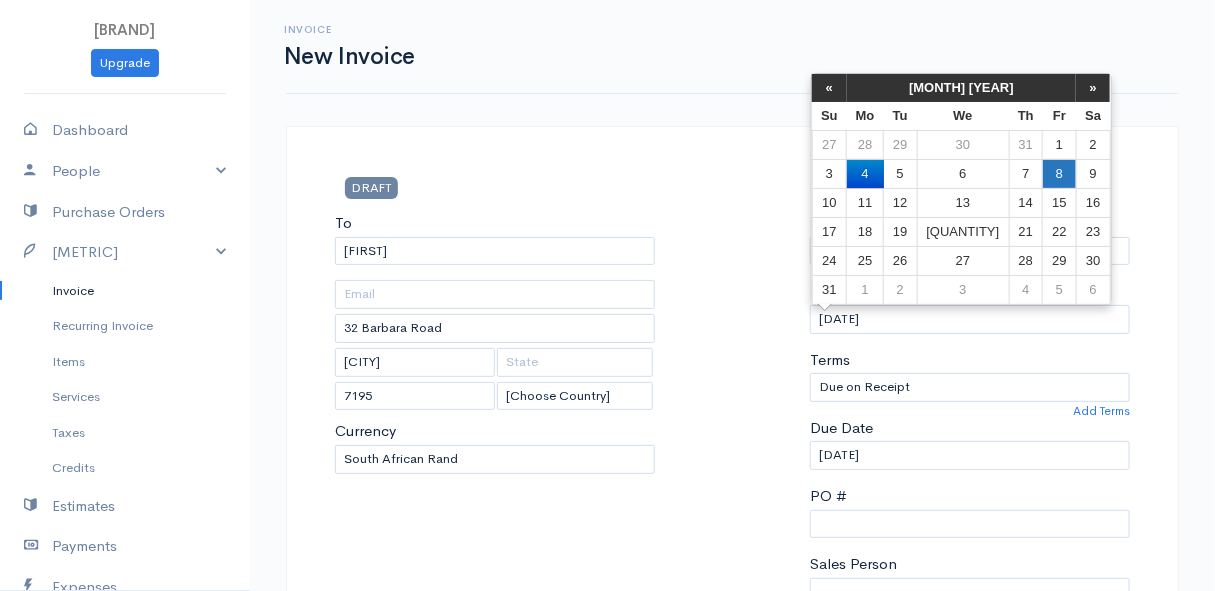 click on "8" at bounding box center (1059, 173) 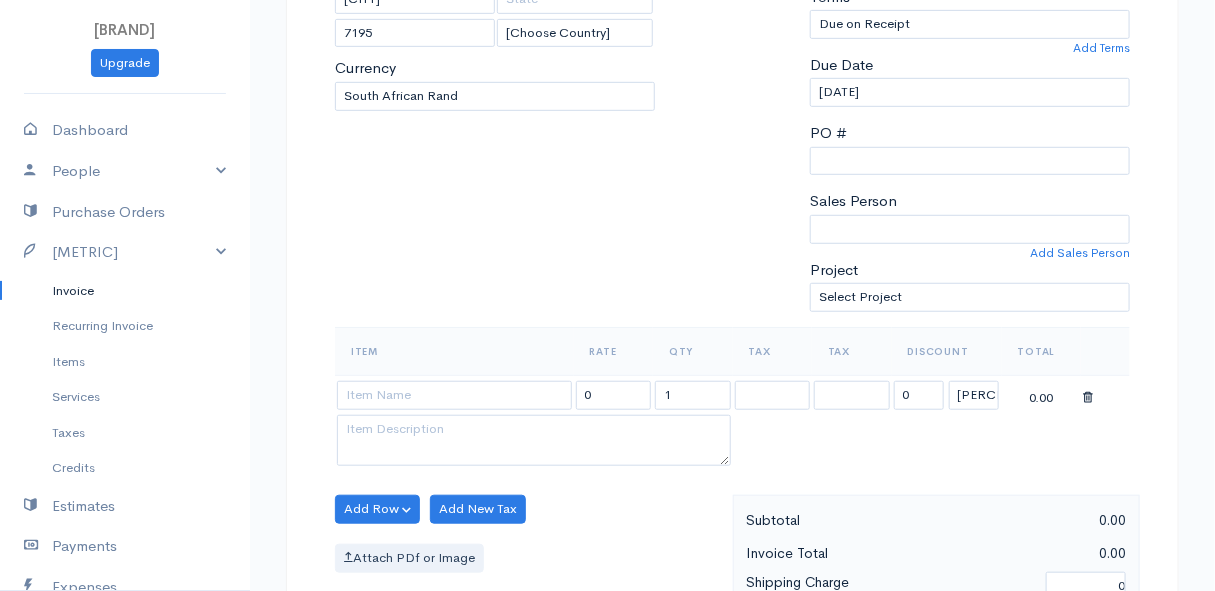 scroll, scrollTop: 454, scrollLeft: 0, axis: vertical 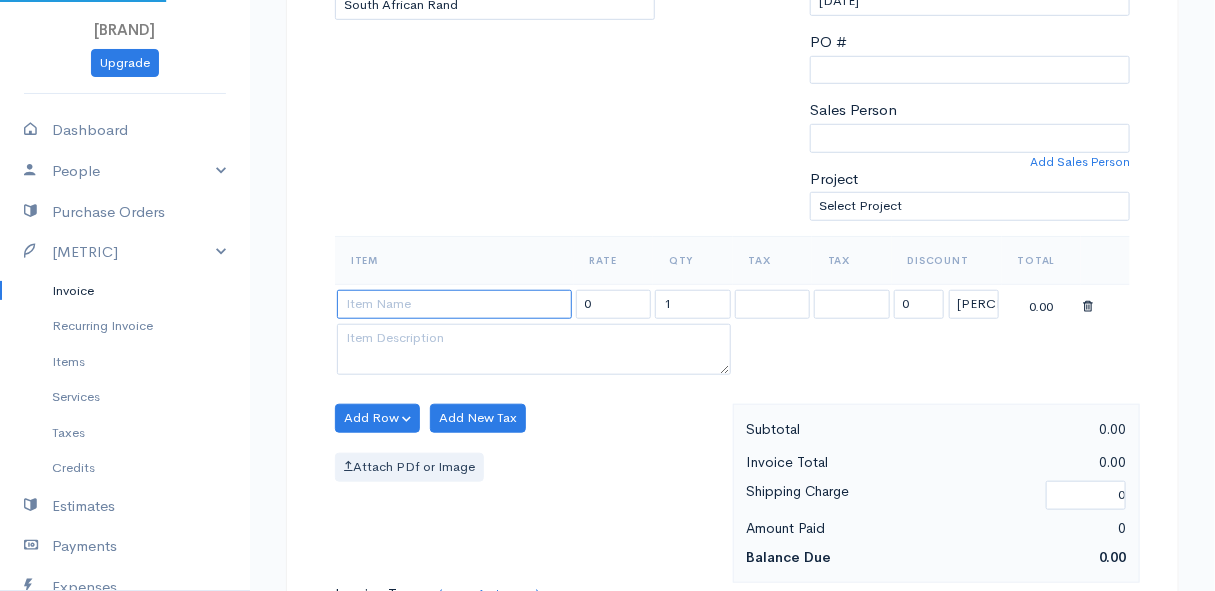 click at bounding box center (454, 304) 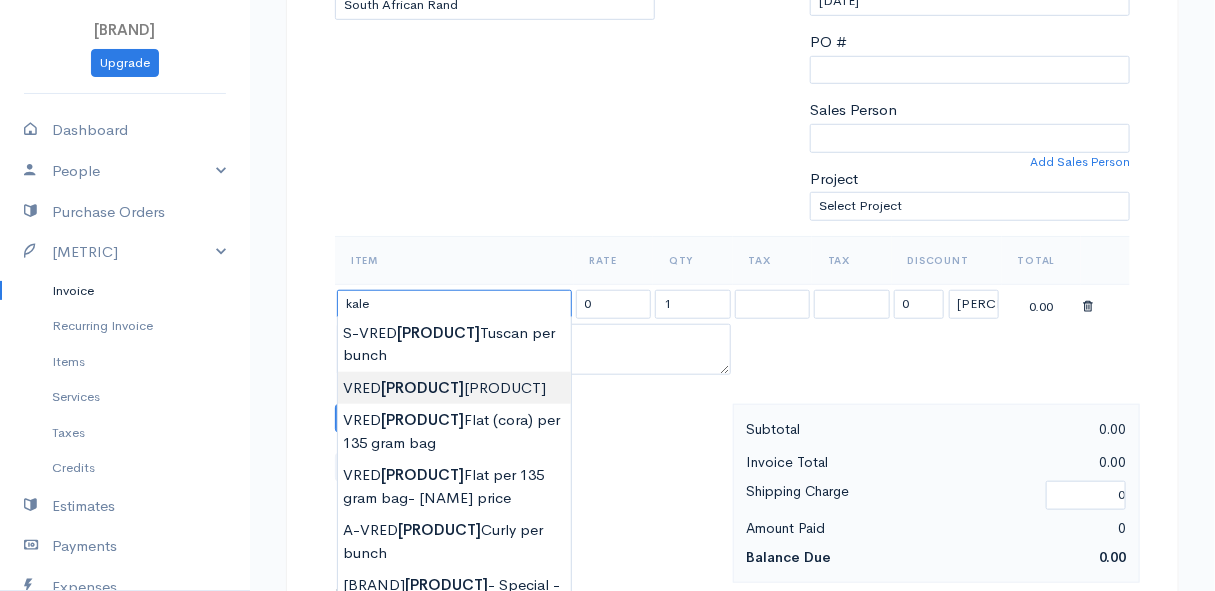 type on "VRED Kale Tuscan per 135 gram bag" 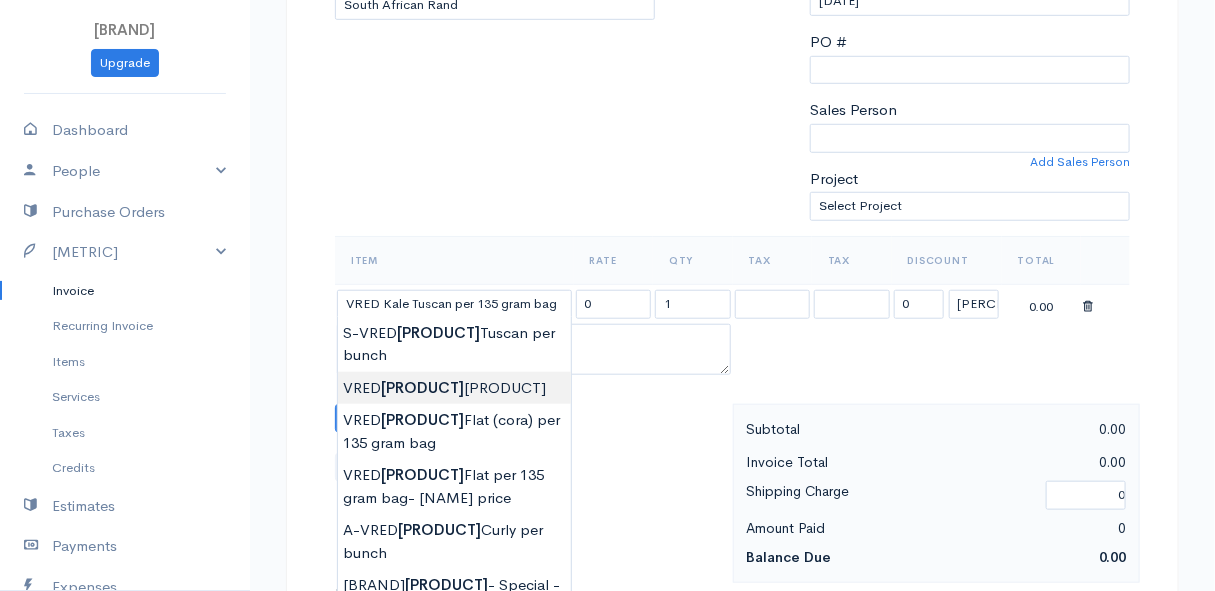 type on "24.00" 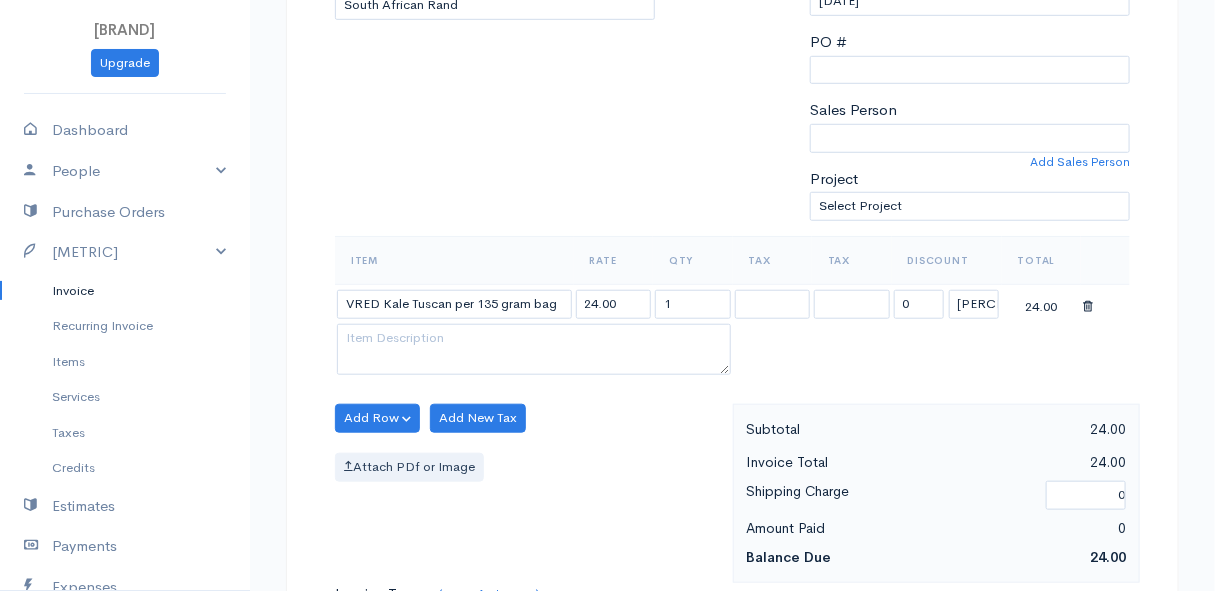click on "DRAFT To [FIRST] [LAST] [NUMBER] [STREET] [CITY] [POSTAL_CODE] [COUNTRY] United States Canada United Kingdom Afghanistan Albania Algeria American Samoa Andorra Anguilla Angola Antarctica Argentina Kip" at bounding box center (607, 410) 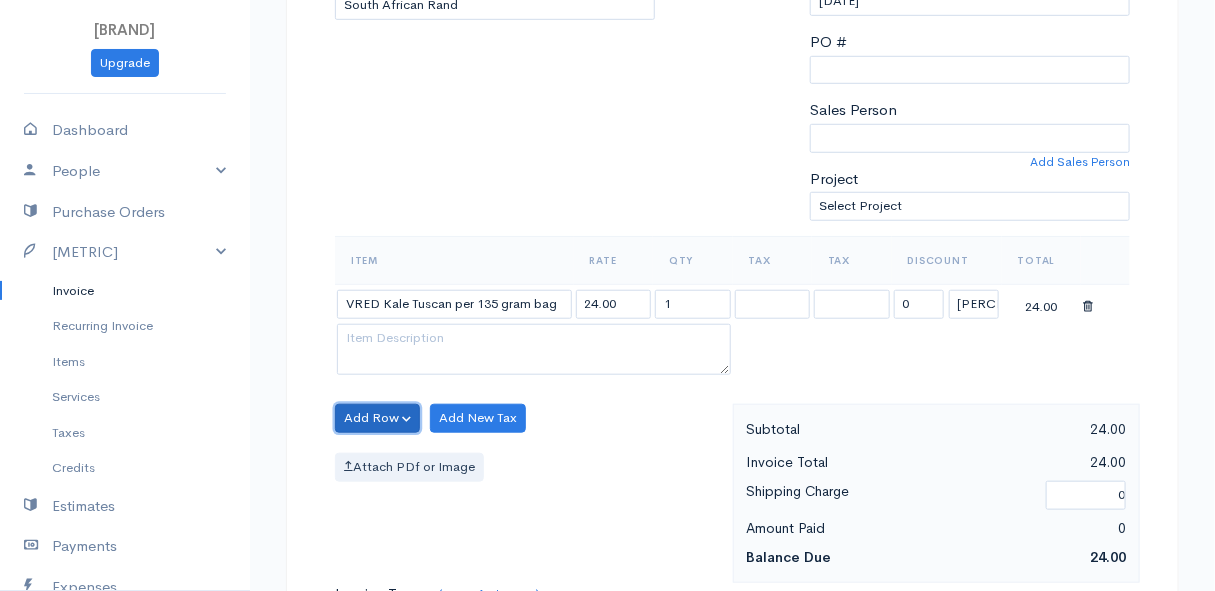 click on "Add Row" at bounding box center [377, 418] 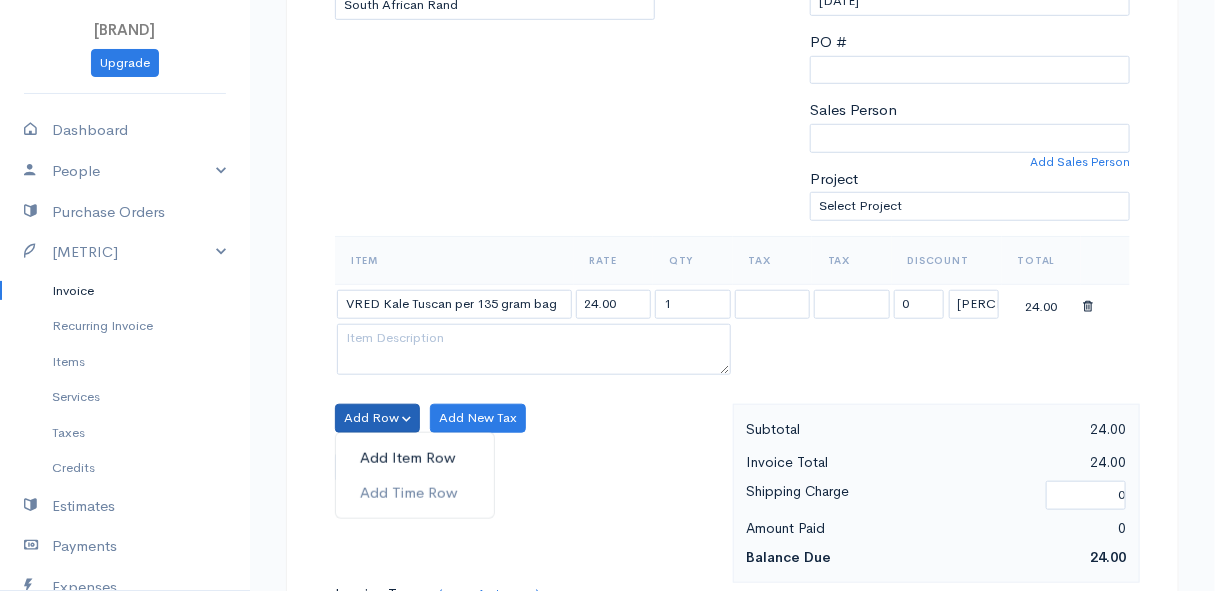 click on "Add Item Row" at bounding box center (415, 458) 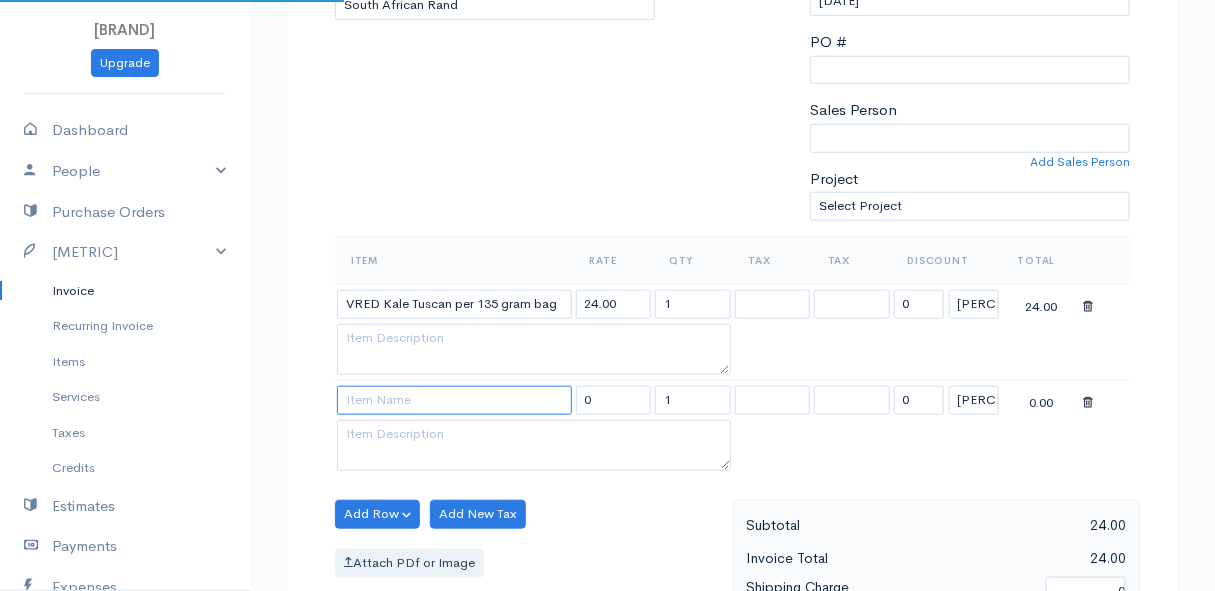 click at bounding box center [454, 400] 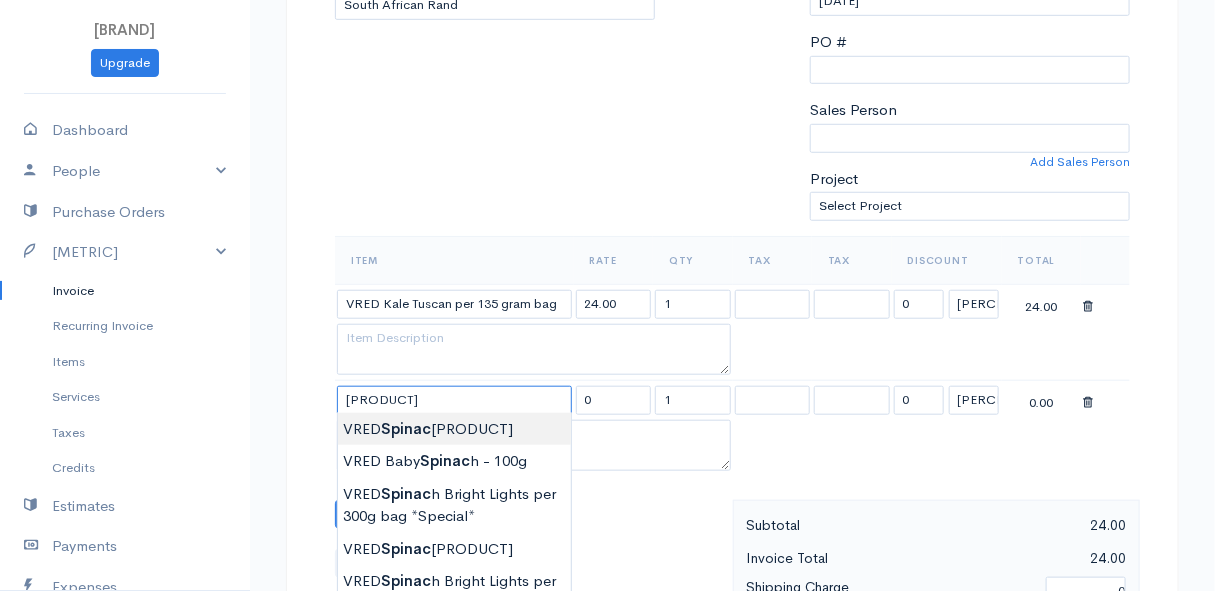 type on "VRED Spinach - Swiss Chard - per 250g" 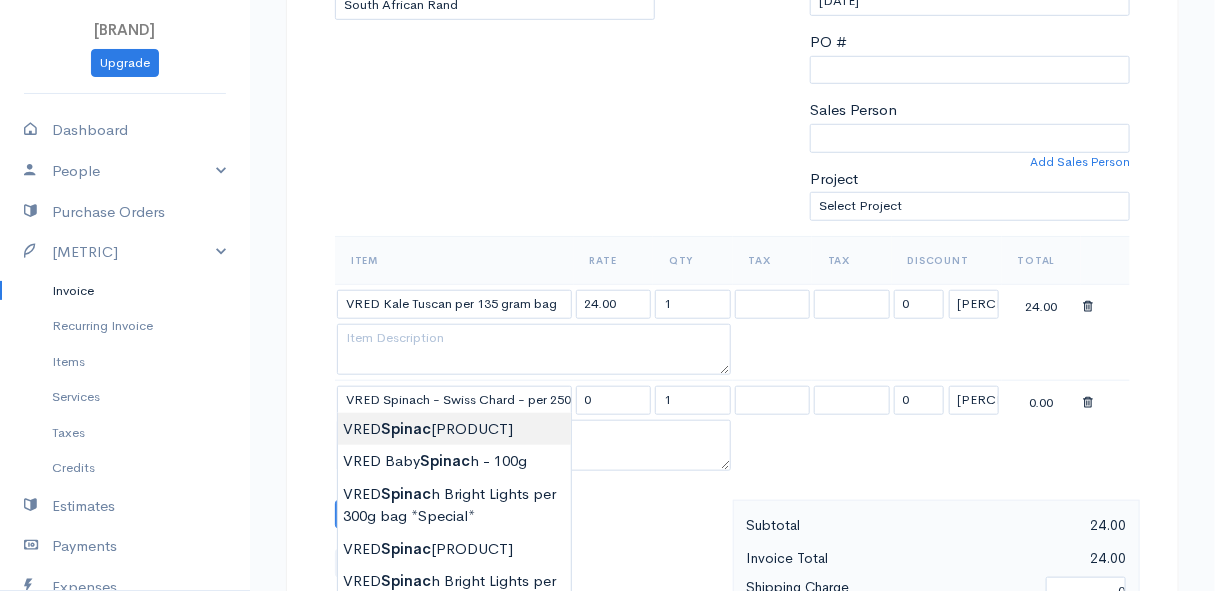 type on "27.00" 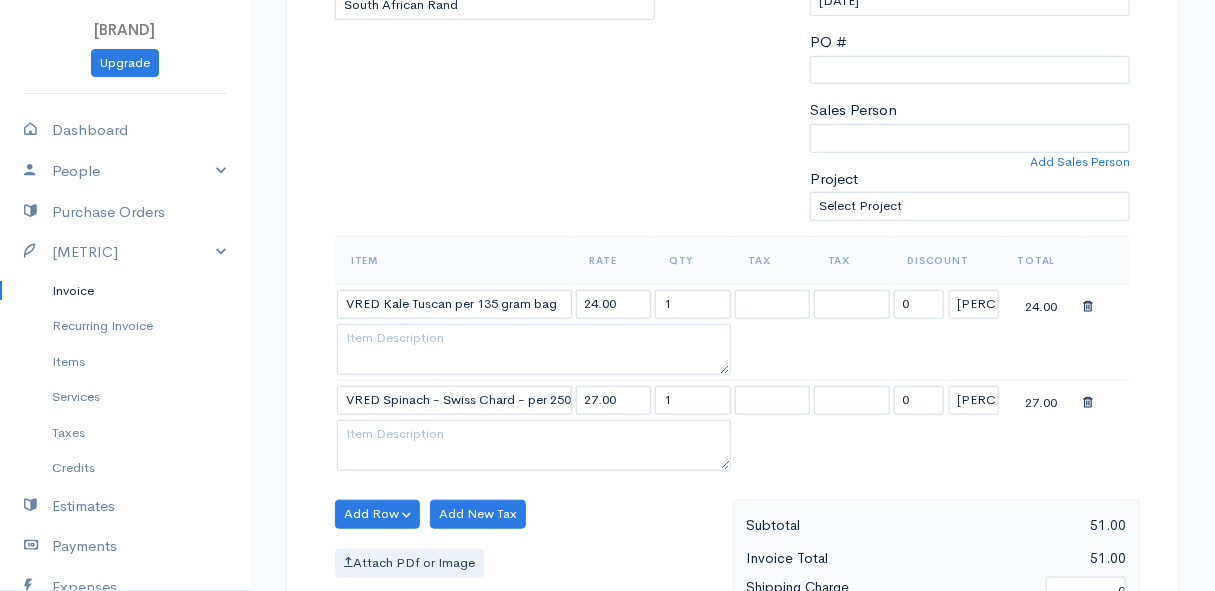 click on "DRAFT To [FIRST] [LAST] [NUMBER] [STREET] [CITY] [POSTAL_CODE] [COUNTRY] United States Canada United Kingdom Afghanistan Albania Algeria American Samoa Andorra Anguilla Angola Antarctica Argentina Kip" at bounding box center [607, 458] 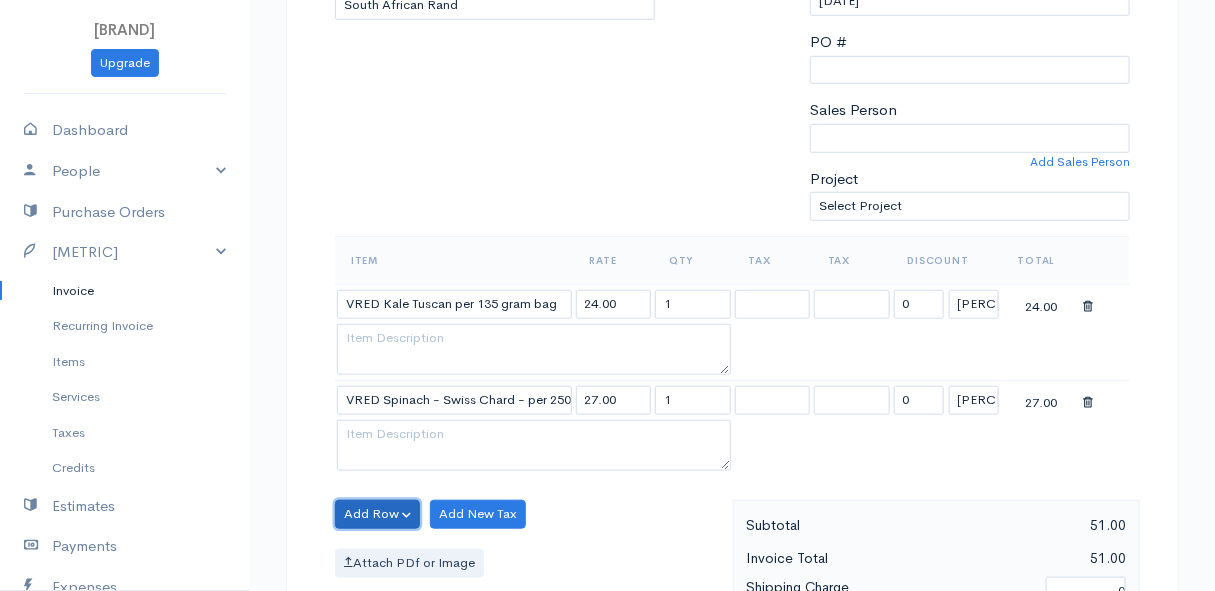 click on "Add Row" at bounding box center (377, 514) 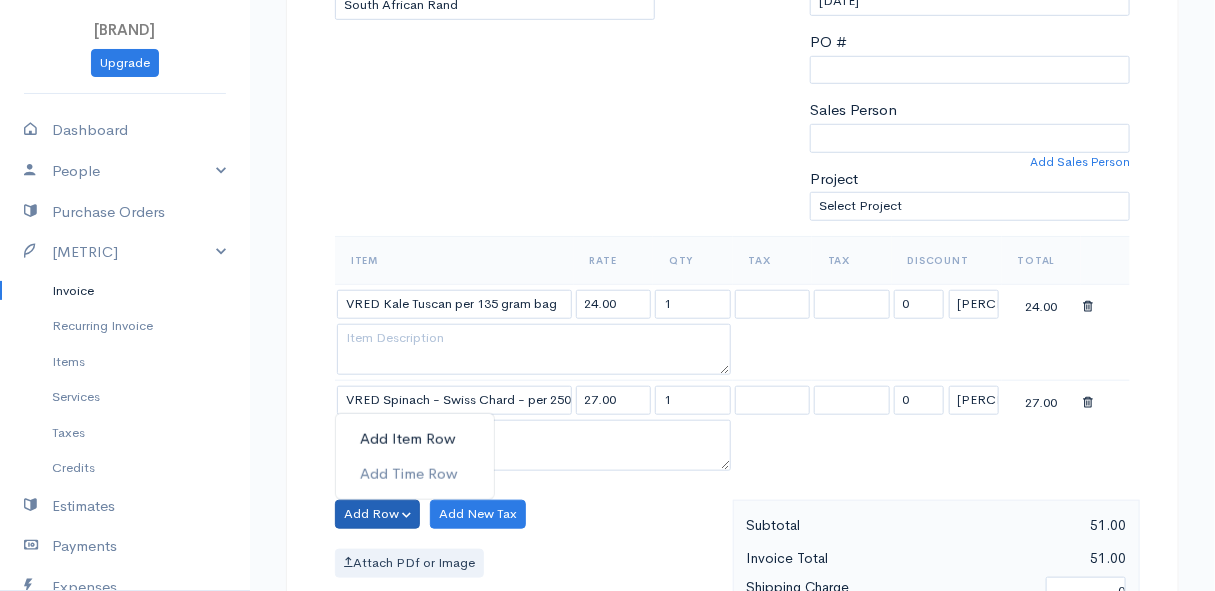 click on "Add Item Row" at bounding box center [415, 439] 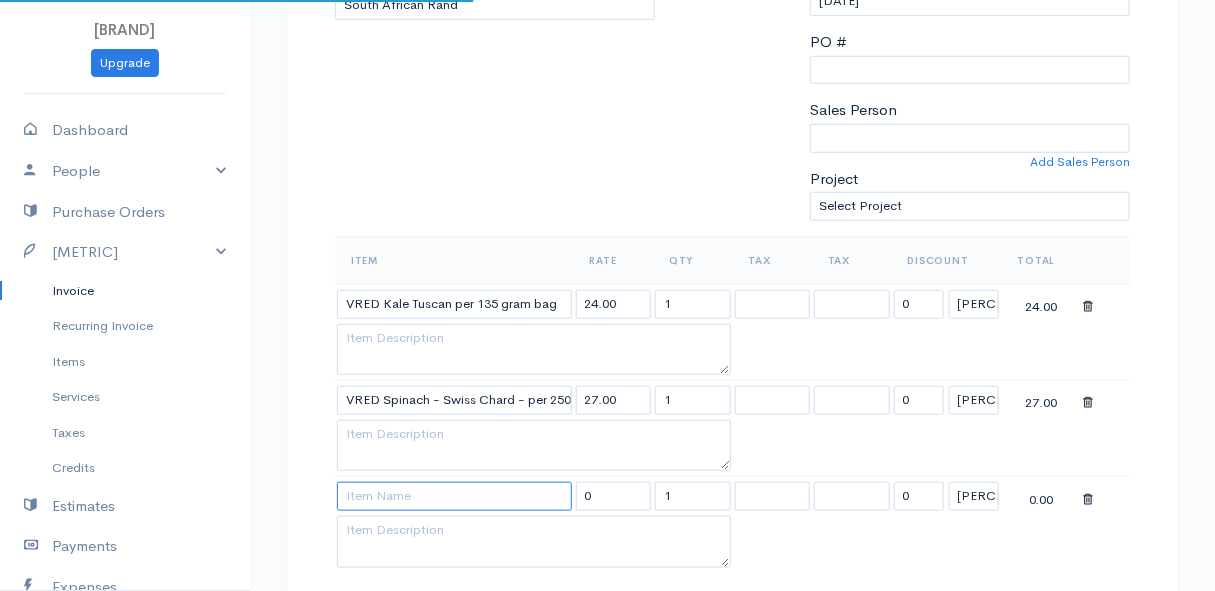 click at bounding box center (454, 496) 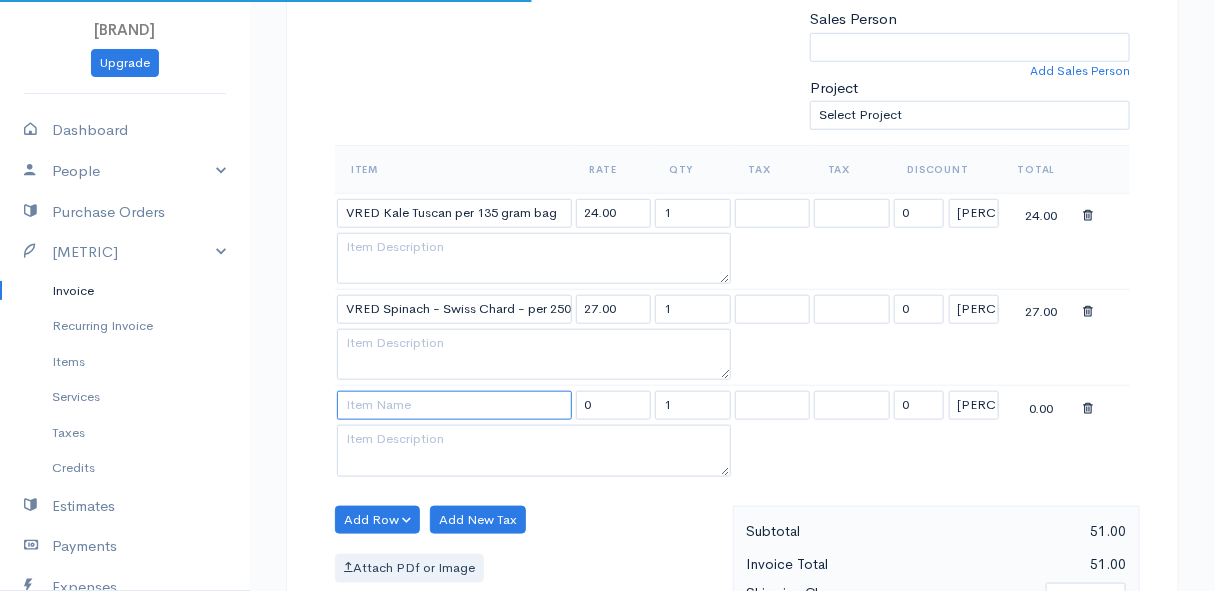scroll, scrollTop: 636, scrollLeft: 0, axis: vertical 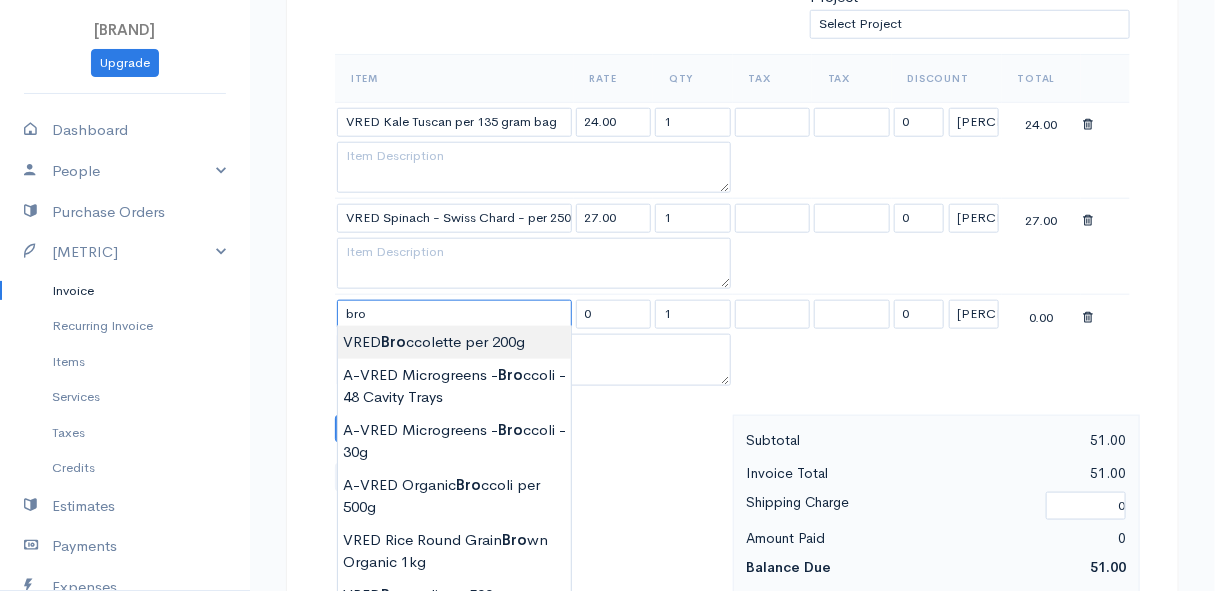 type on "VRED Broccolette per 200g" 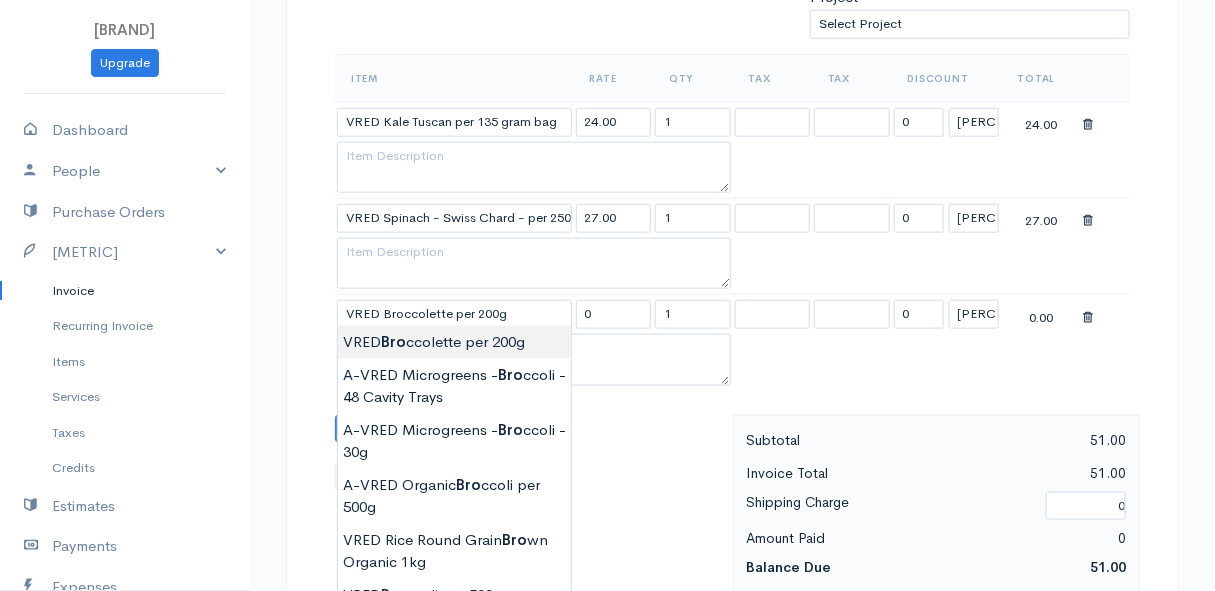 type on "44.00" 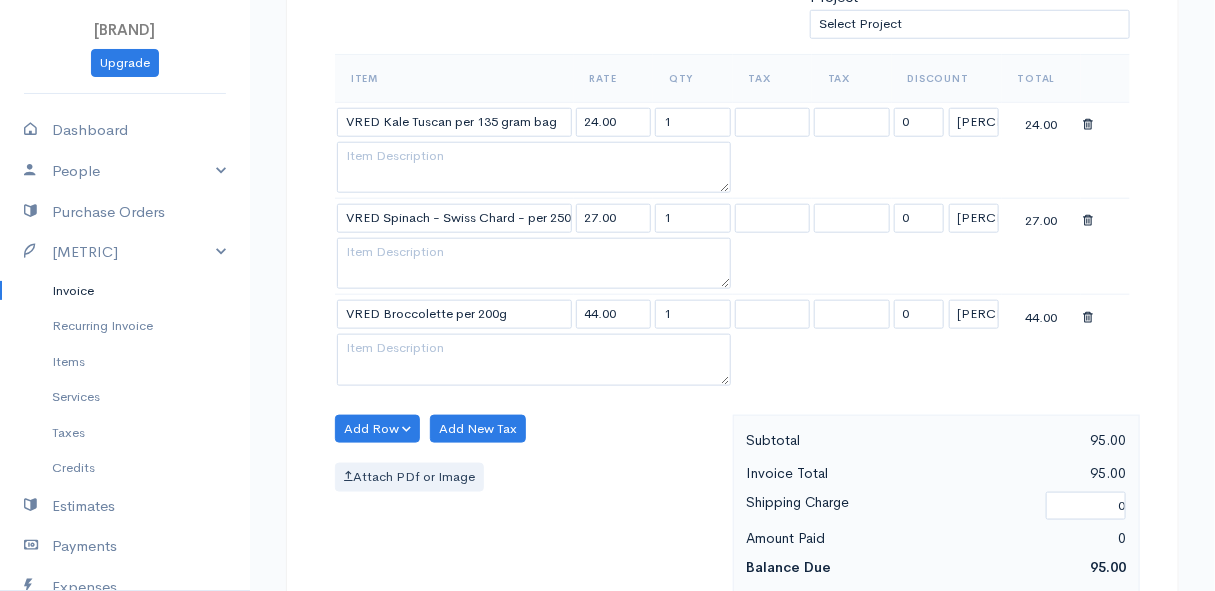 click on "DRAFT To [FIRST] [LAST] [NUMBER] [STREET] [CITY] [POSTAL_CODE] [COUNTRY] United States Canada United Kingdom Afghanistan Albania Algeria American Samoa Andorra Anguilla Angola Antarctica Argentina Kip" at bounding box center [607, 324] 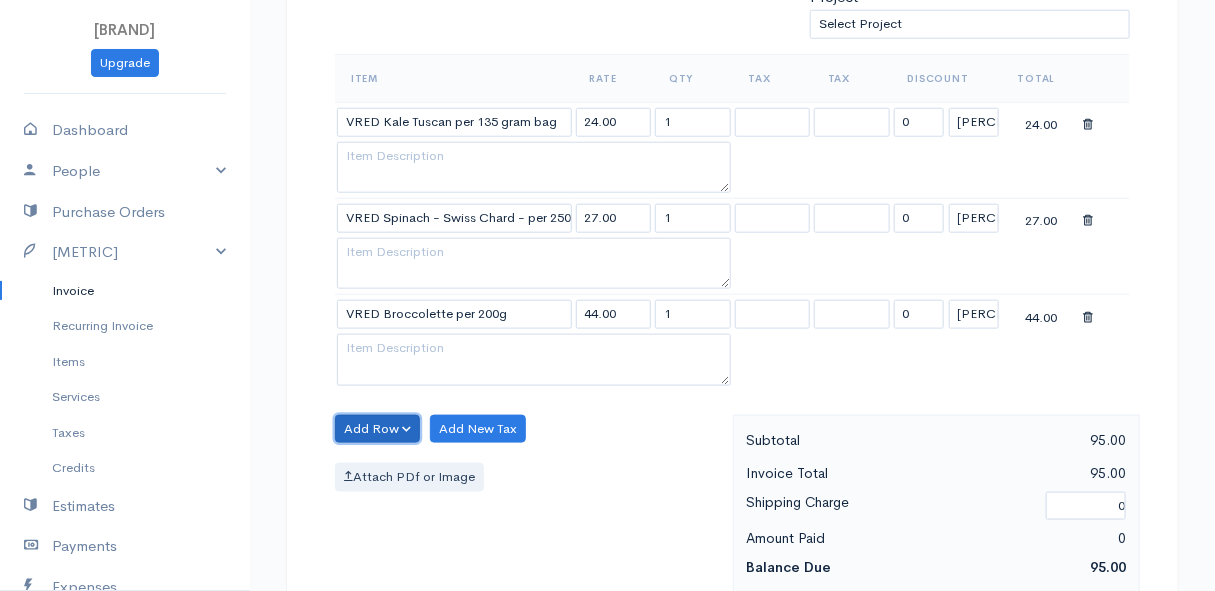 click on "Add Row" at bounding box center [377, 429] 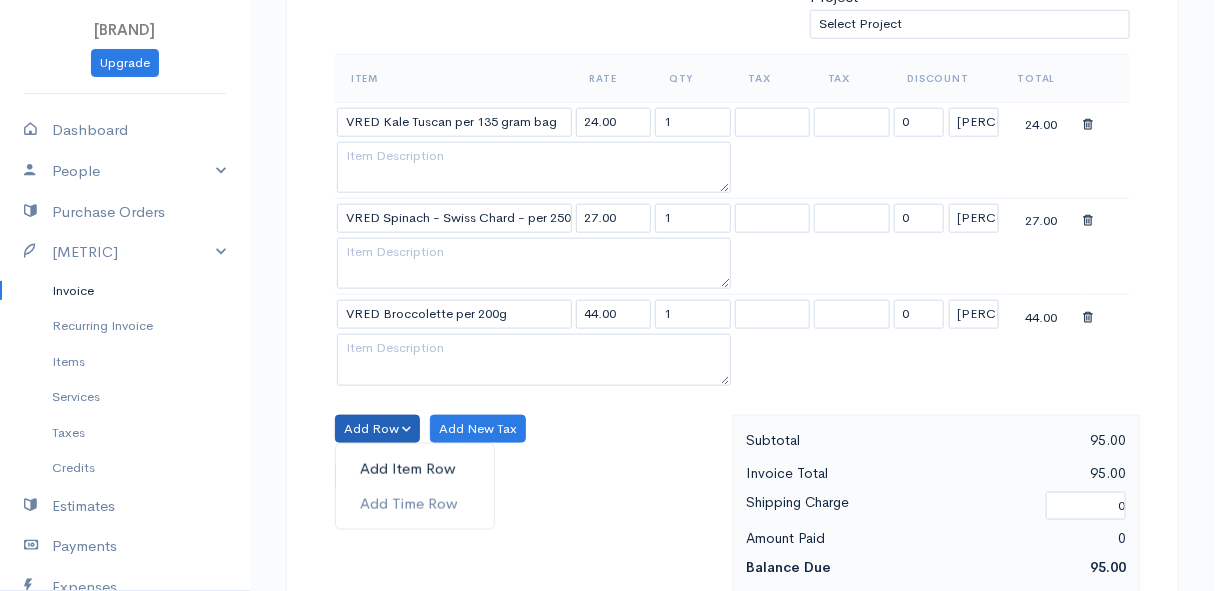 click on "Add Item Row" at bounding box center [415, 469] 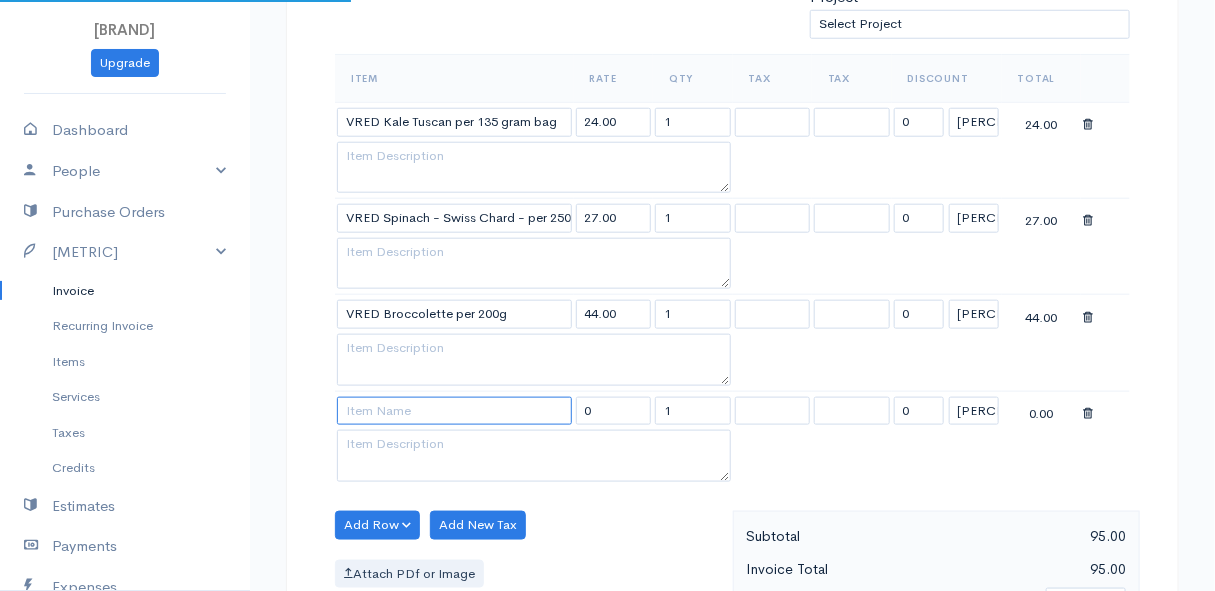 click at bounding box center [454, 411] 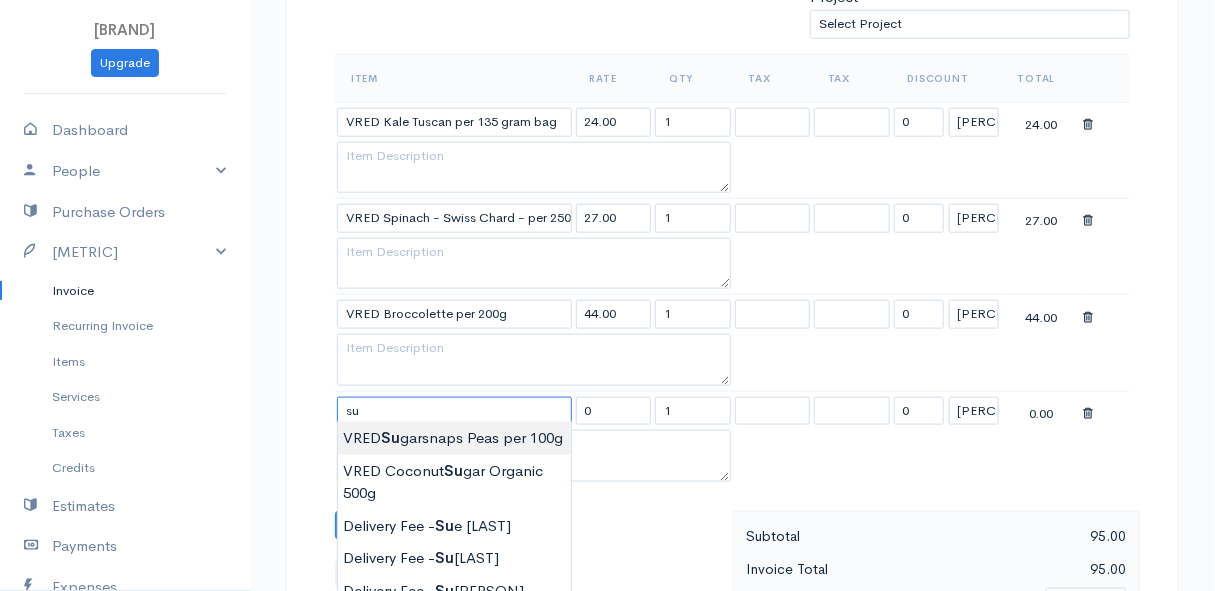 type on "VRED Sugarsnaps Peas per 100g" 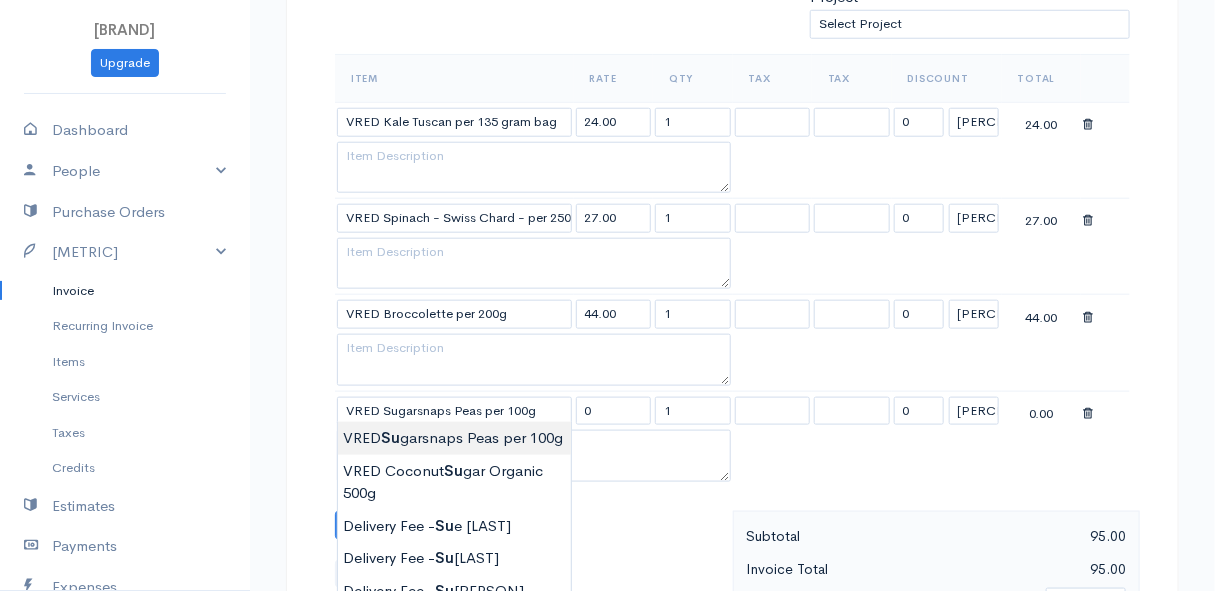 type on "30.00" 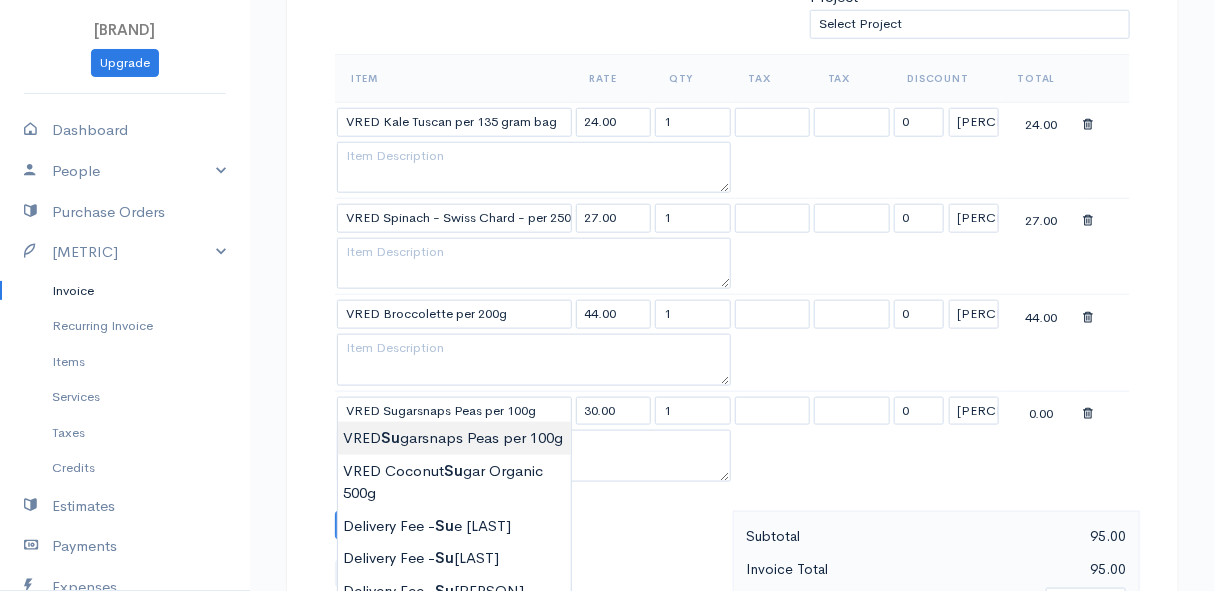click on "DRAFT To [FIRST] [LAST] [NUMBER] [STREET] [CITY] [POSTAL_CODE] [COUNTRY] United States Canada United Kingdom Afghanistan Albania Algeria American Samoa Andorra Anguilla Angola Antarctica Argentina Kip" at bounding box center [607, 372] 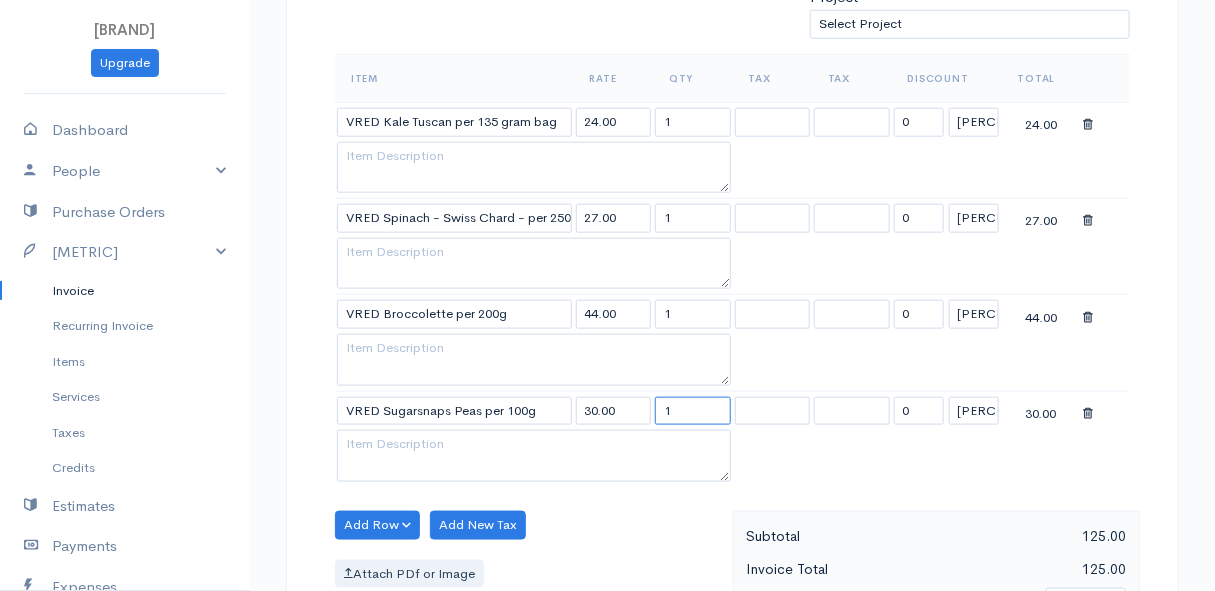 drag, startPoint x: 691, startPoint y: 412, endPoint x: 627, endPoint y: 411, distance: 64.00781 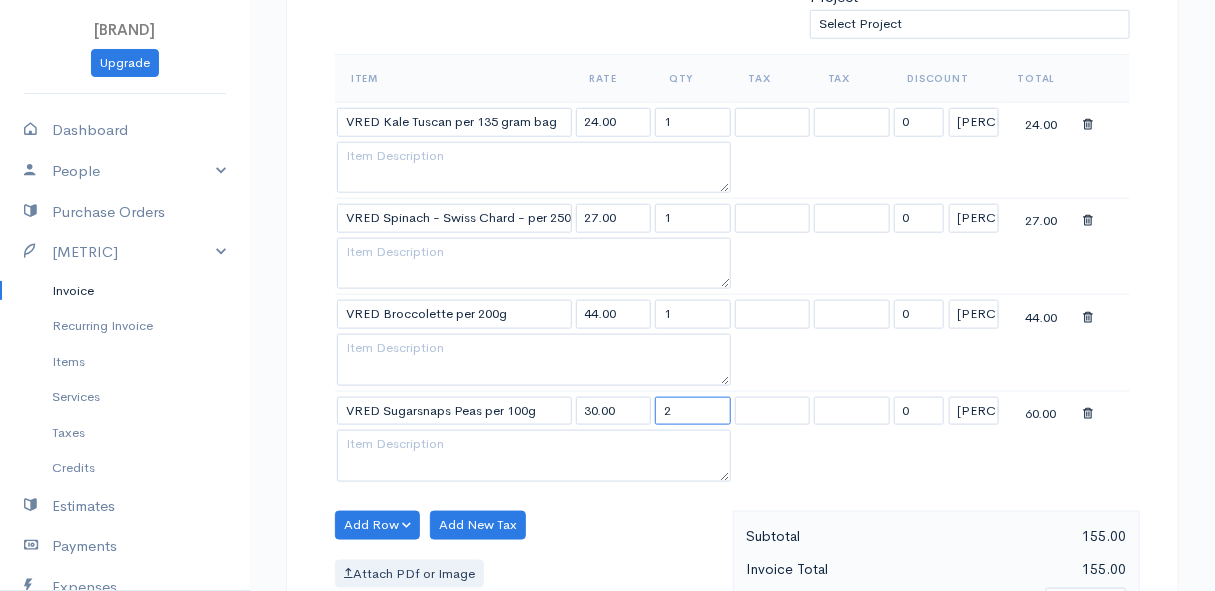 type on "2" 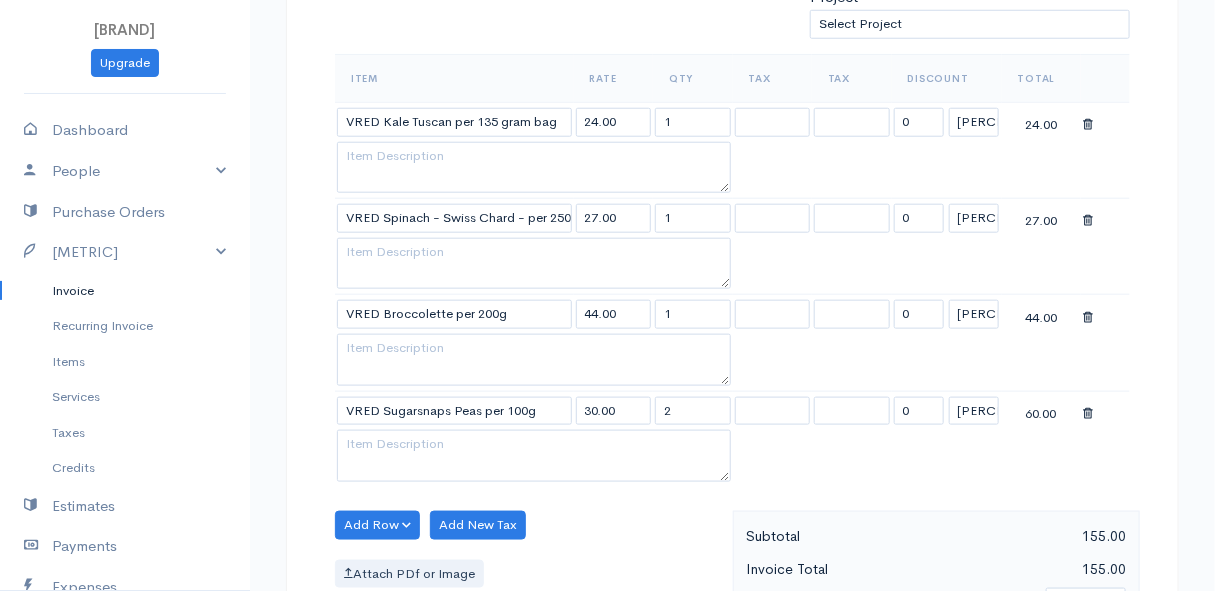 click on "Add Row Add Item Row Add Time Row Add New Tax                          Attach PDf or Image" at bounding box center (529, 600) 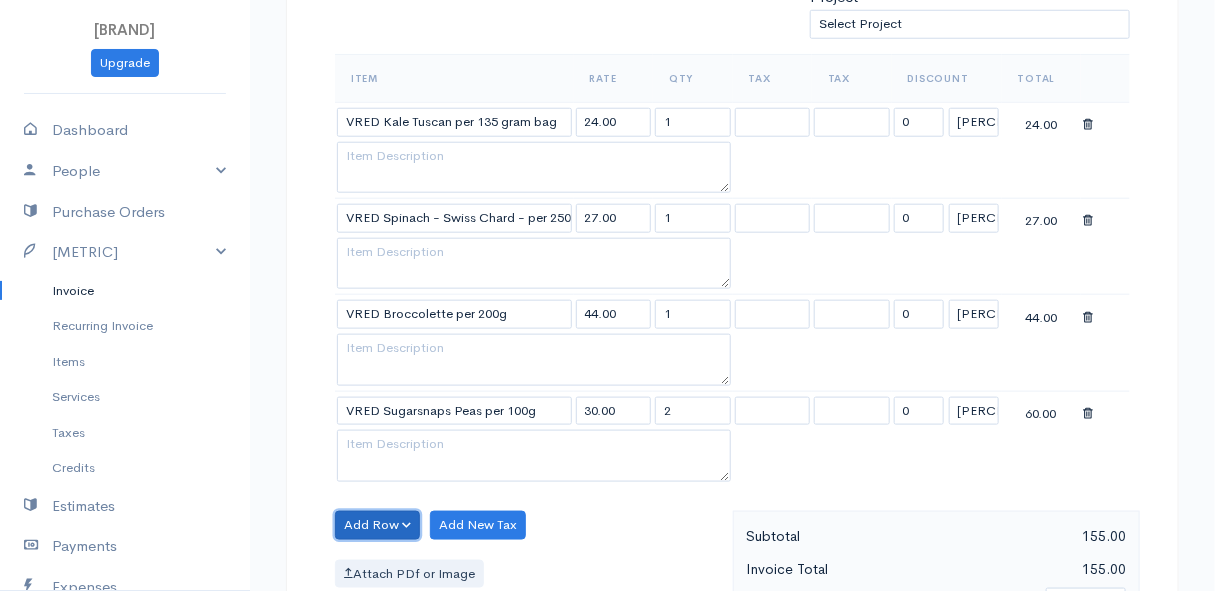 click on "Add Row" at bounding box center (377, 525) 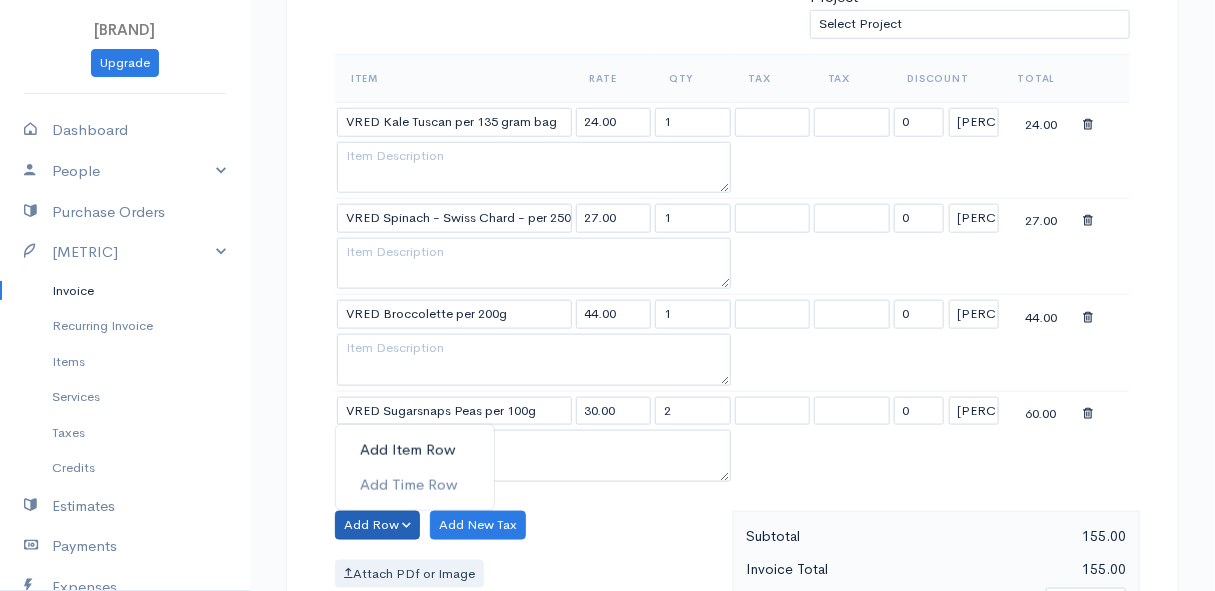 click on "Add Item Row" at bounding box center [415, 450] 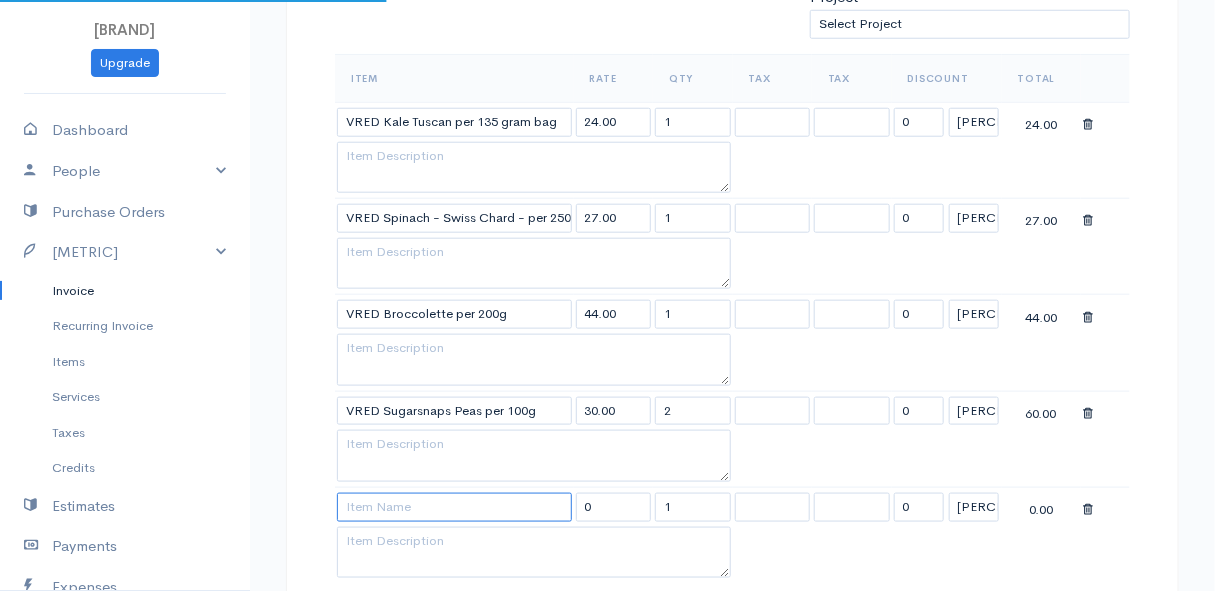 click at bounding box center (454, 507) 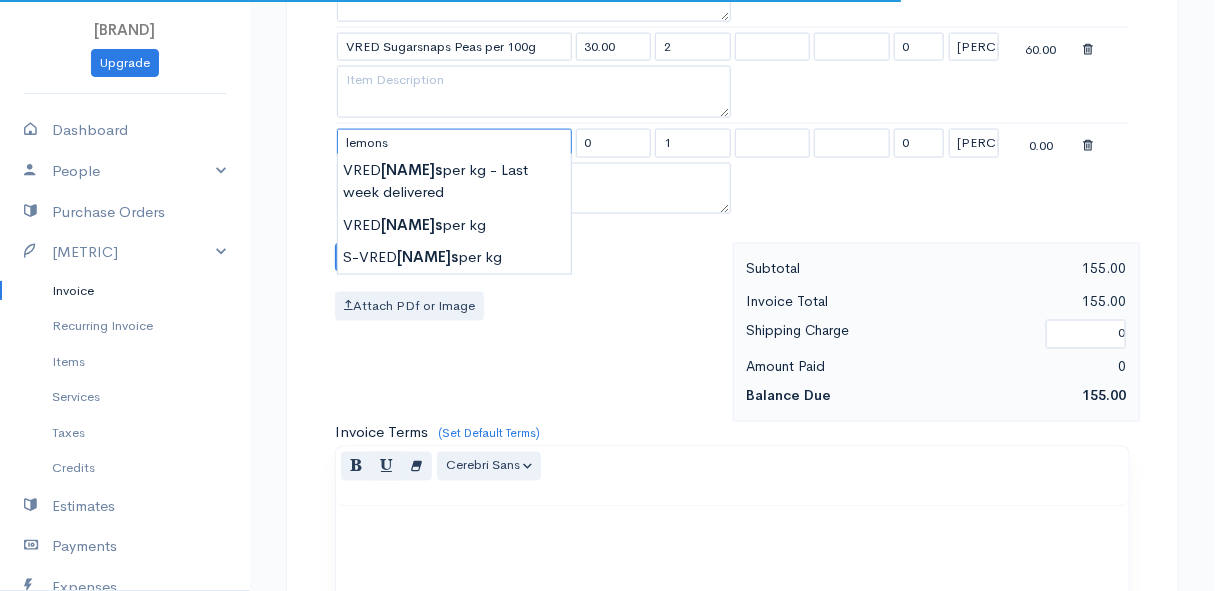 scroll, scrollTop: 909, scrollLeft: 0, axis: vertical 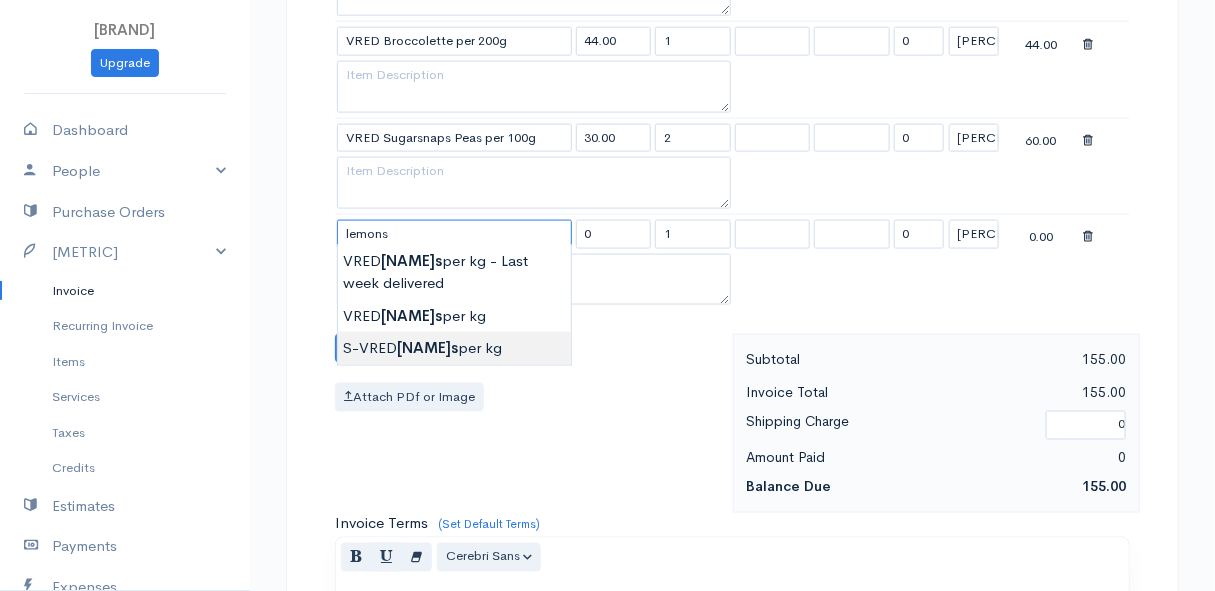 type on "S-VRED Lemons per kg" 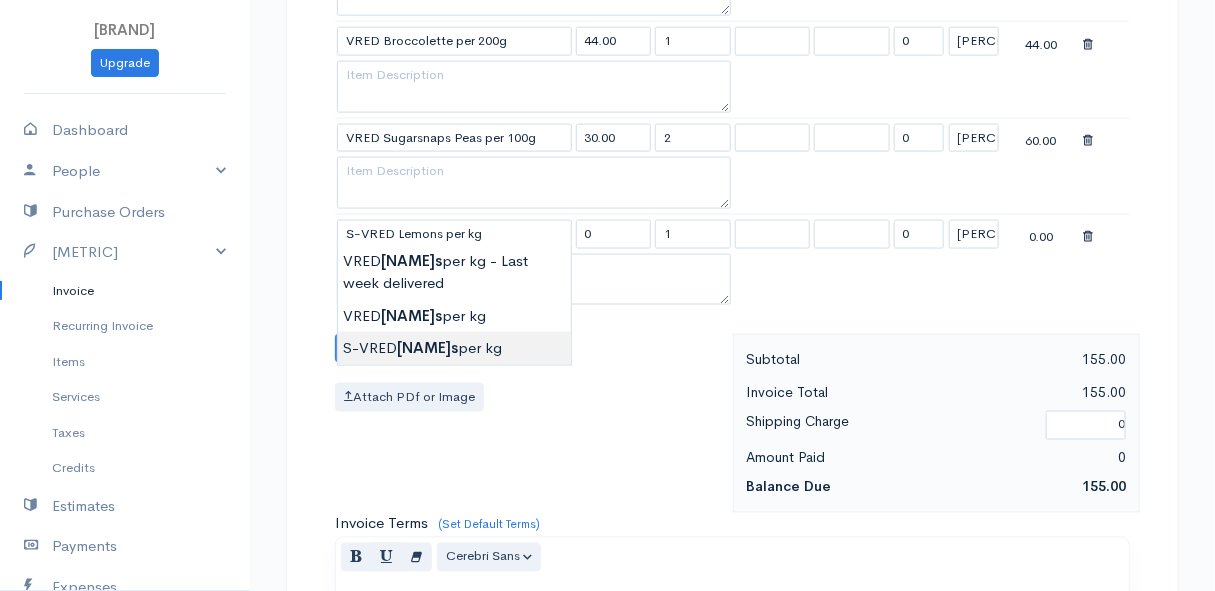 type on "32.00" 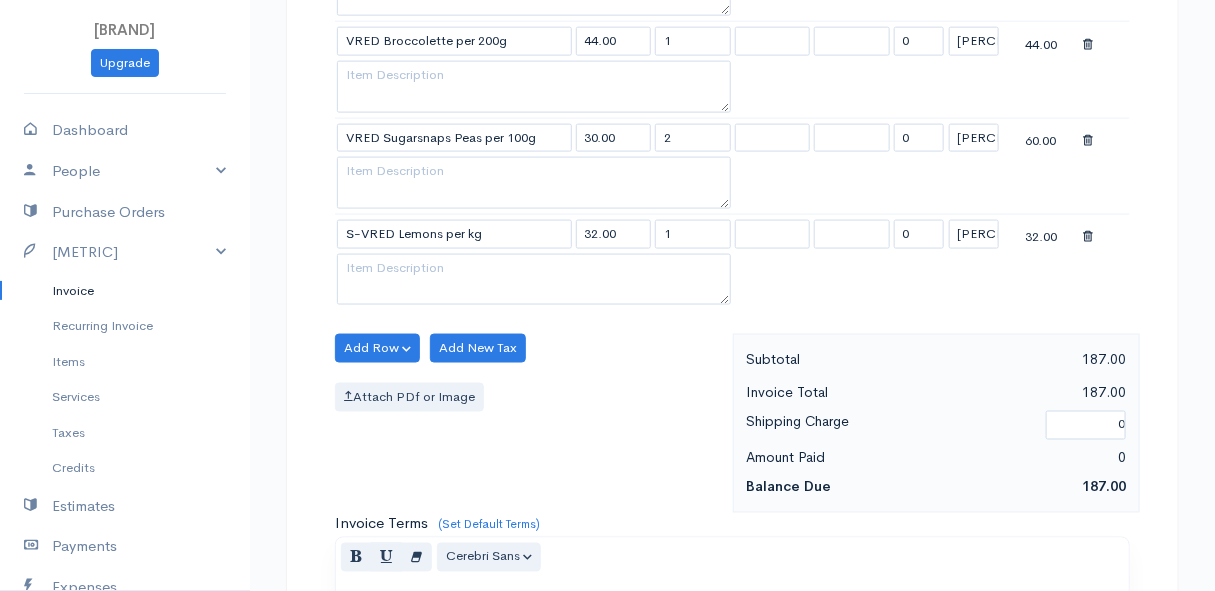 click on "DRAFT To [FIRST] [LAST] [NUMBER] [STREET] [CITY] [POSTAL_CODE] [COUNTRY] United States Canada United Kingdom Afghanistan Albania Algeria American Samoa Andorra Anguilla Angola Antarctica Argentina Kip" at bounding box center (607, 148) 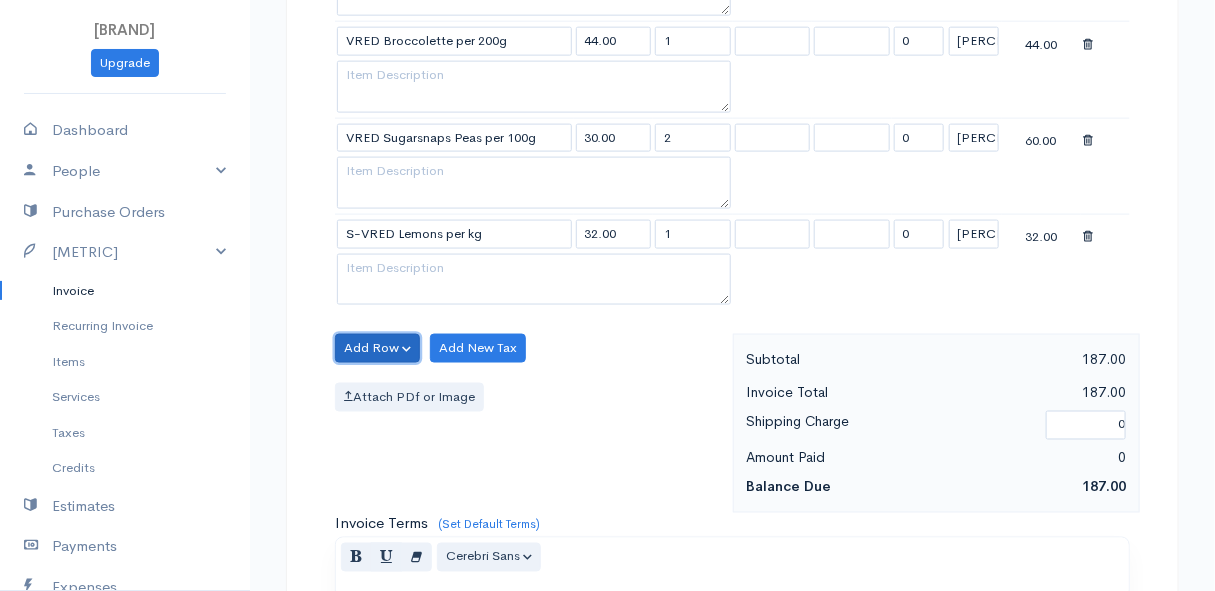 click on "Add Row" at bounding box center (377, 348) 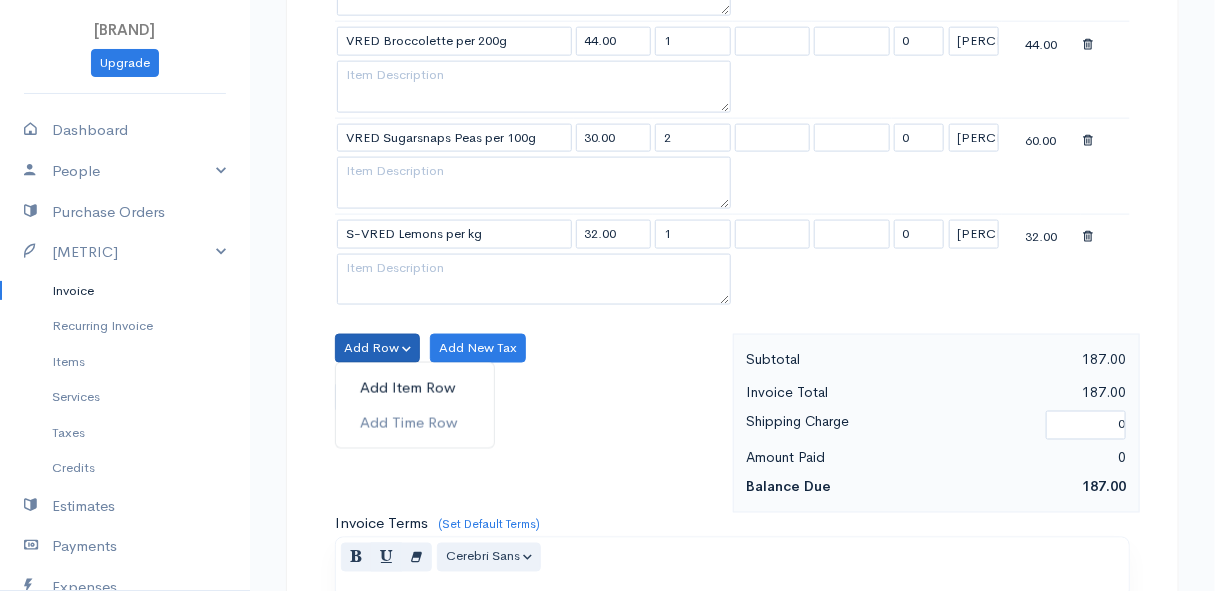 click on "Add Item Row" at bounding box center (415, 388) 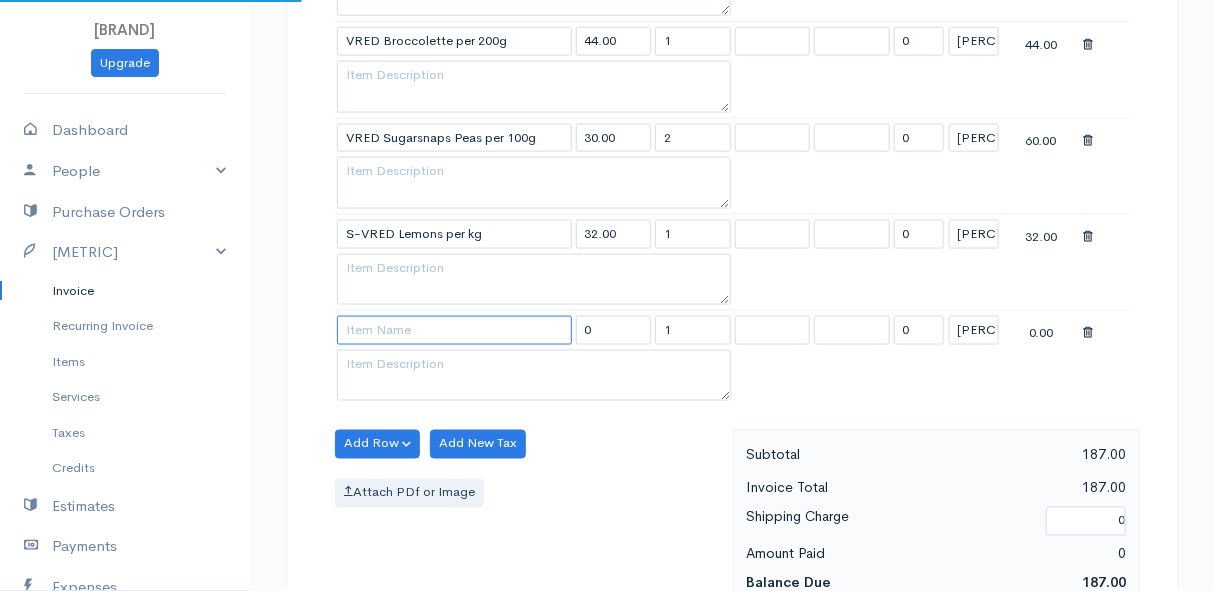 click at bounding box center (454, 330) 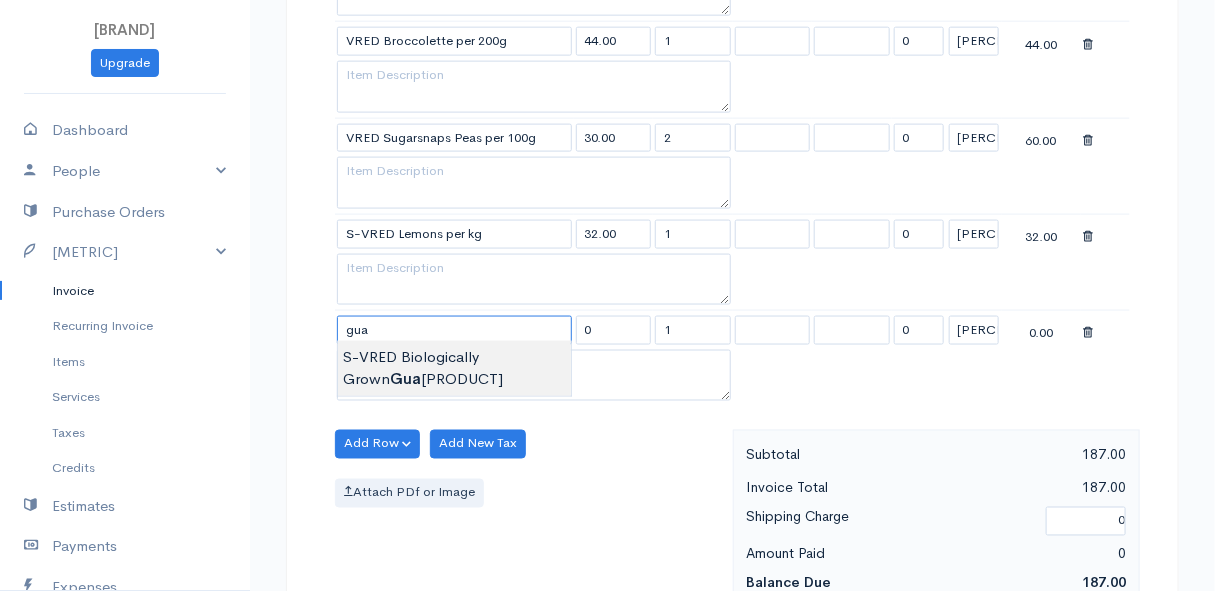 type on "S-VRED Biologically Grown Guavas 600g punnet" 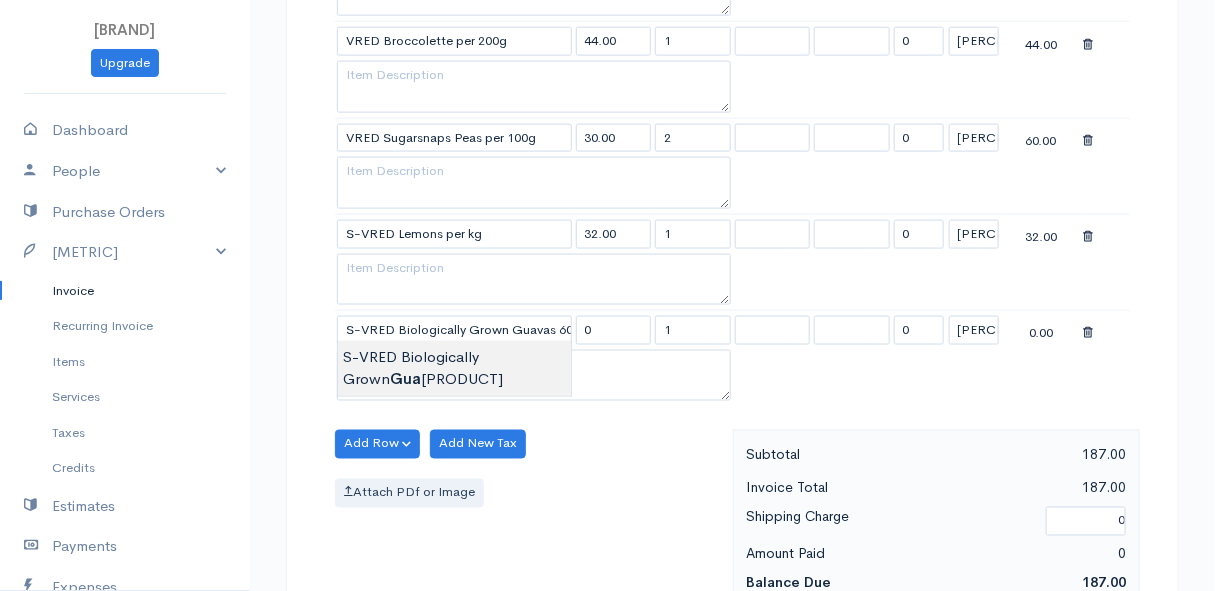 type on "38.00" 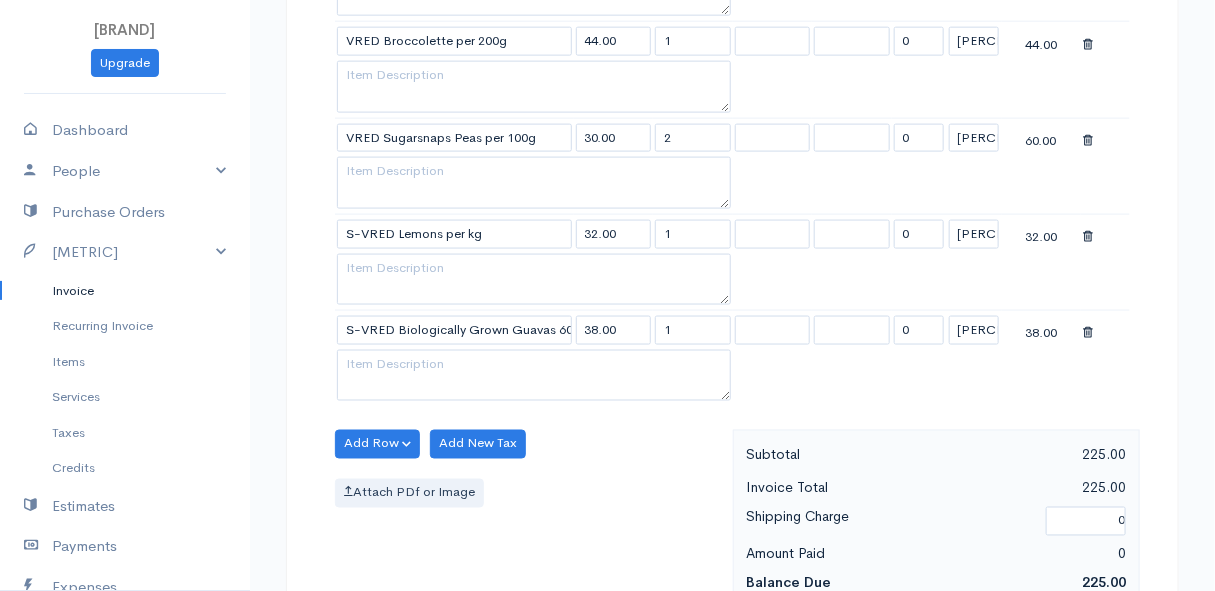 click on "DRAFT To [FIRST] [LAST] [NUMBER] [STREET] [CITY] [POSTAL_CODE] [COUNTRY] United States Canada United Kingdom Afghanistan Albania Algeria American Samoa Andorra Anguilla Angola Antarctica Argentina Kip" at bounding box center [607, 196] 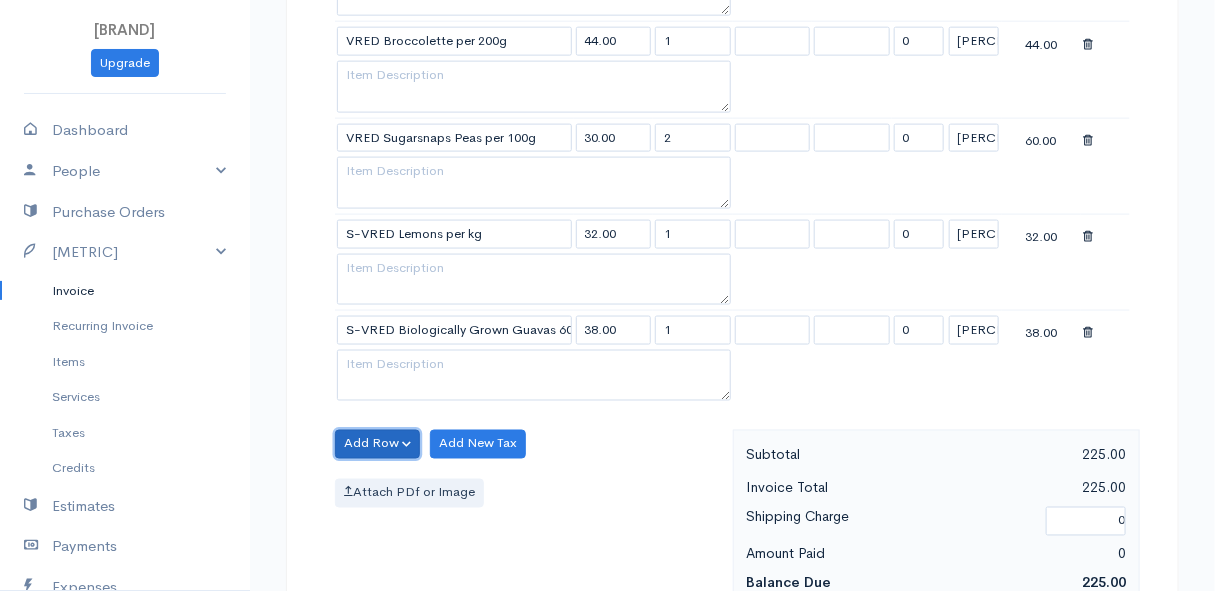 click on "Add Row" at bounding box center [377, 444] 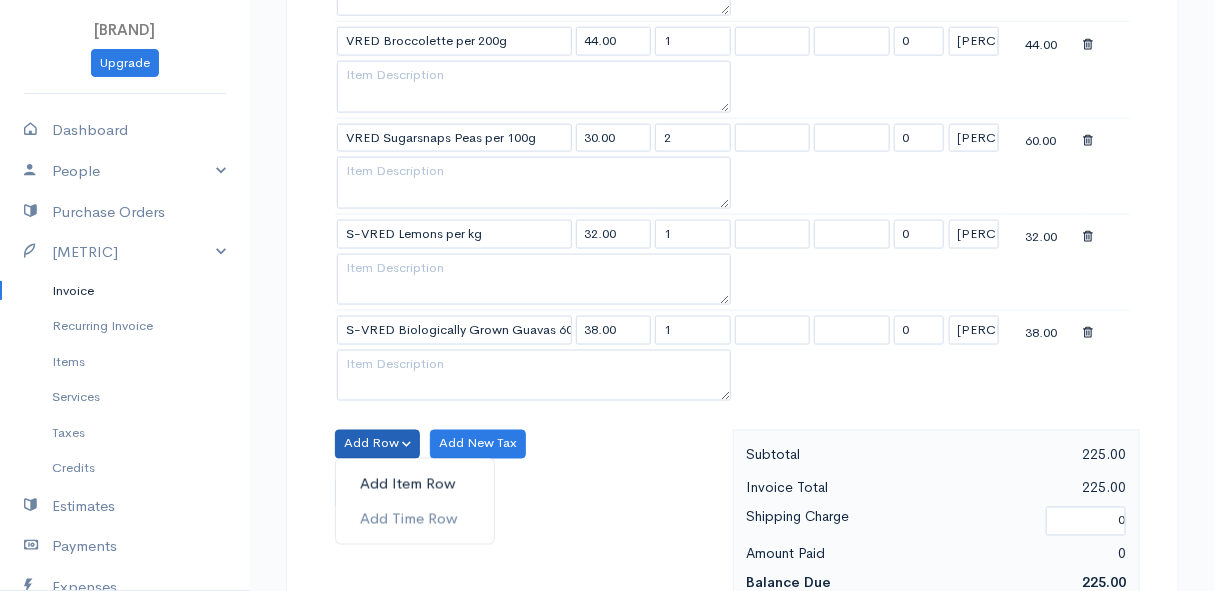click on "Add Item Row" at bounding box center [415, 484] 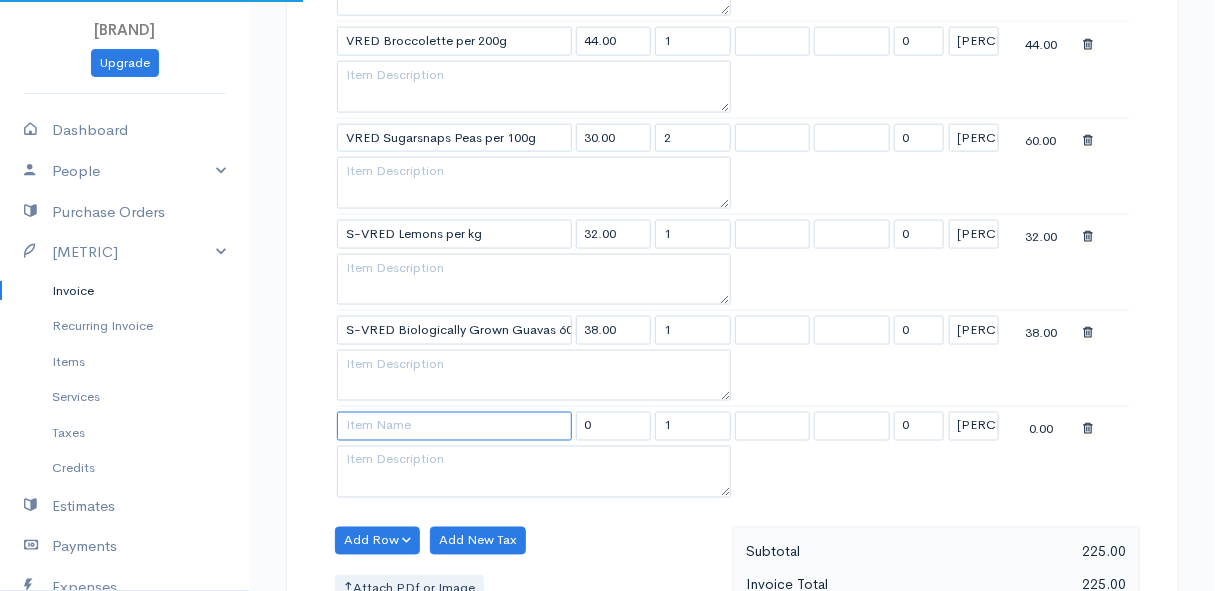 click at bounding box center [454, 426] 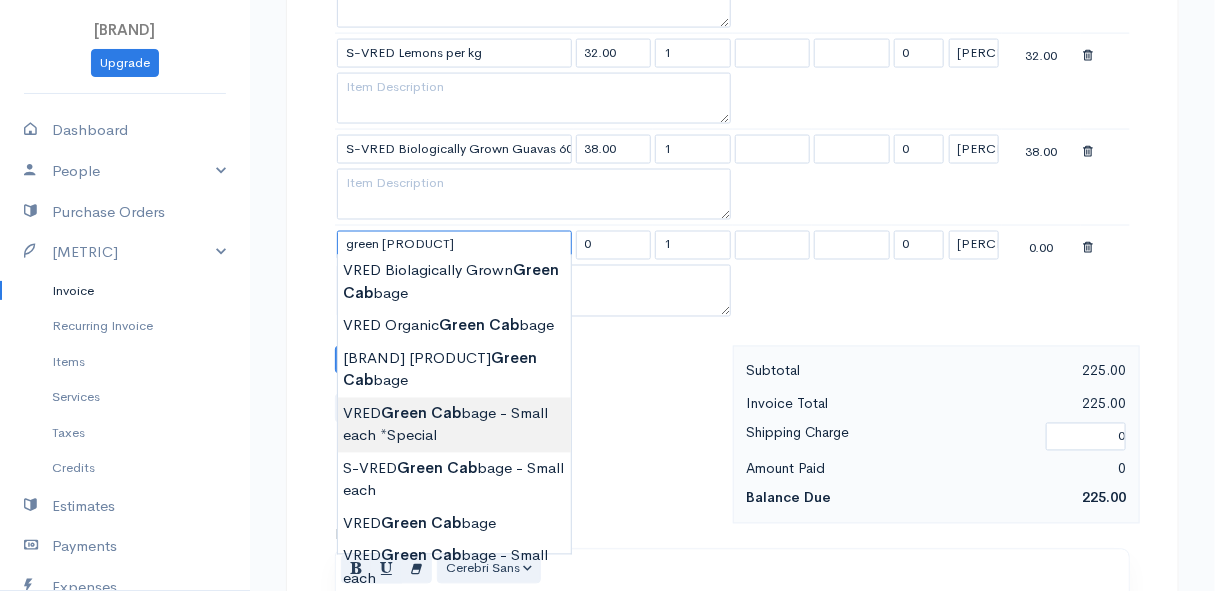 scroll, scrollTop: 1181, scrollLeft: 0, axis: vertical 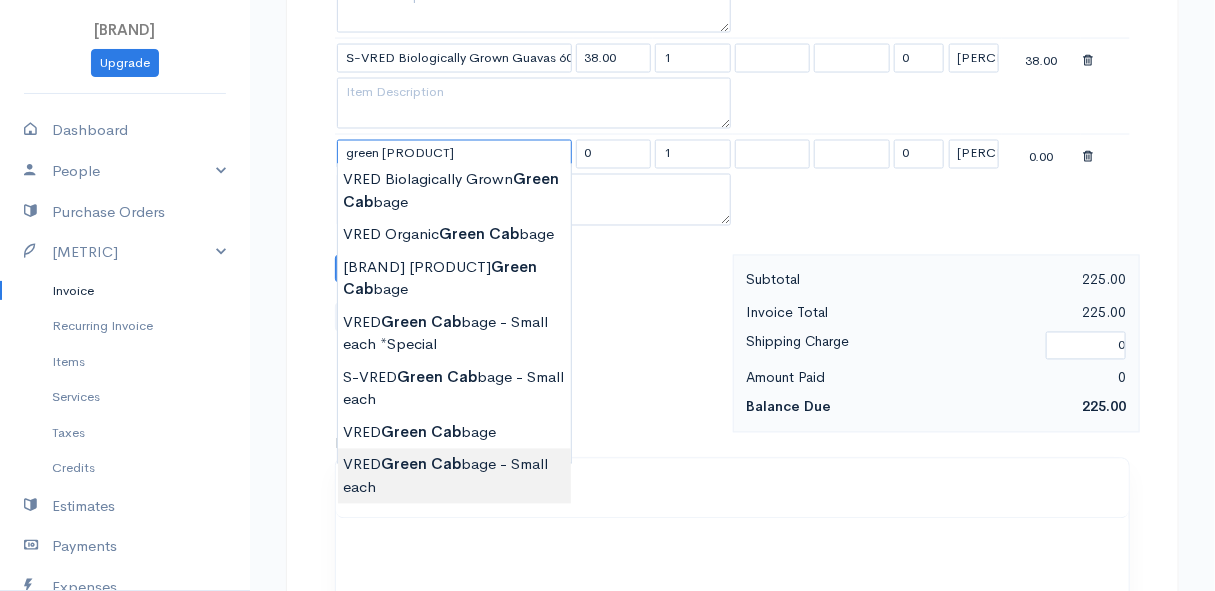 type on "VRED Green Cabbage - Small each" 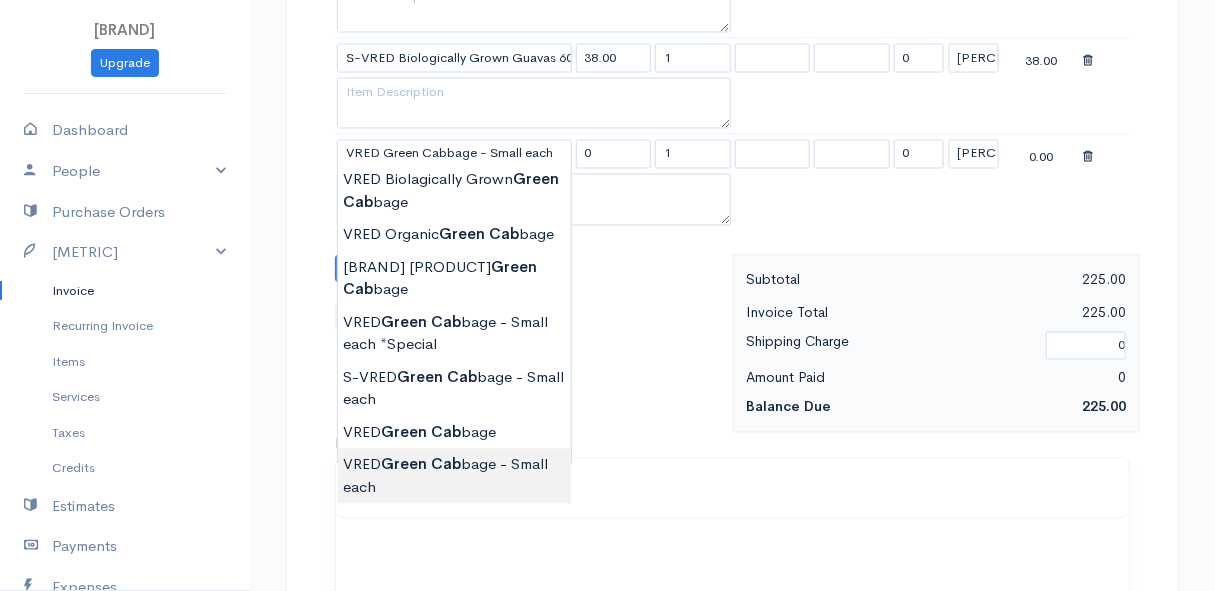 type on "30.00" 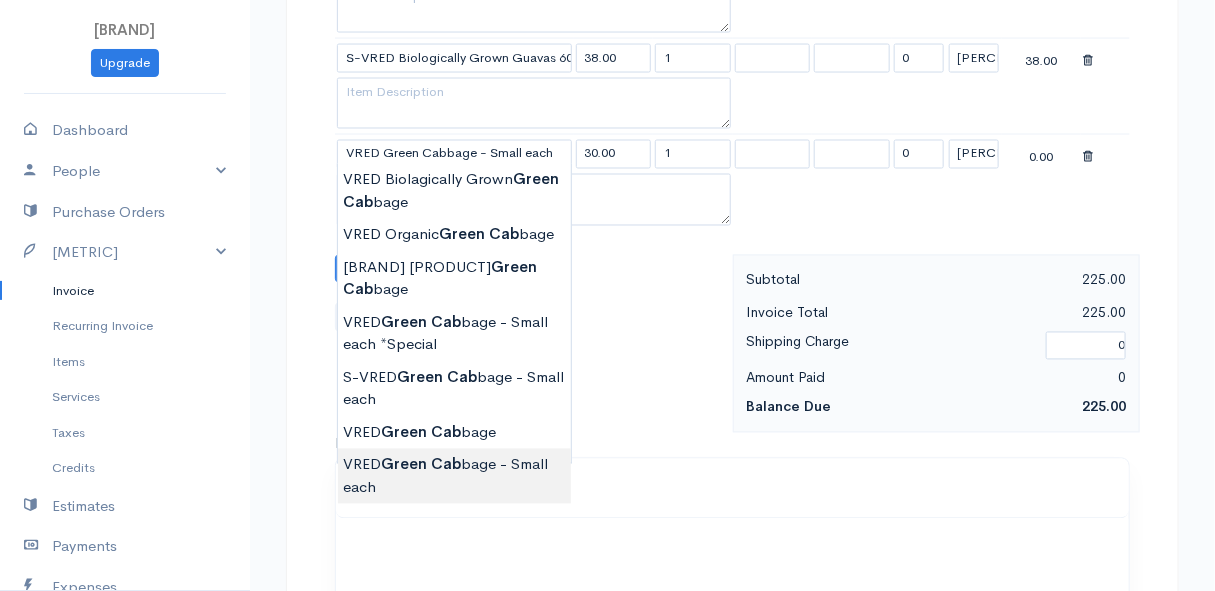 click on "DRAFT To [FIRST] [LAST] [NUMBER] [STREET] [CITY] [POSTAL_CODE] [COUNTRY] United States Canada United Kingdom Afghanistan Albania Algeria American Samoa Andorra Anguilla Angola Antarctica Argentina Kip" at bounding box center (607, -28) 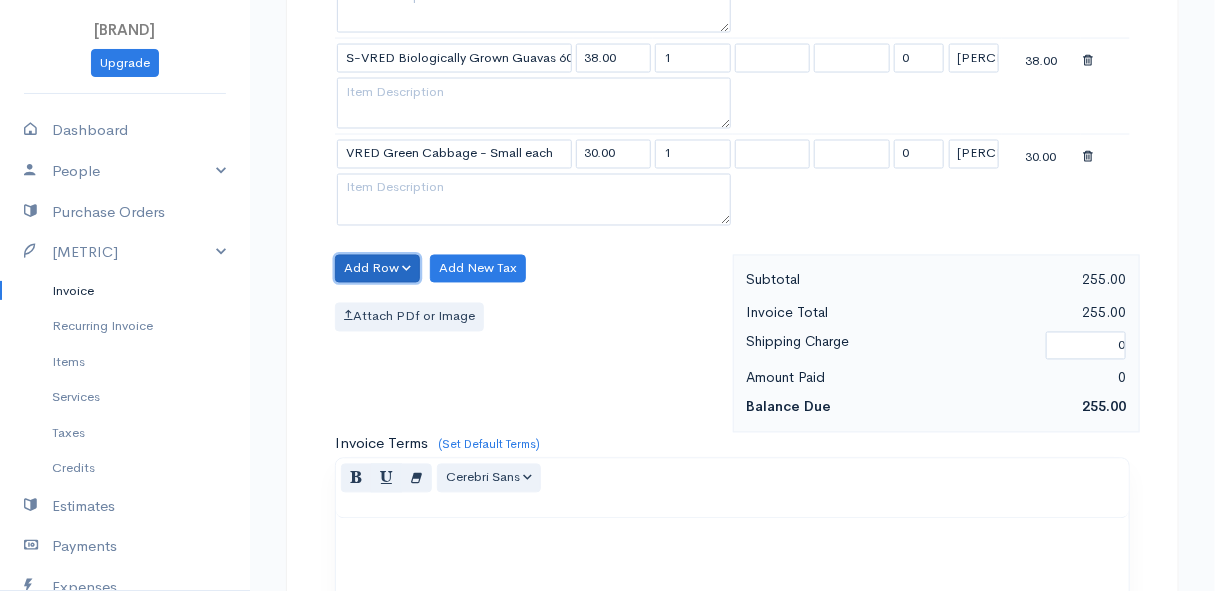 click on "Add Row" at bounding box center [377, 269] 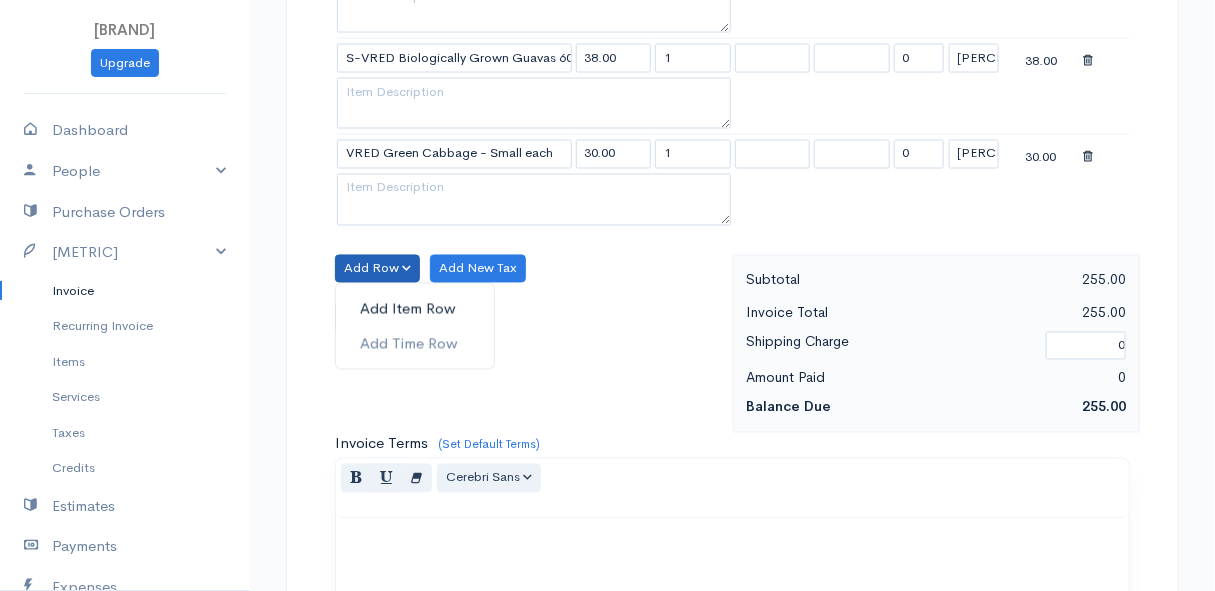 click on "Add Item Row" at bounding box center (415, 309) 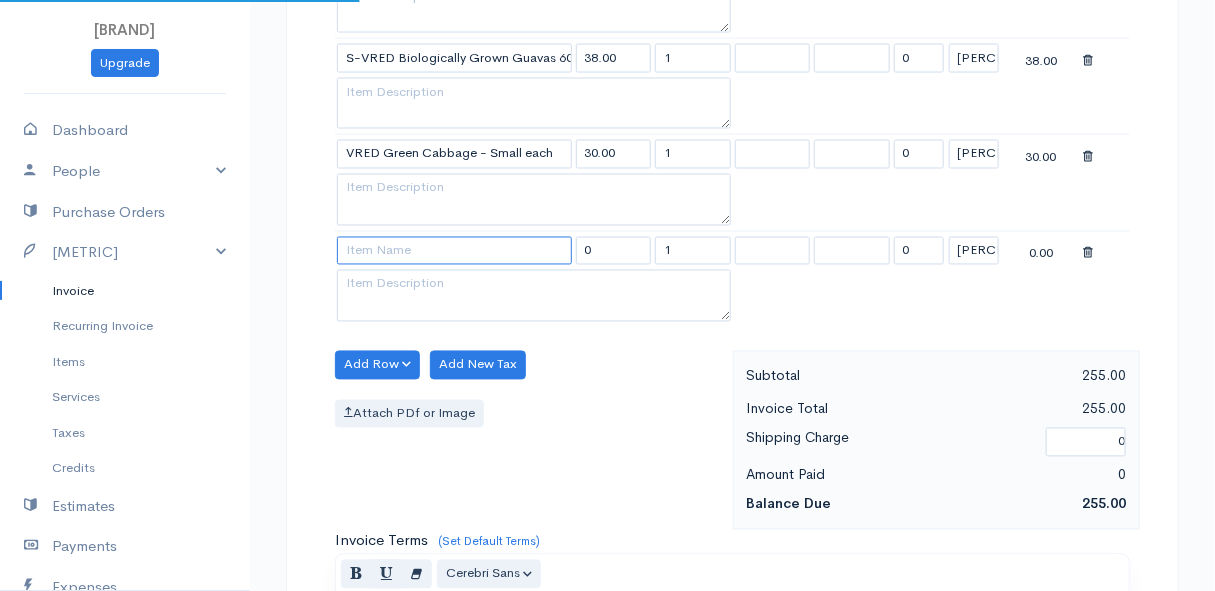 click at bounding box center [454, 251] 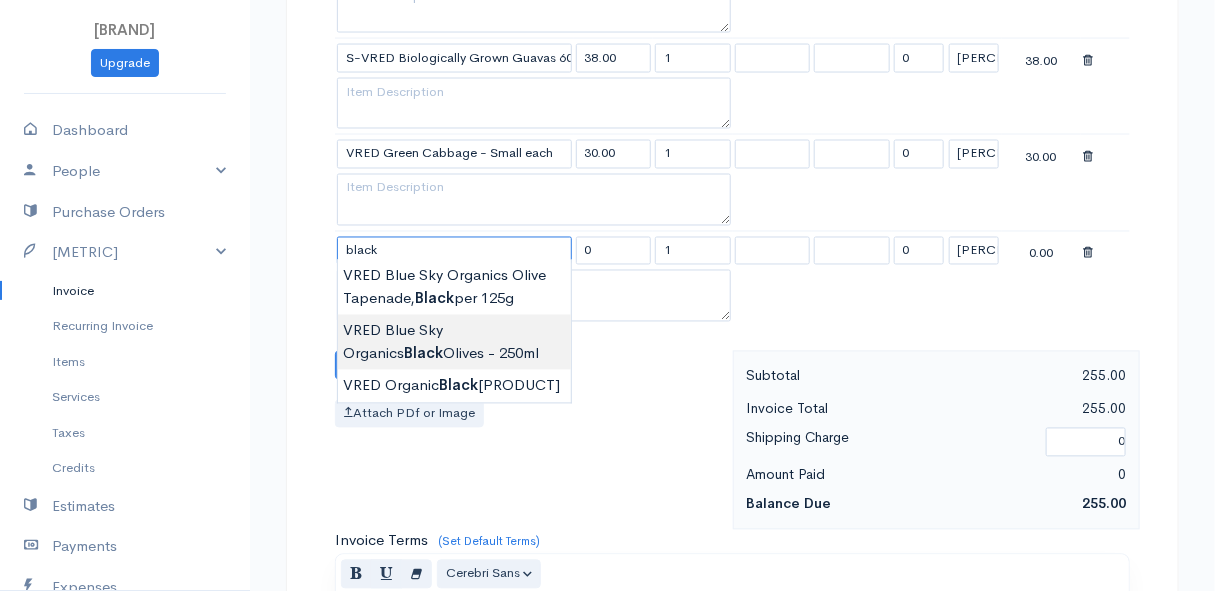 type on "VRED Blue Sky Organics Black Olives - 250ml" 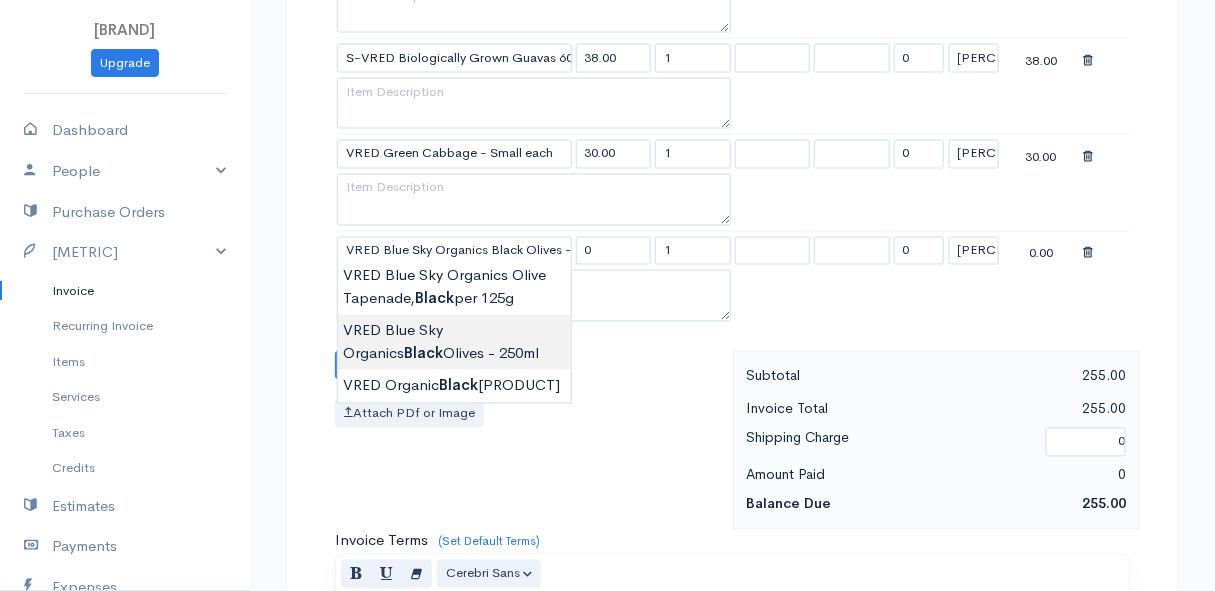 type on "[QUANTITY]" 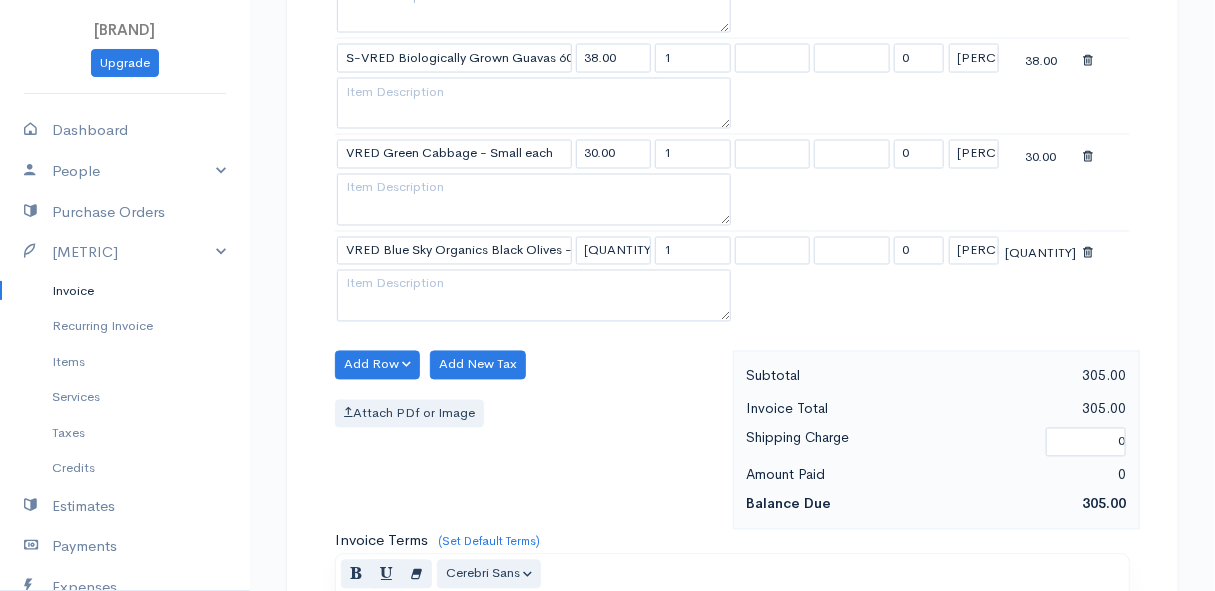 click on "DRAFT To [FIRST] [LAST] [NUMBER] [STREET] [CITY] [POSTAL_CODE] [COUNTRY] United States Canada United Kingdom Afghanistan Albania Algeria American Samoa Andorra Anguilla Angola Antarctica Argentina Kip" at bounding box center [607, 20] 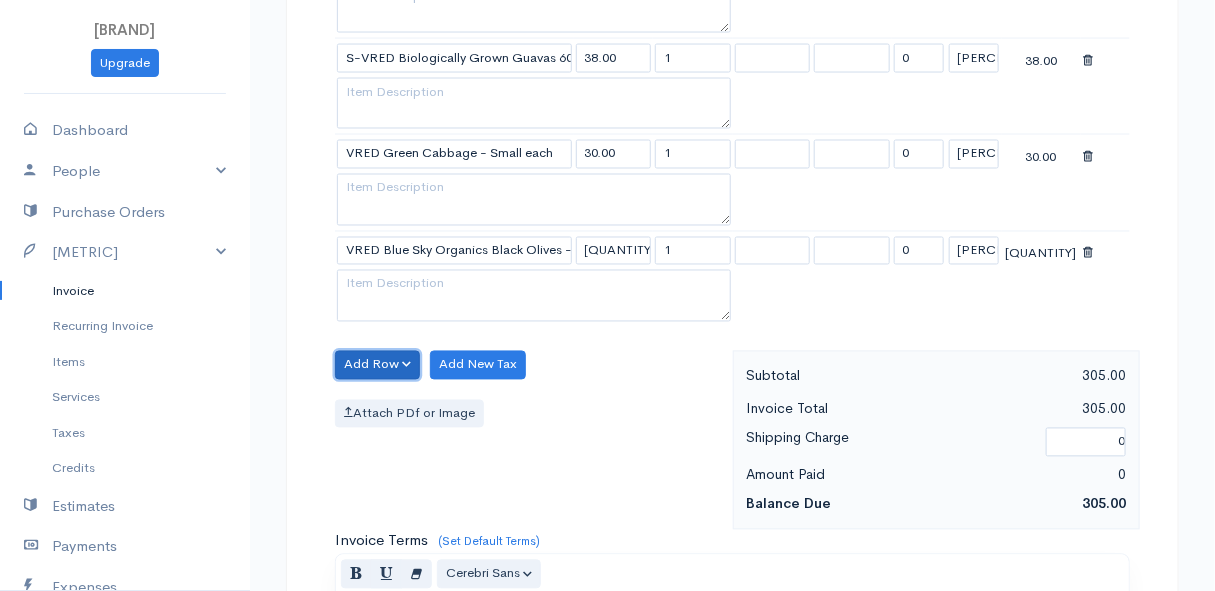 click on "Add Row" at bounding box center [377, 365] 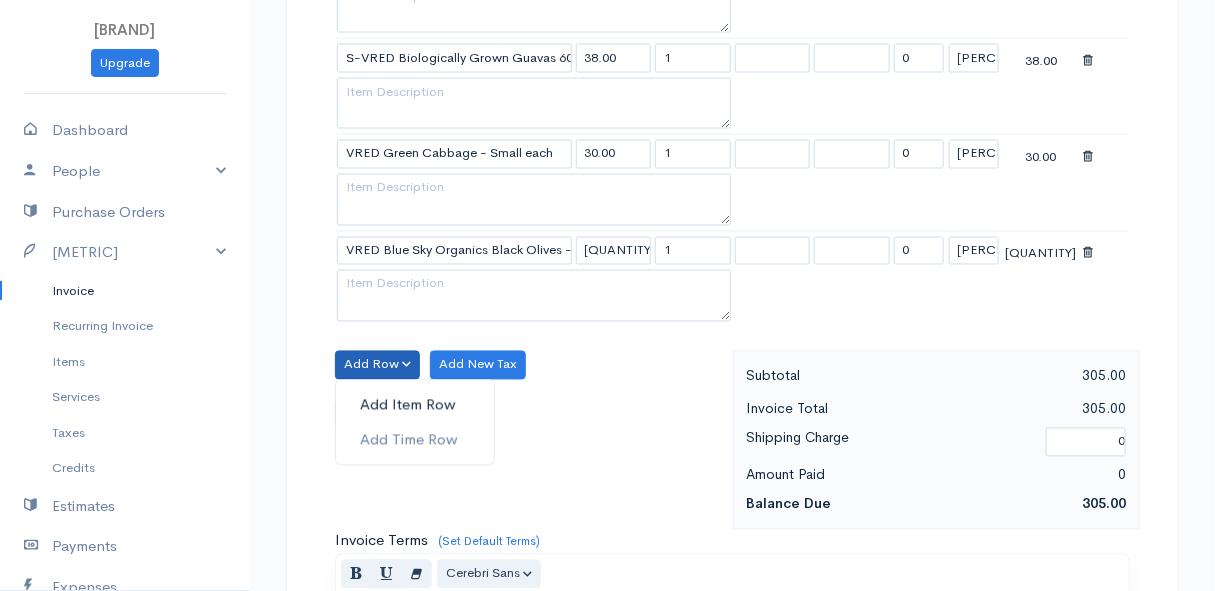 click on "Add Item Row" at bounding box center [415, 405] 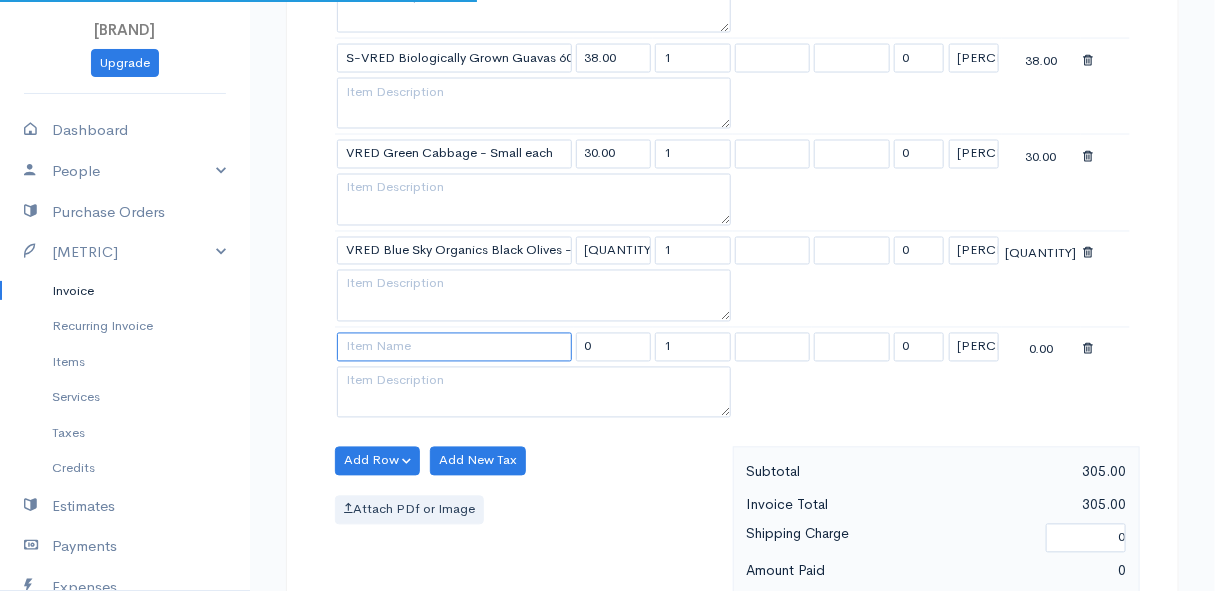 click at bounding box center [454, 347] 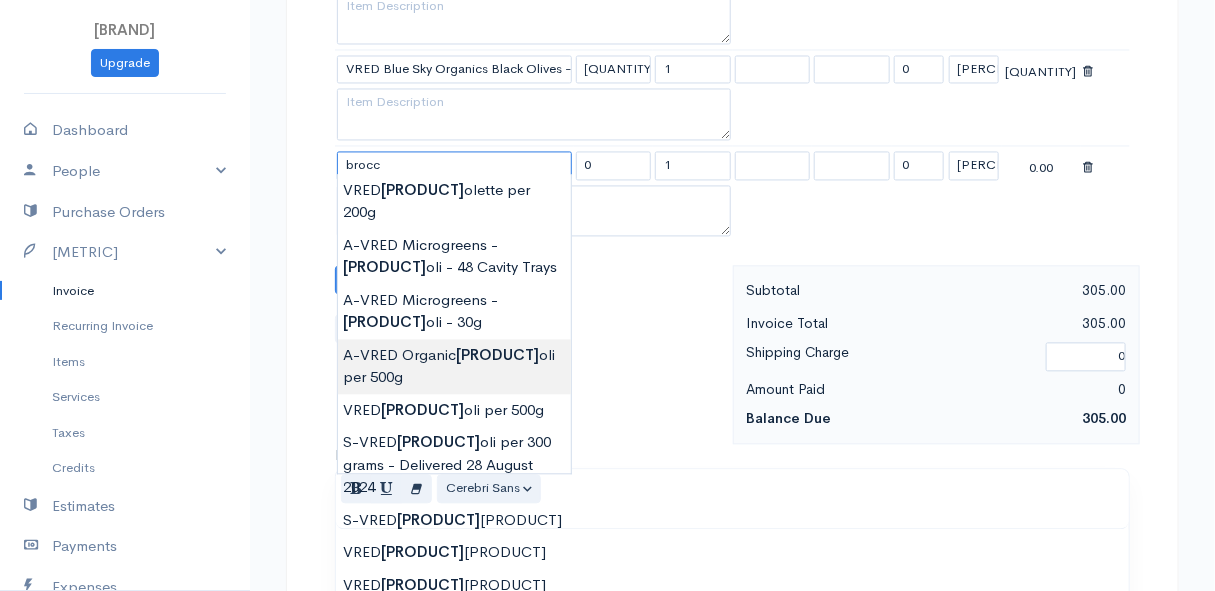 scroll, scrollTop: 1454, scrollLeft: 0, axis: vertical 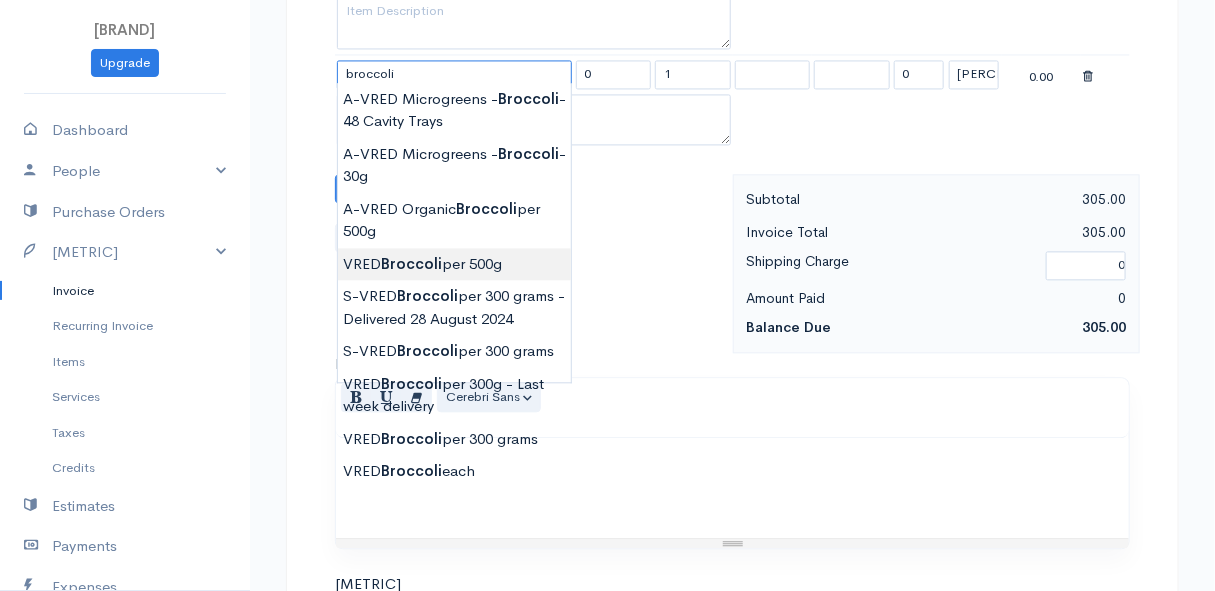 type on "[BRAND] [PRODUCT]" 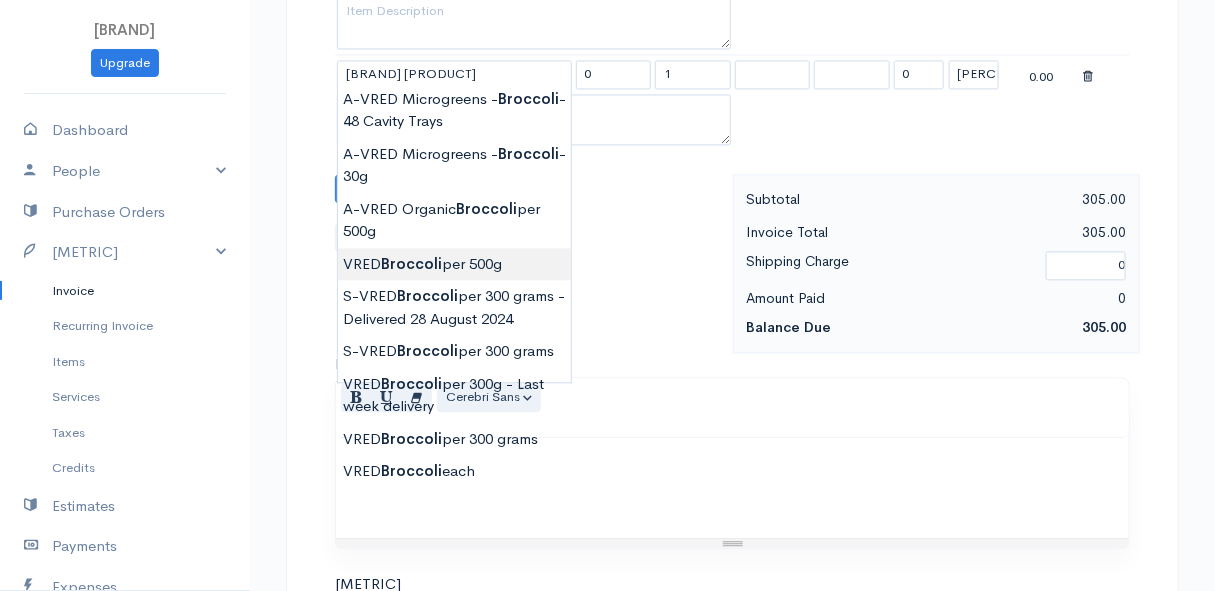 type on "45.00" 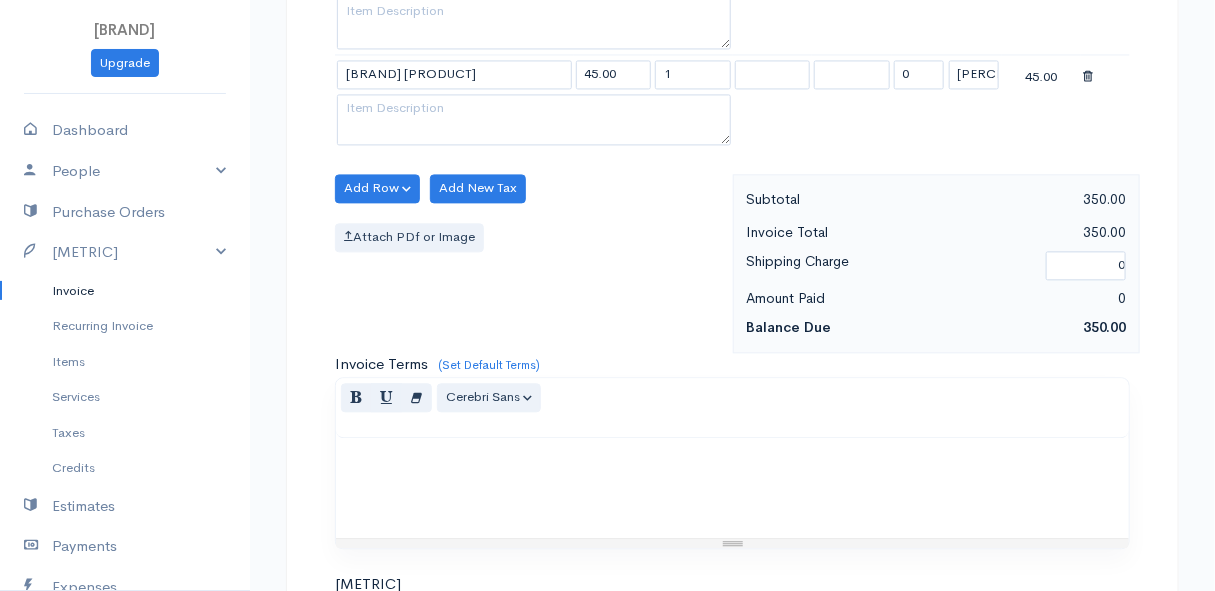 click on "DRAFT To [FIRST] [LAST] [NUMBER] [STREET] [CITY] [POSTAL_CODE] [COUNTRY] United States Canada United Kingdom Afghanistan Albania Algeria American Samoa Andorra Anguilla Angola Antarctica Argentina Kip" at bounding box center (607, -205) 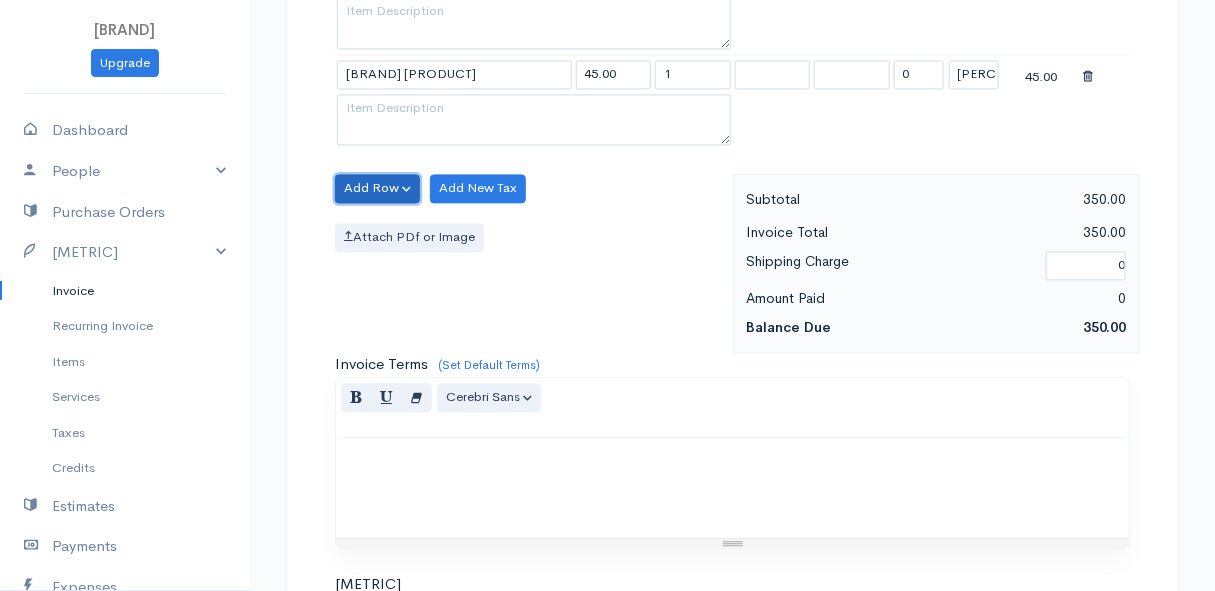 click on "Add Row" at bounding box center [377, 188] 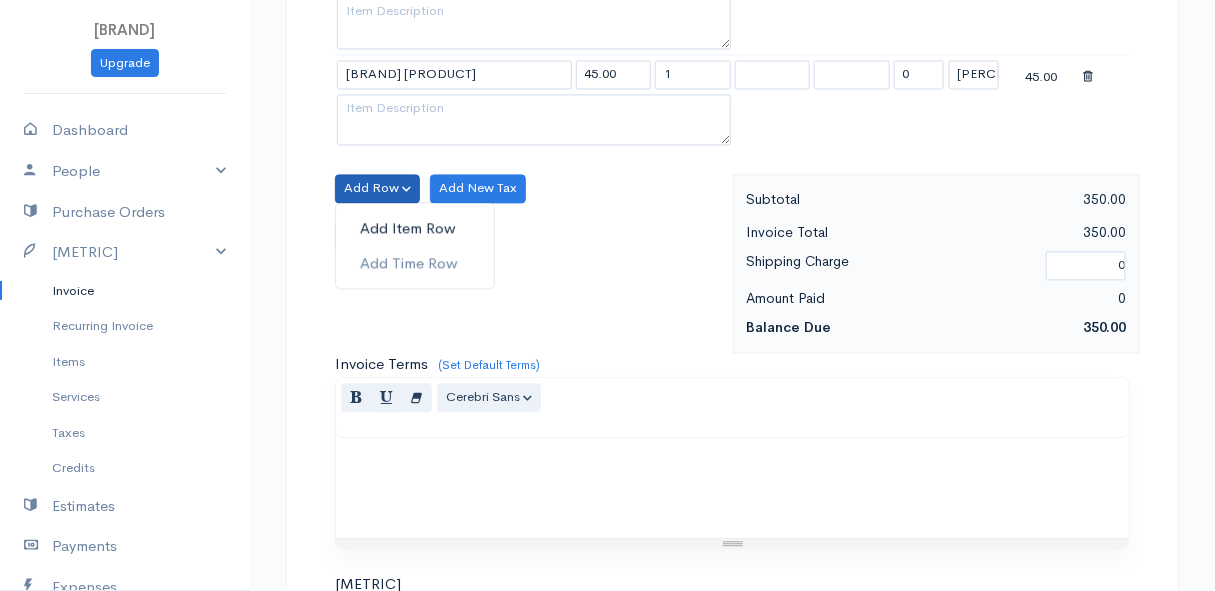 click on "Add Item Row" at bounding box center (415, 228) 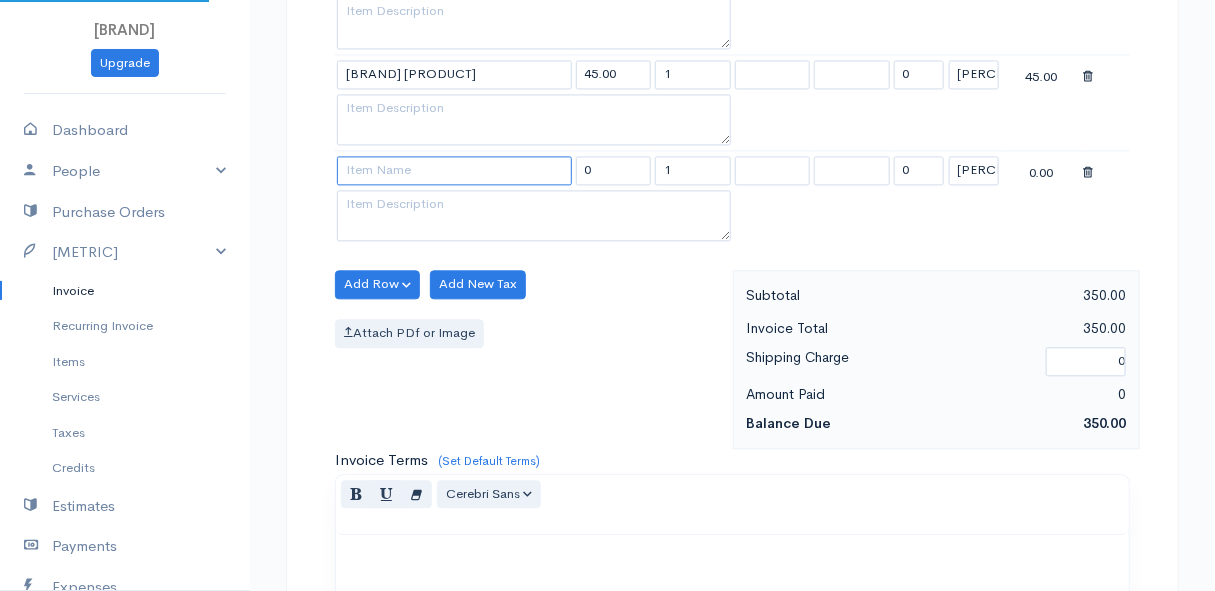 click at bounding box center [454, 170] 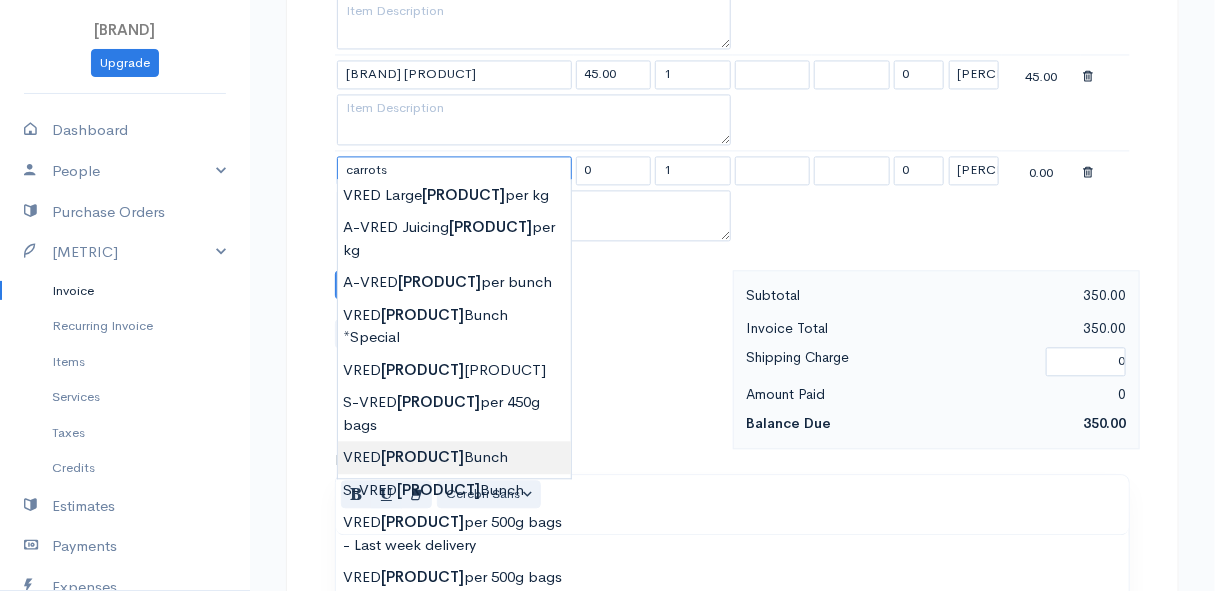 type on "VRED Carrots Bunch" 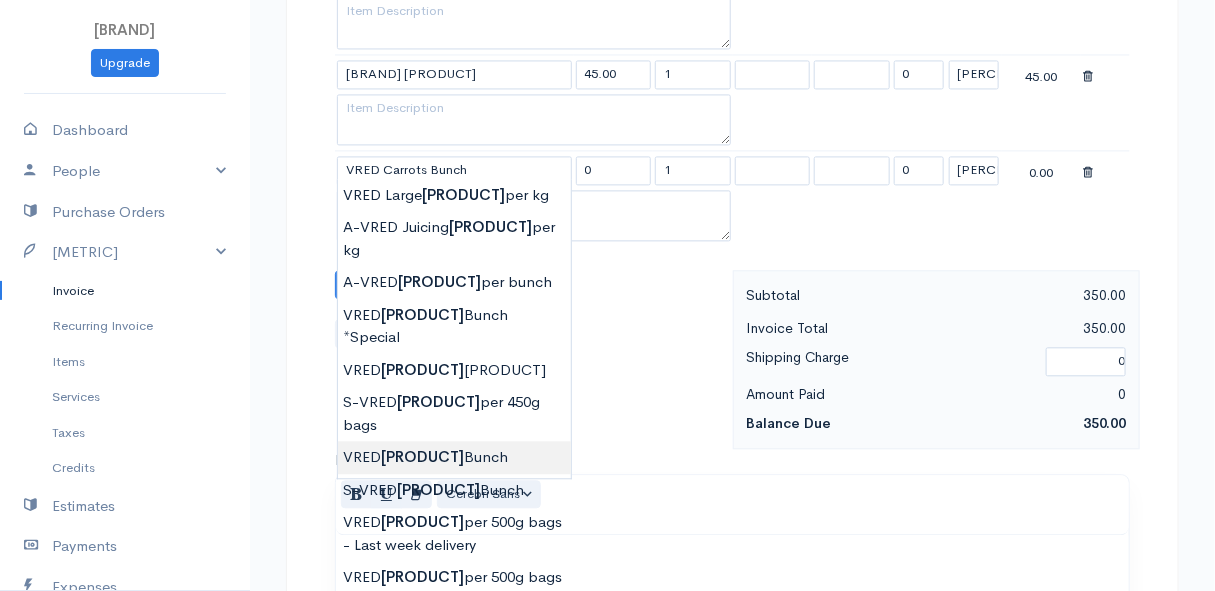 type on "23.00" 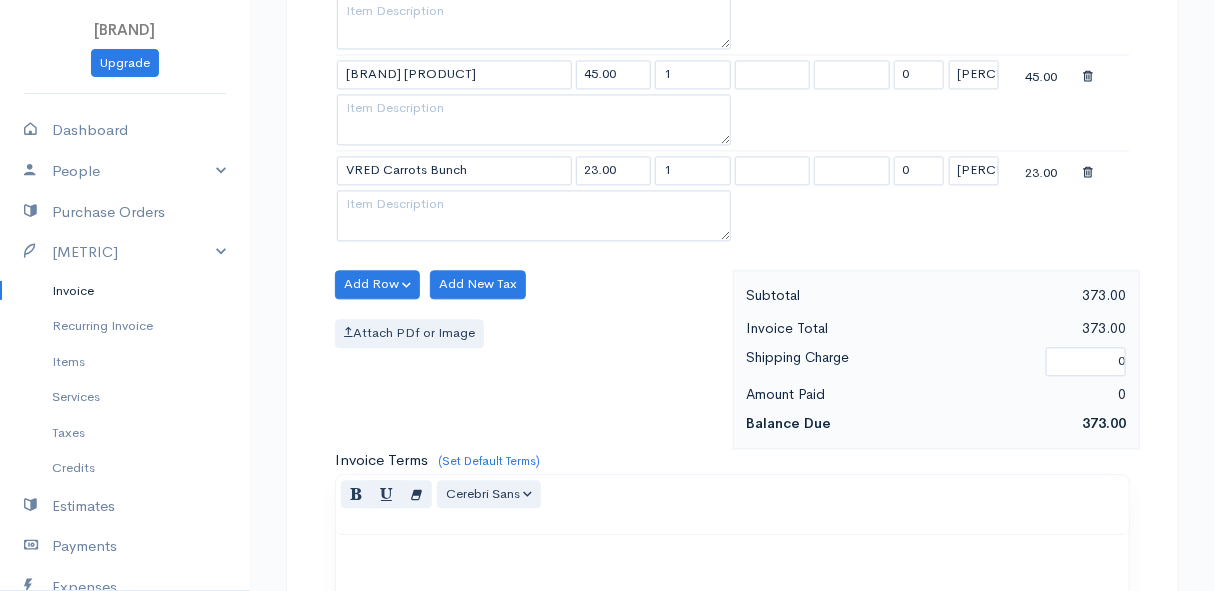 click on "DRAFT To [FIRST] [LAST] [NUMBER] [STREET] [CITY] [POSTAL_CODE] [COUNTRY] United States Canada United Kingdom Afghanistan Albania Algeria American Samoa Andorra Anguilla Angola Antarctica Argentina Kip" at bounding box center [607, -157] 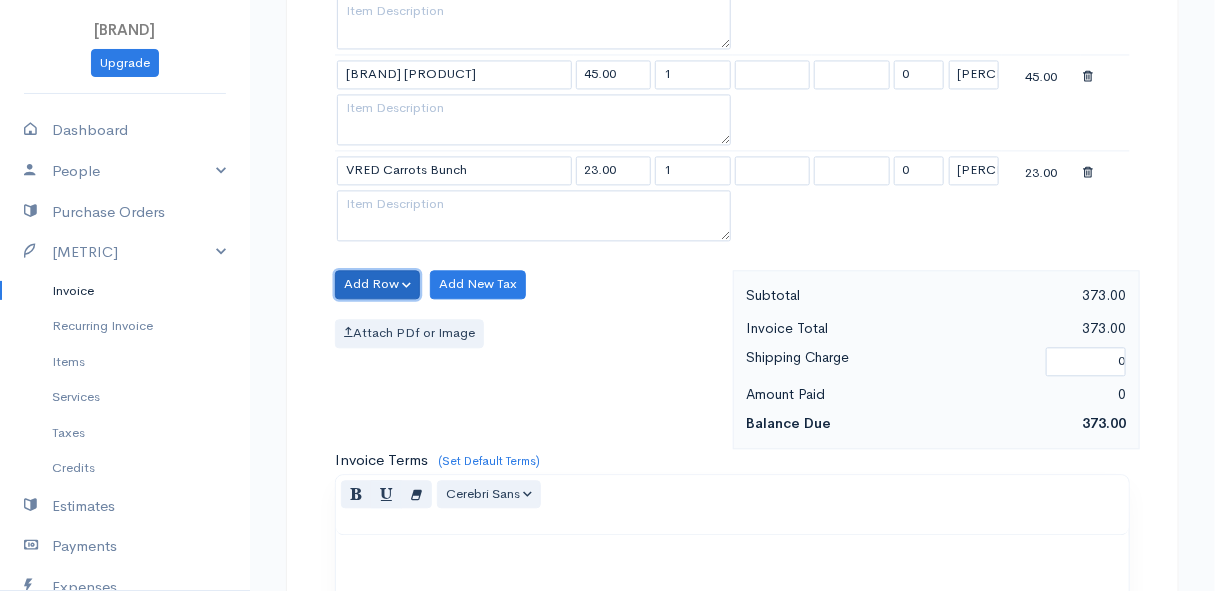 click on "Add Row" at bounding box center [377, 284] 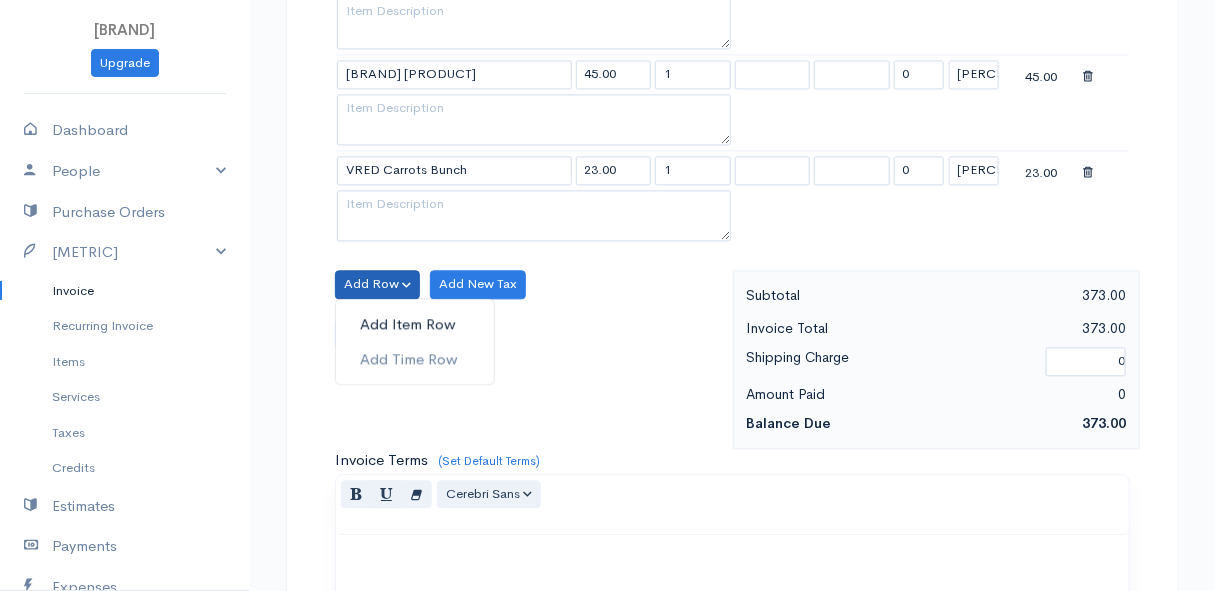 click on "Add Item Row" at bounding box center [415, 324] 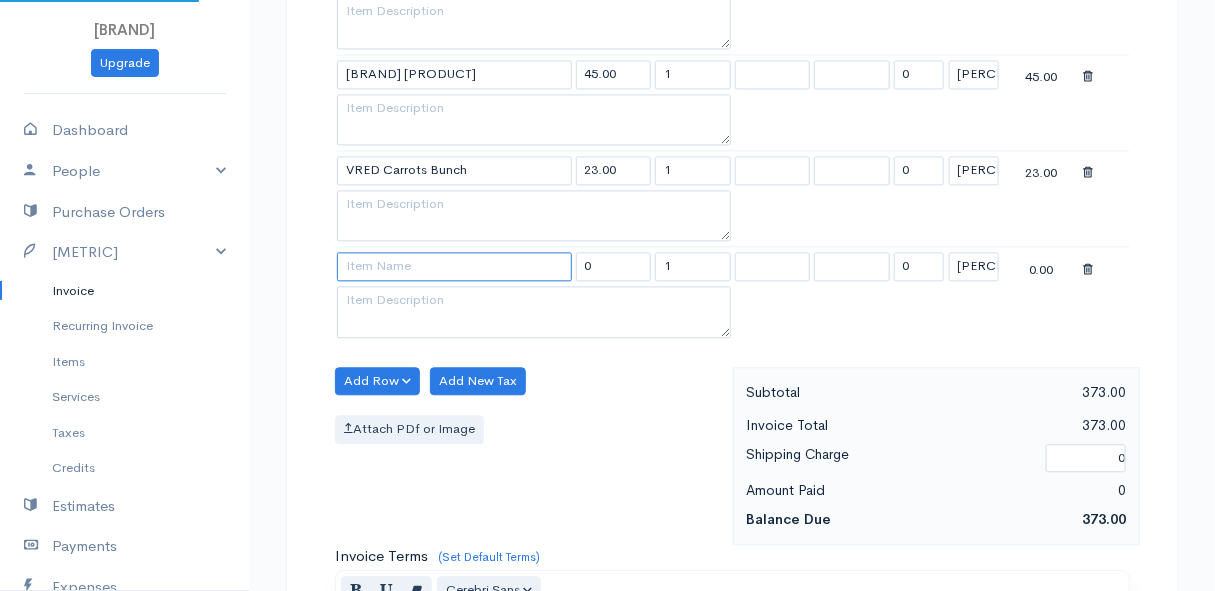 click at bounding box center (454, 266) 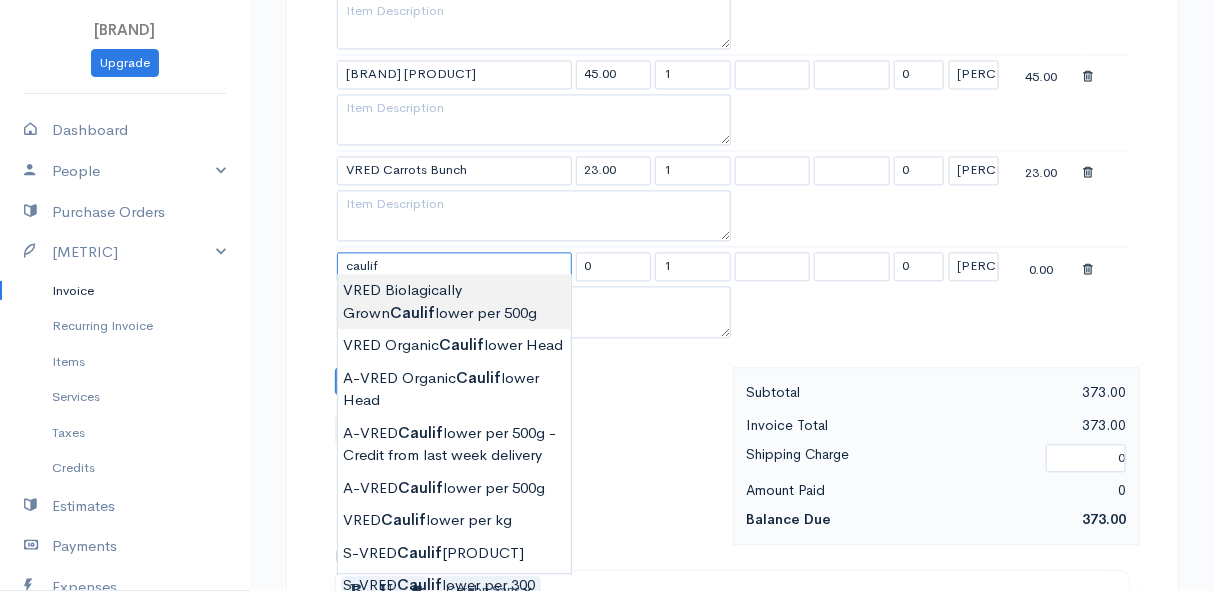 type on "VRED Biolagically Grown Cauliflower per 500g" 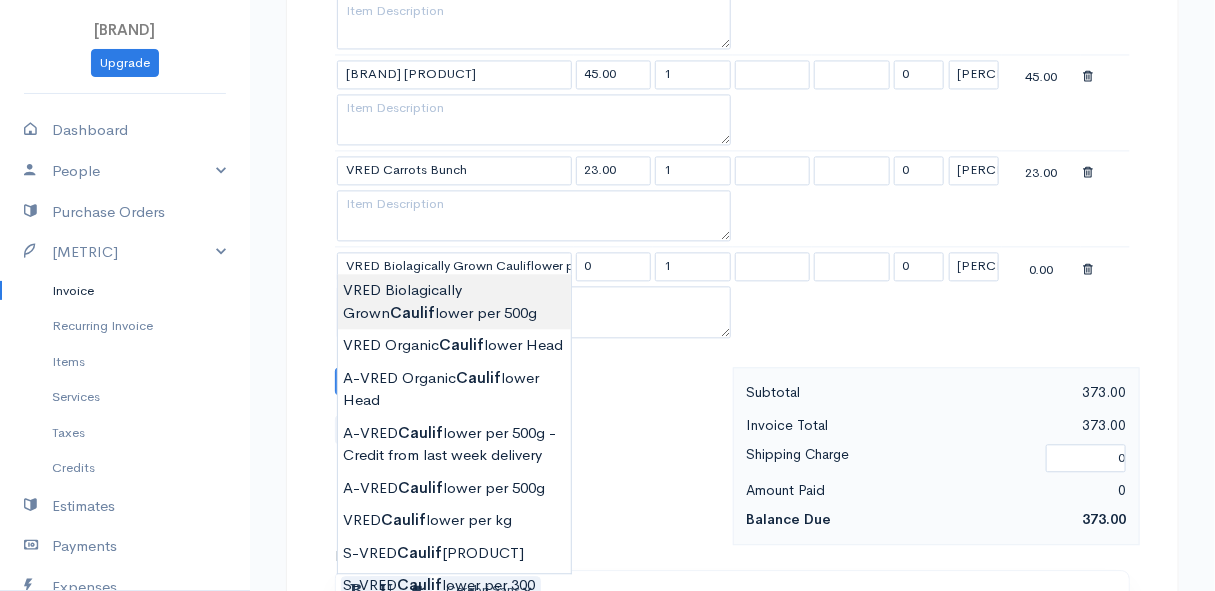 type on "45.00" 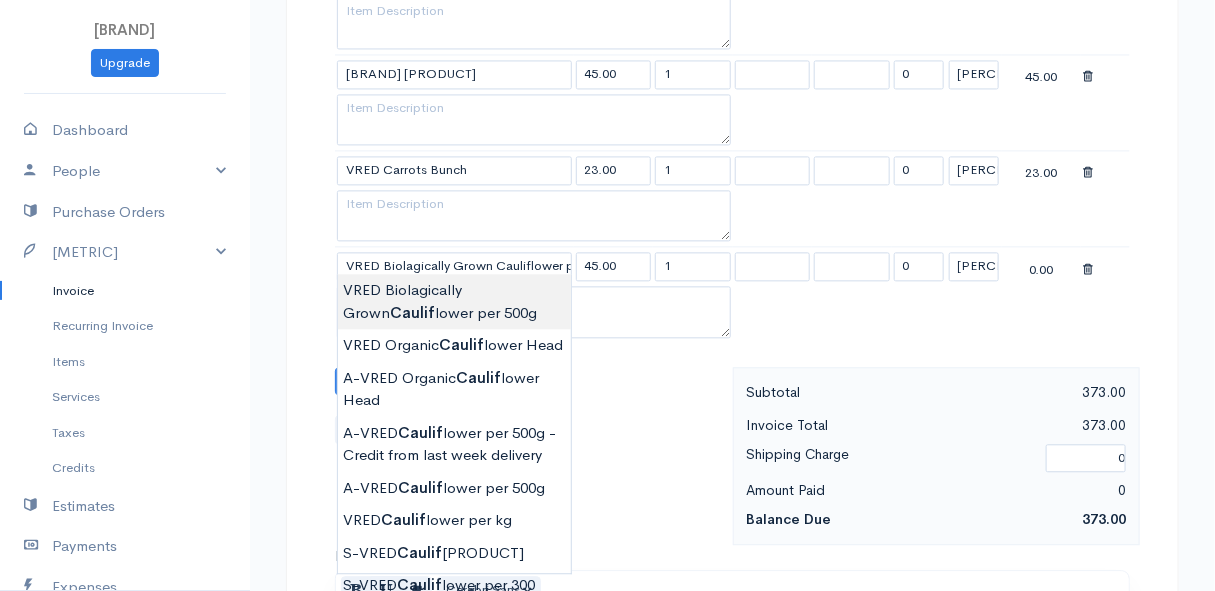 click on "DRAFT To [FIRST] [LAST] [NUMBER] [STREET] [CITY] [POSTAL_CODE] [COUNTRY] United States Canada United Kingdom Afghanistan Albania Algeria American Samoa Andorra Anguilla Angola Antarctica Argentina Kip" at bounding box center [607, -109] 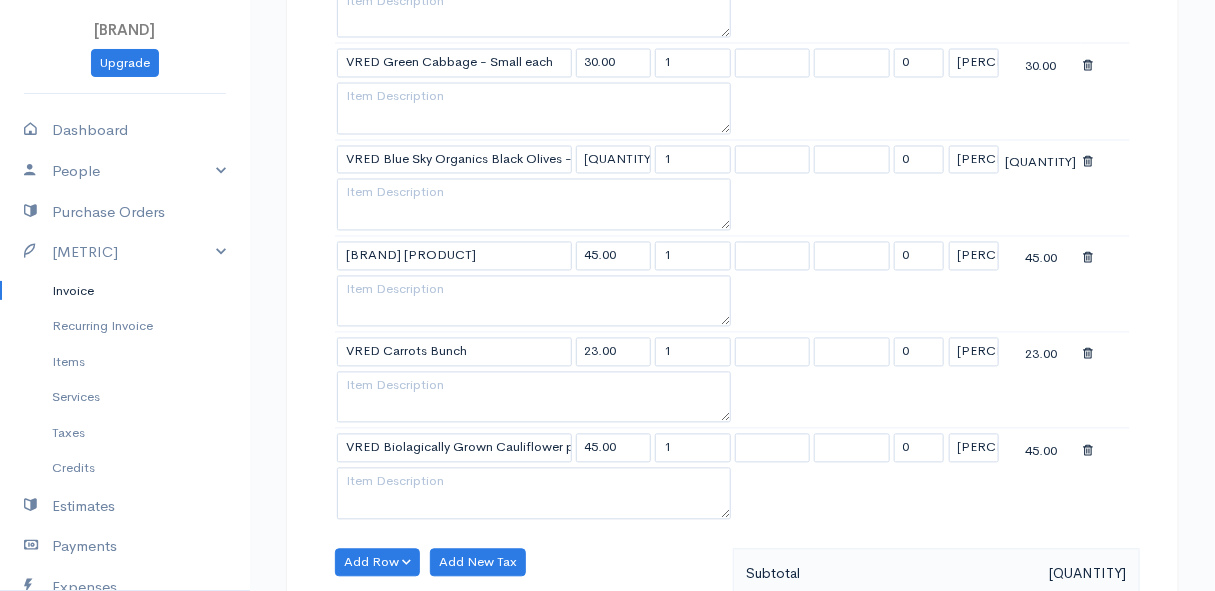 scroll, scrollTop: 1363, scrollLeft: 0, axis: vertical 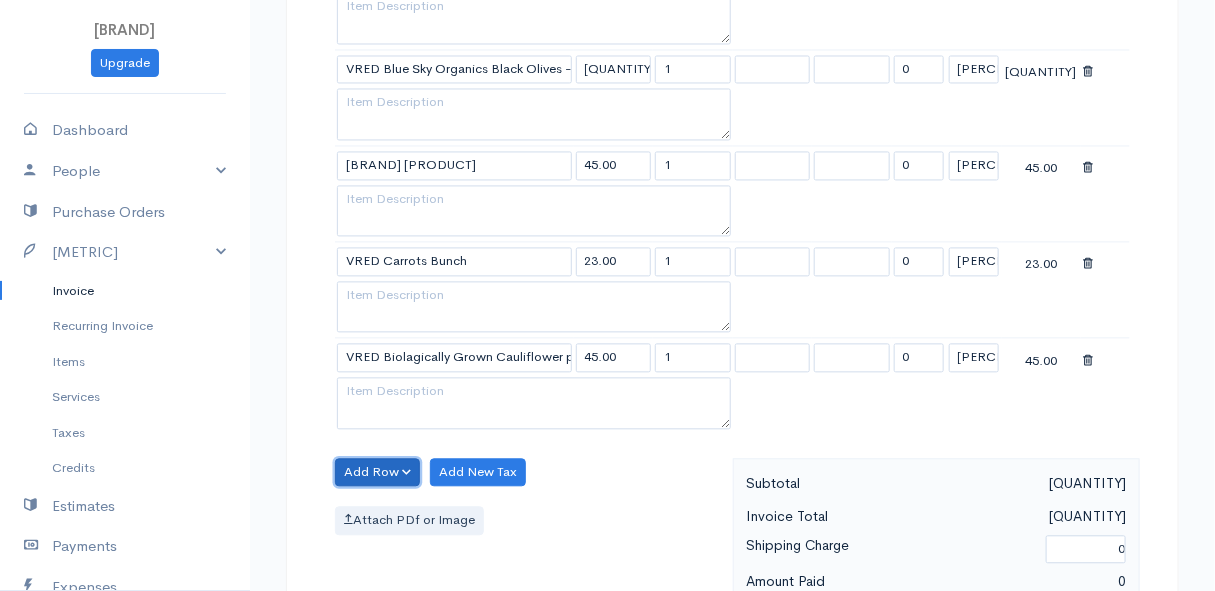 click on "Add Row" at bounding box center (377, 472) 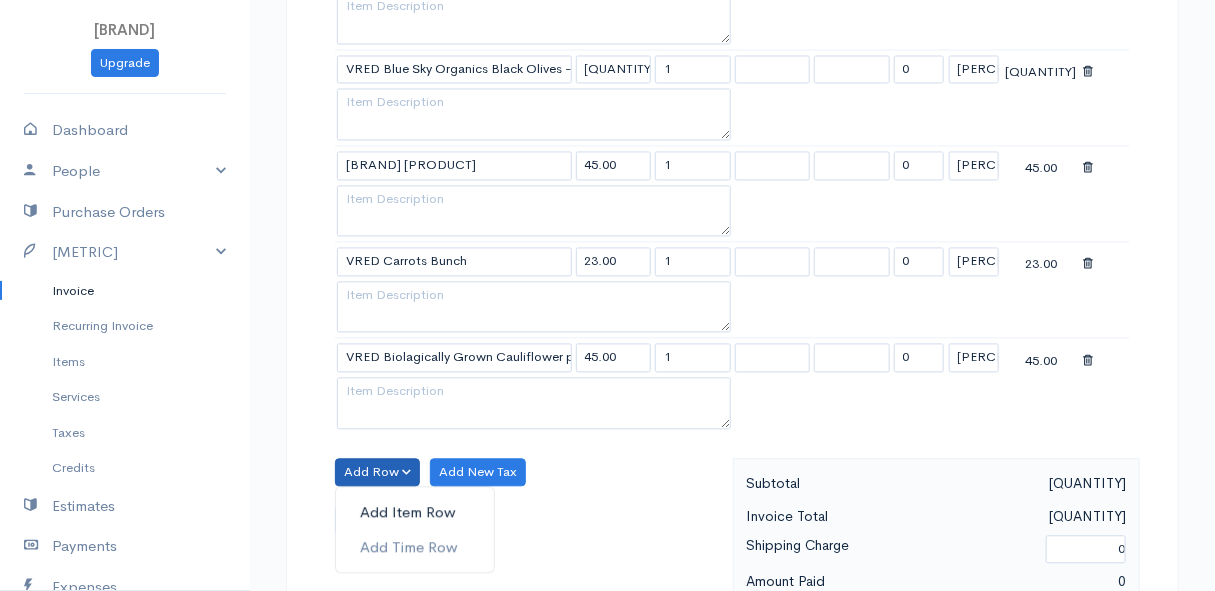 click on "Add Item Row" at bounding box center [415, 512] 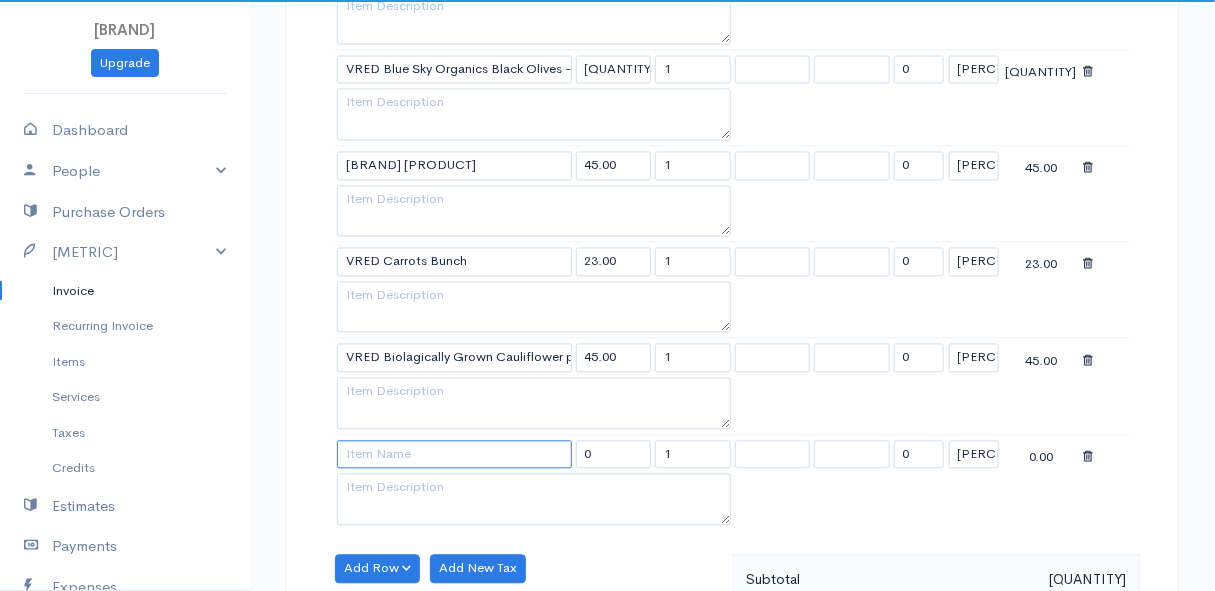 click at bounding box center (454, 454) 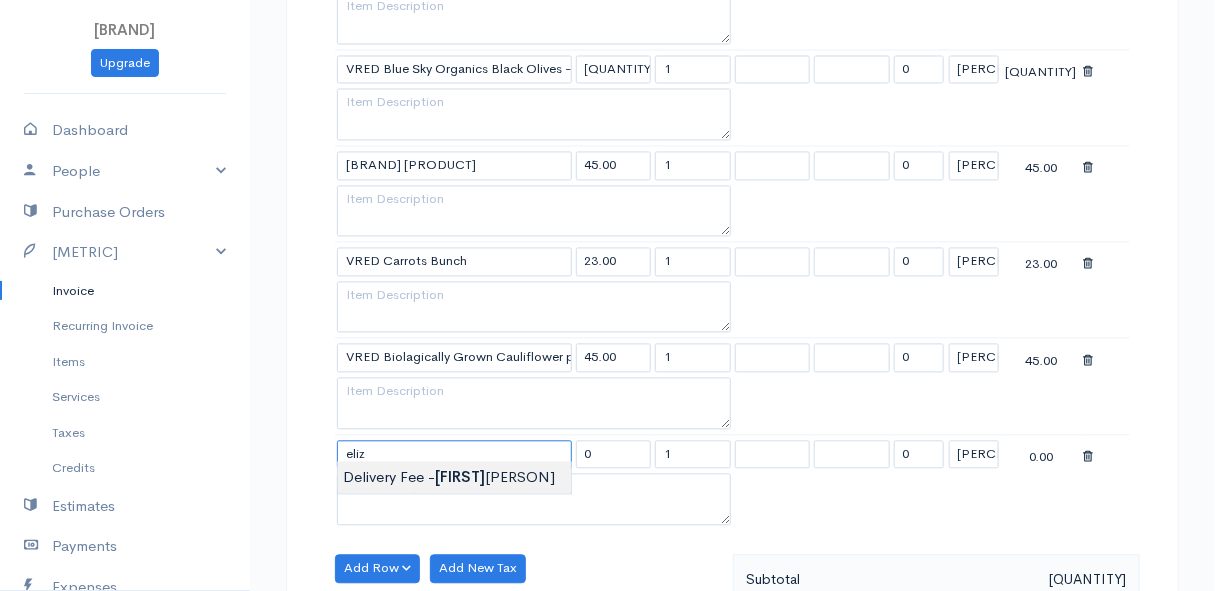 type on "Delivery Fee - [NAME]" 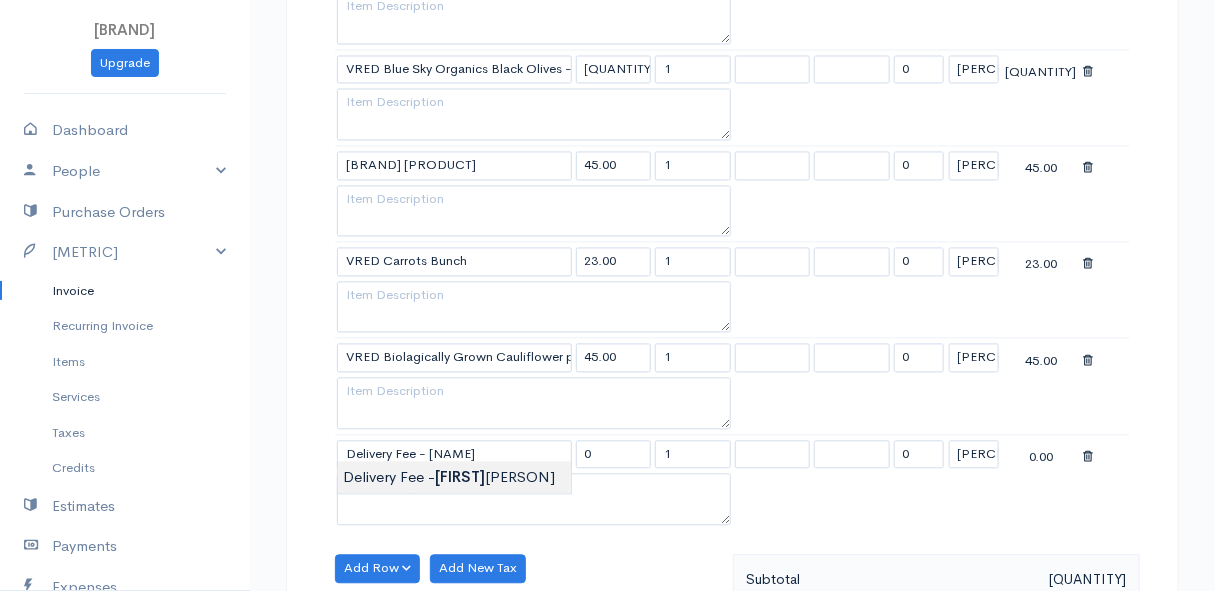 type on "25.00" 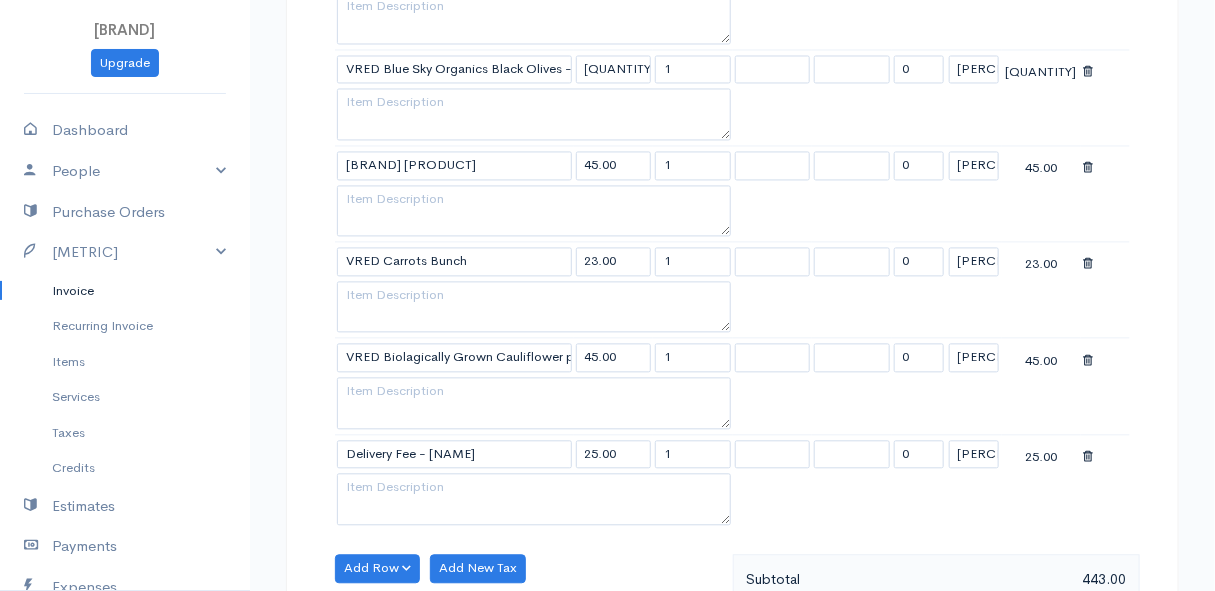 click on "DRAFT To [FIRST] [LAST] [NUMBER] [STREET] [CITY] [POSTAL_CODE] [COUNTRY] United States Canada United Kingdom Afghanistan Albania Algeria American Samoa Andorra Anguilla Angola Antarctica Argentina Kip" at bounding box center [607, 30] 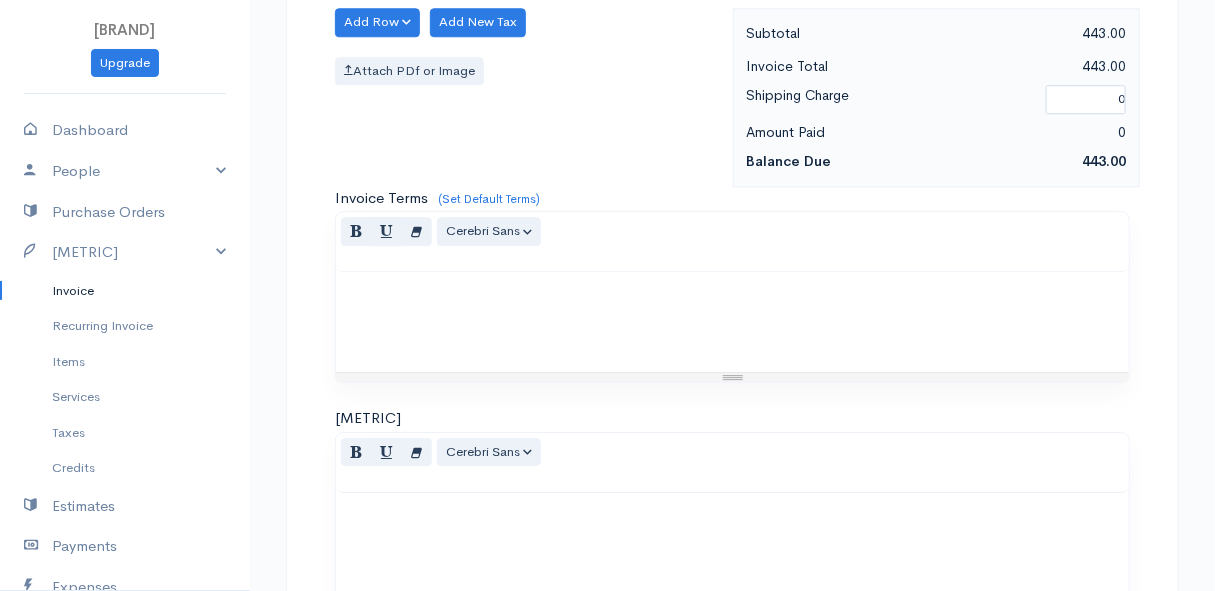 scroll, scrollTop: 2186, scrollLeft: 0, axis: vertical 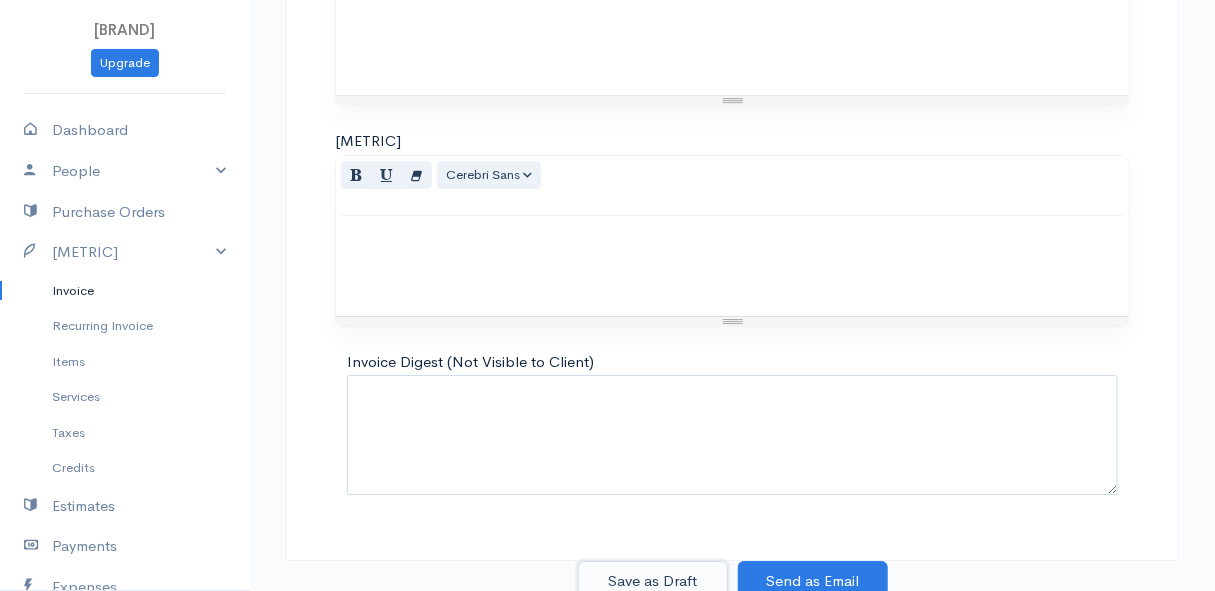 click on "Save as Draft" at bounding box center [653, 581] 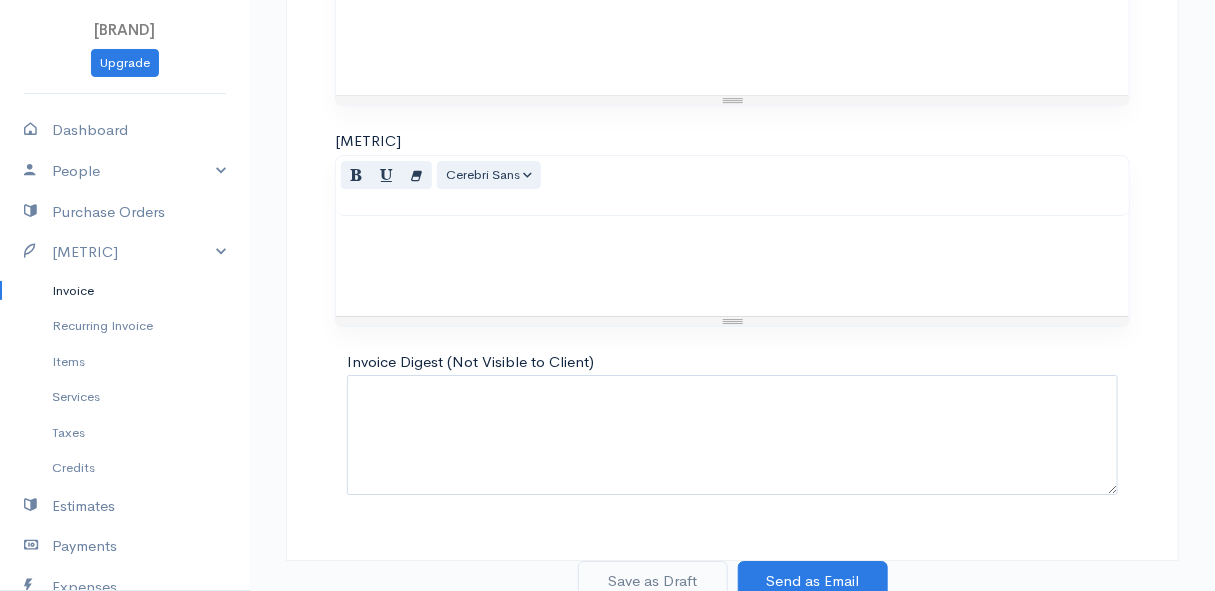 scroll, scrollTop: 0, scrollLeft: 0, axis: both 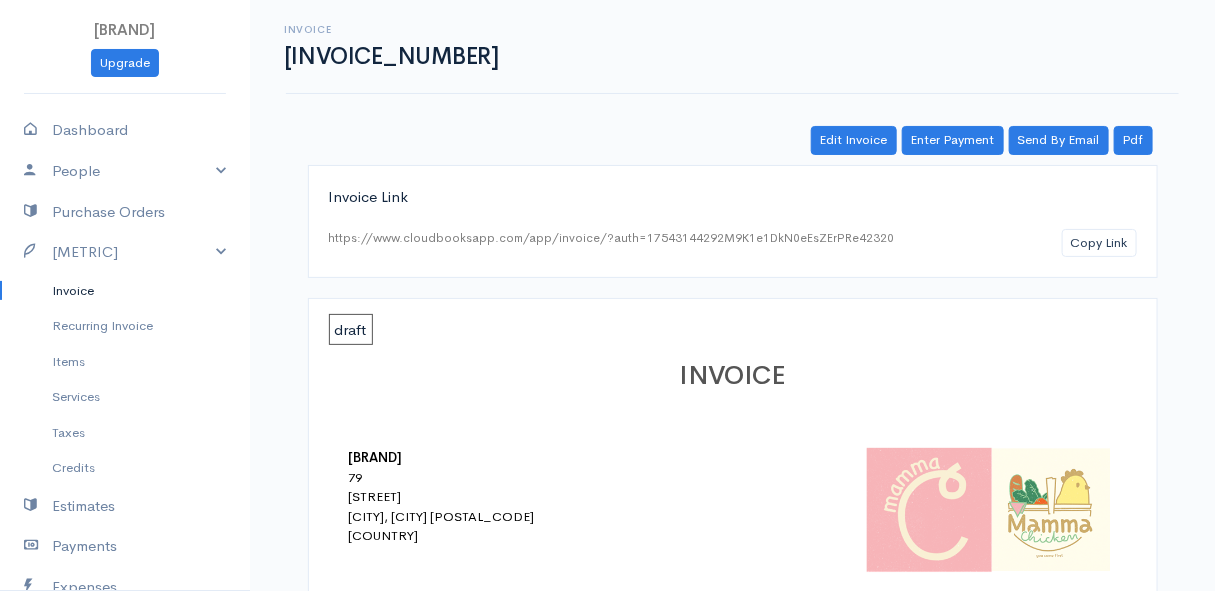 click on "Invoice" at bounding box center [125, 291] 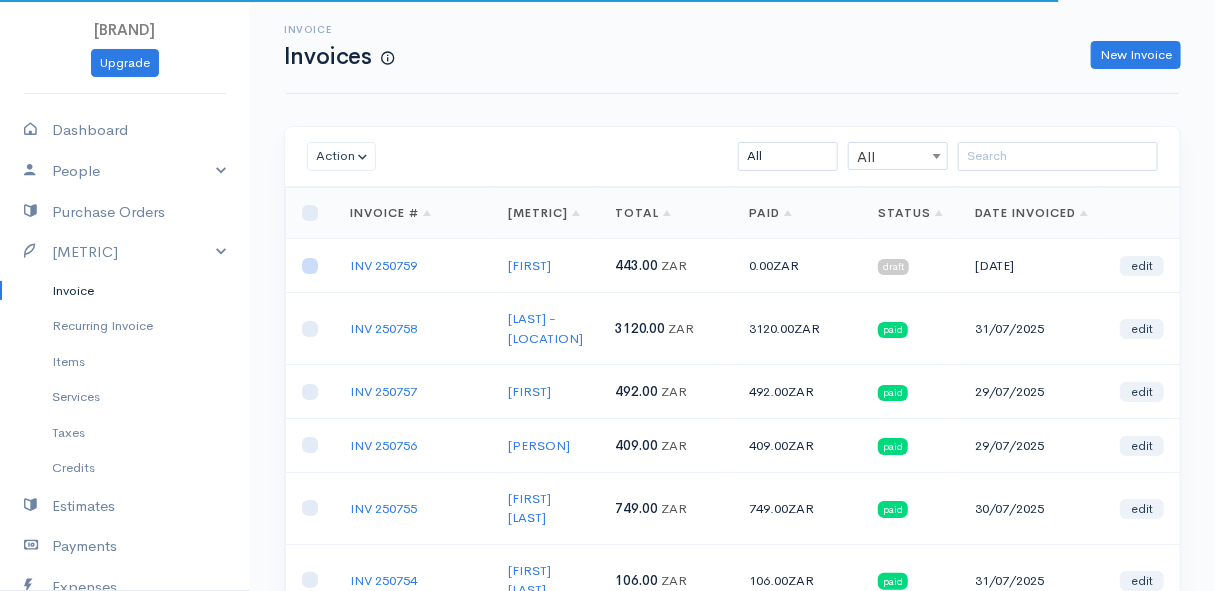 click at bounding box center [310, 266] 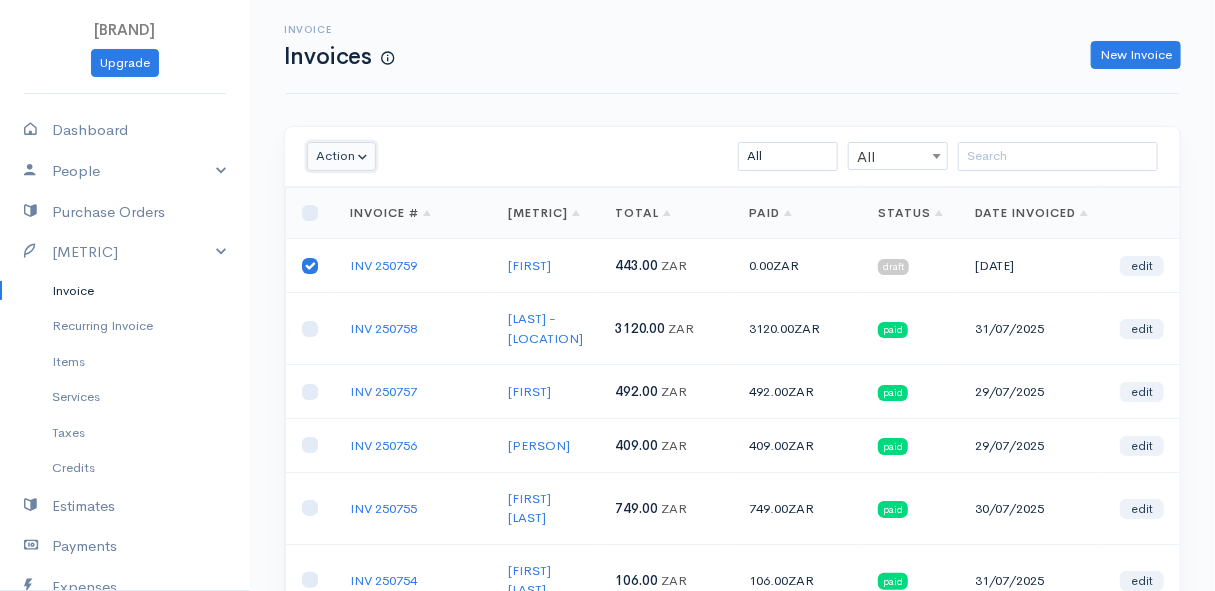 click on "Action" at bounding box center (341, 156) 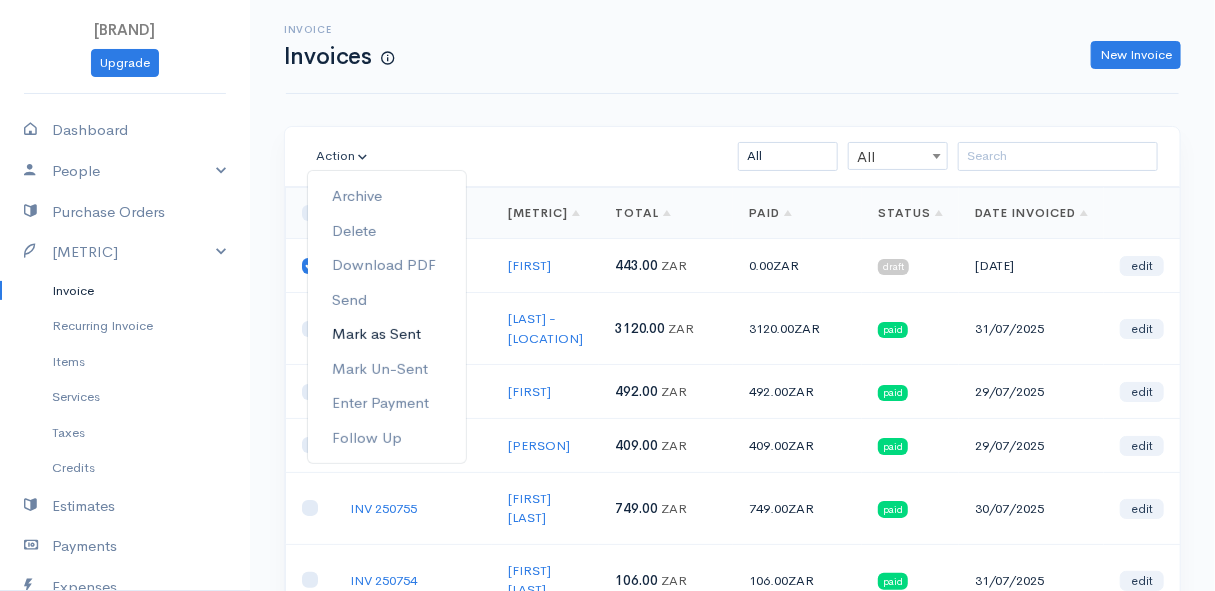 click on "Mark as Sent" at bounding box center [387, 334] 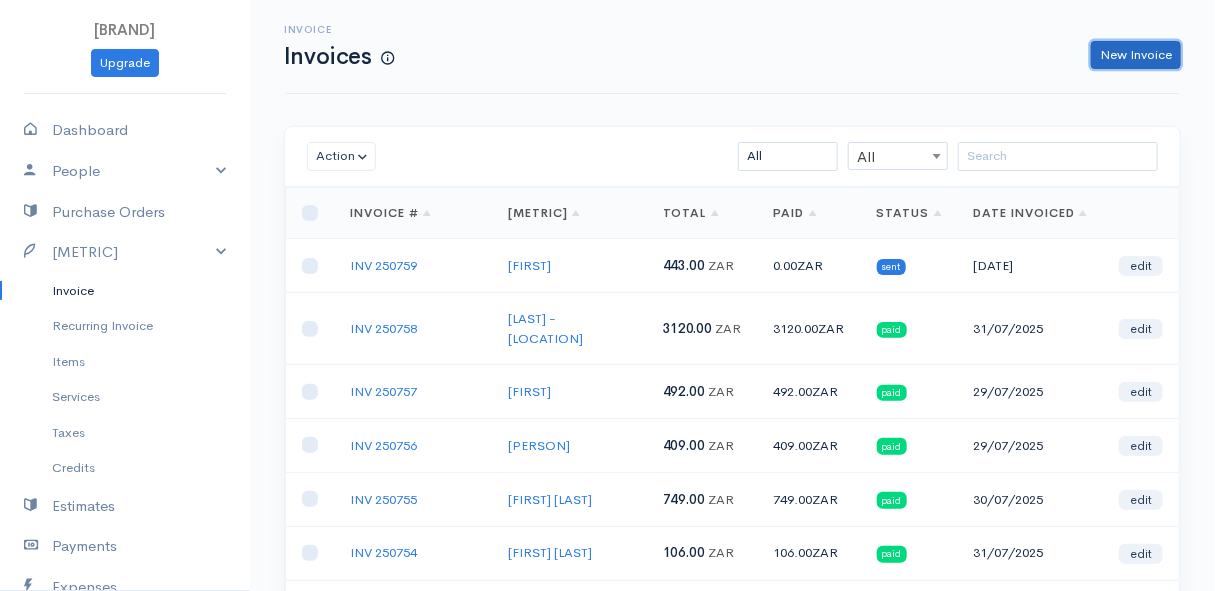 click on "New Invoice" at bounding box center [1136, 55] 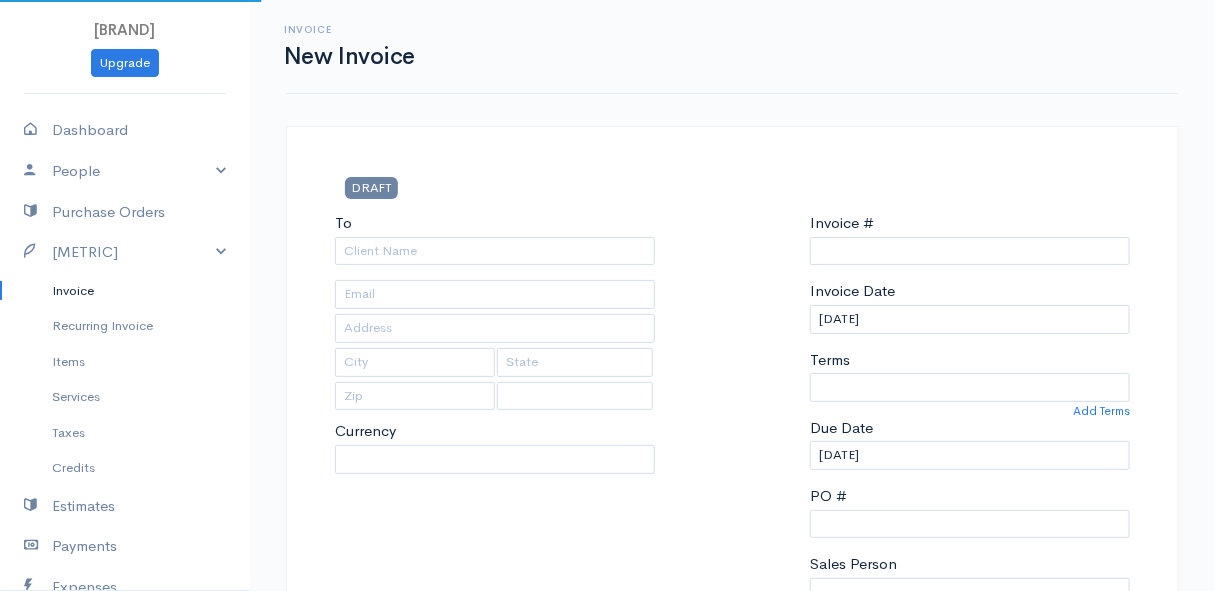 select on "ZAR" 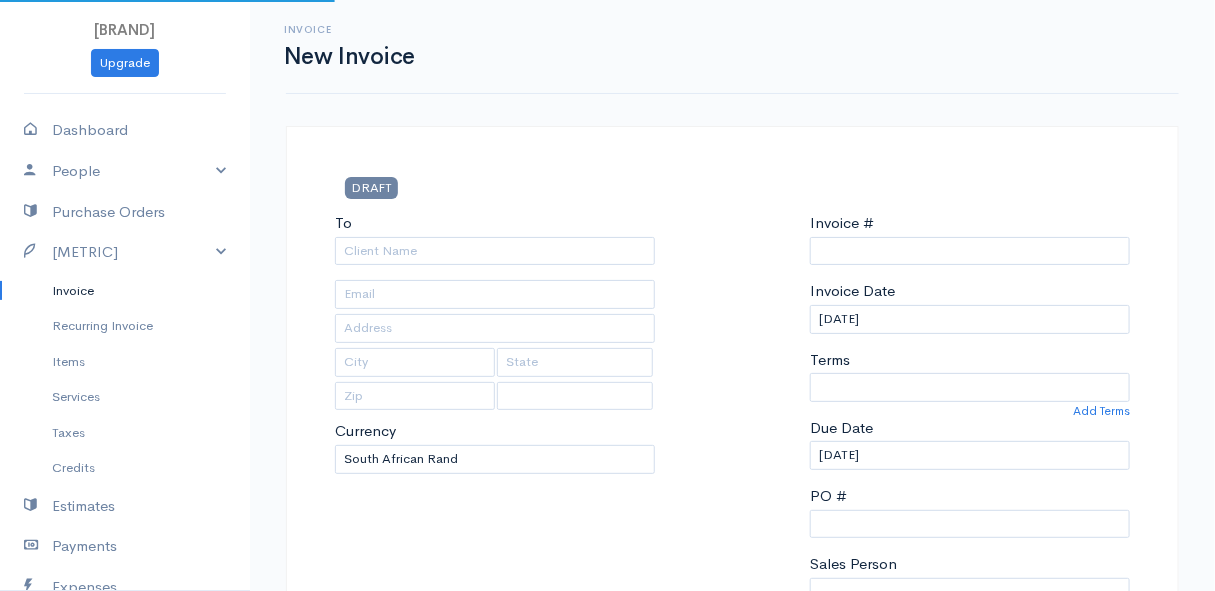 type on "INV 250760" 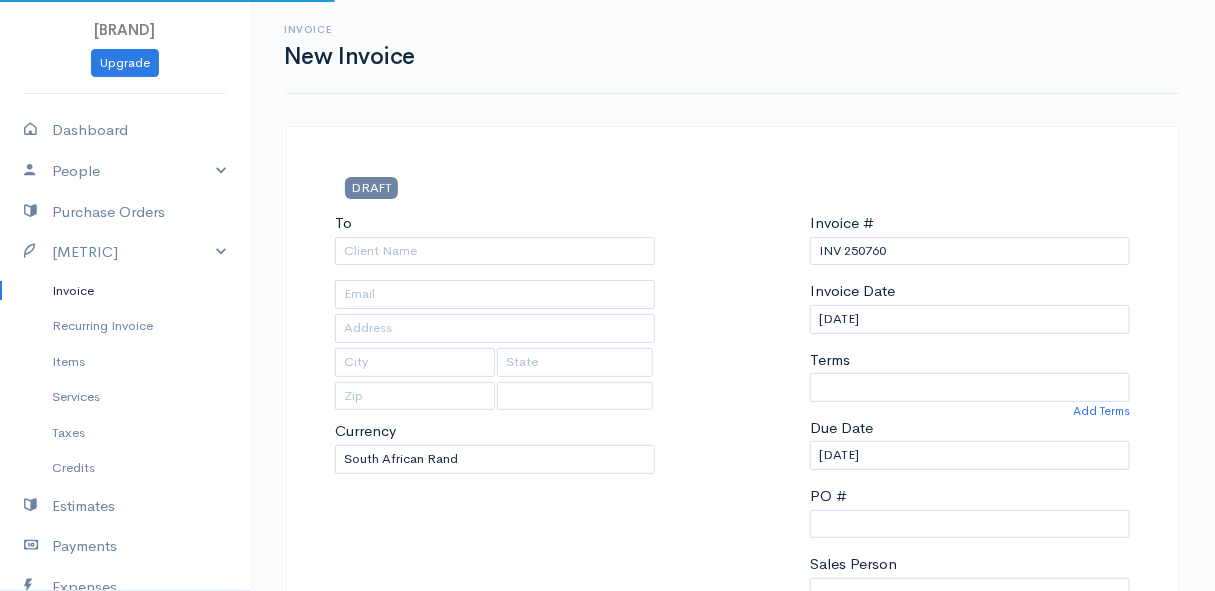select on "[COUNTRY]" 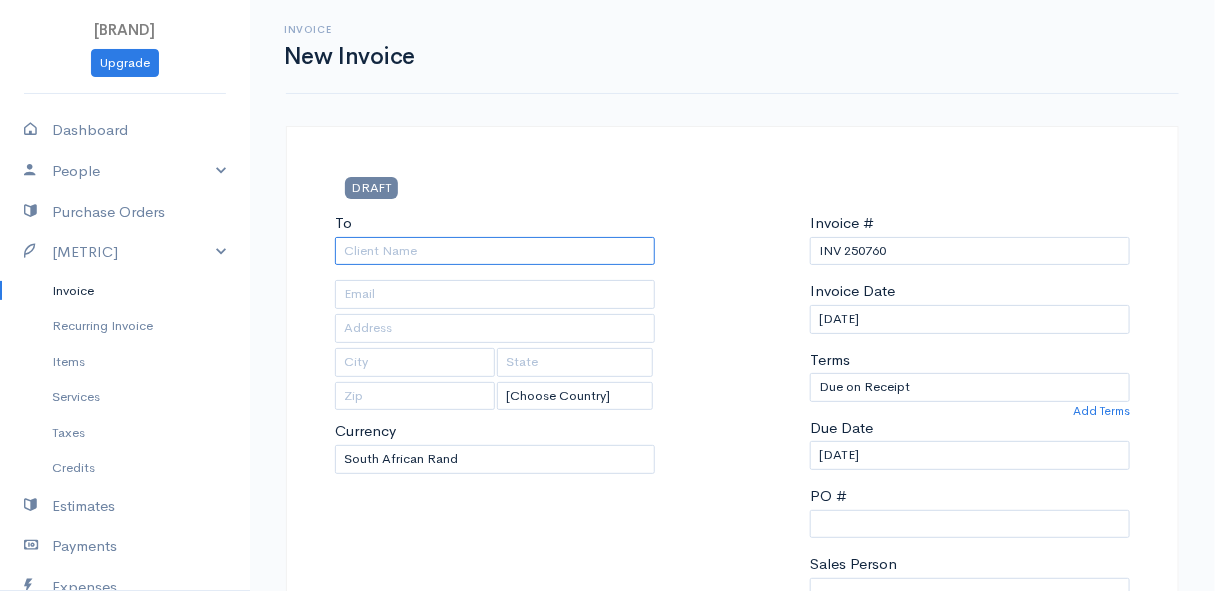 click on "To" at bounding box center [495, 251] 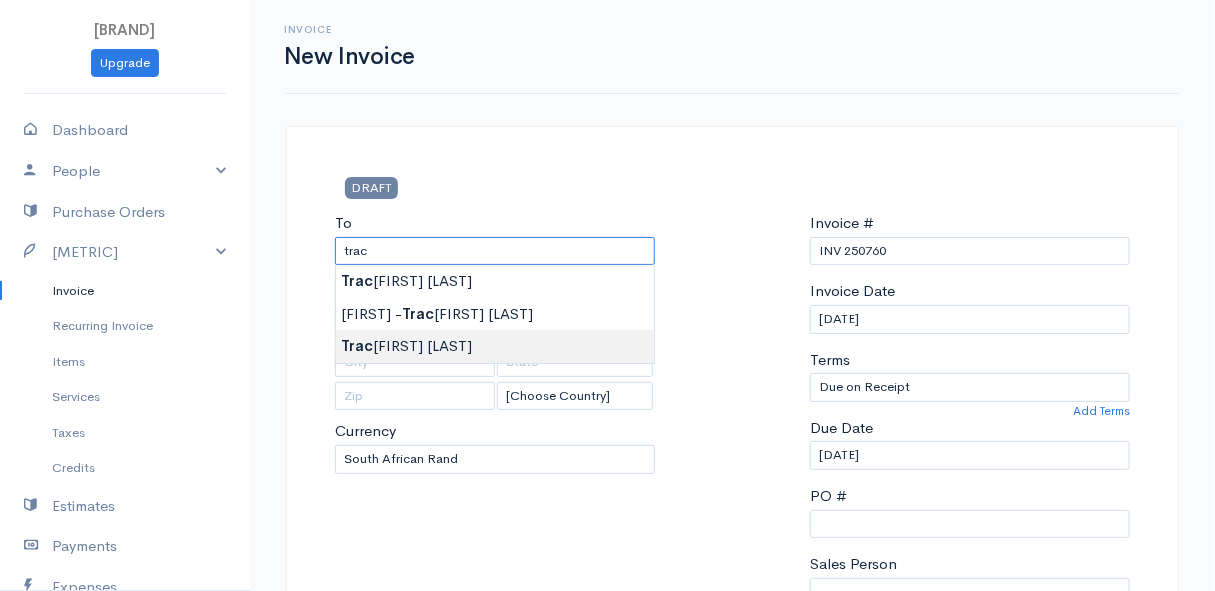 type on "[PERSON]" 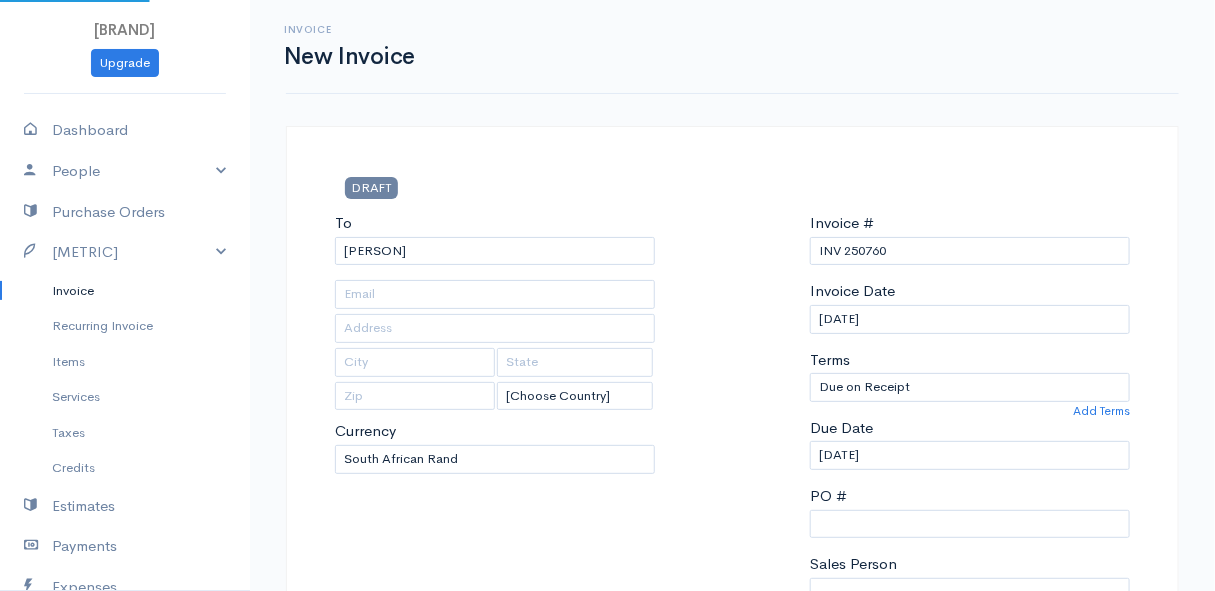 click on "DRAFT To [NAME] [COUNTRY]" at bounding box center [607, 864] 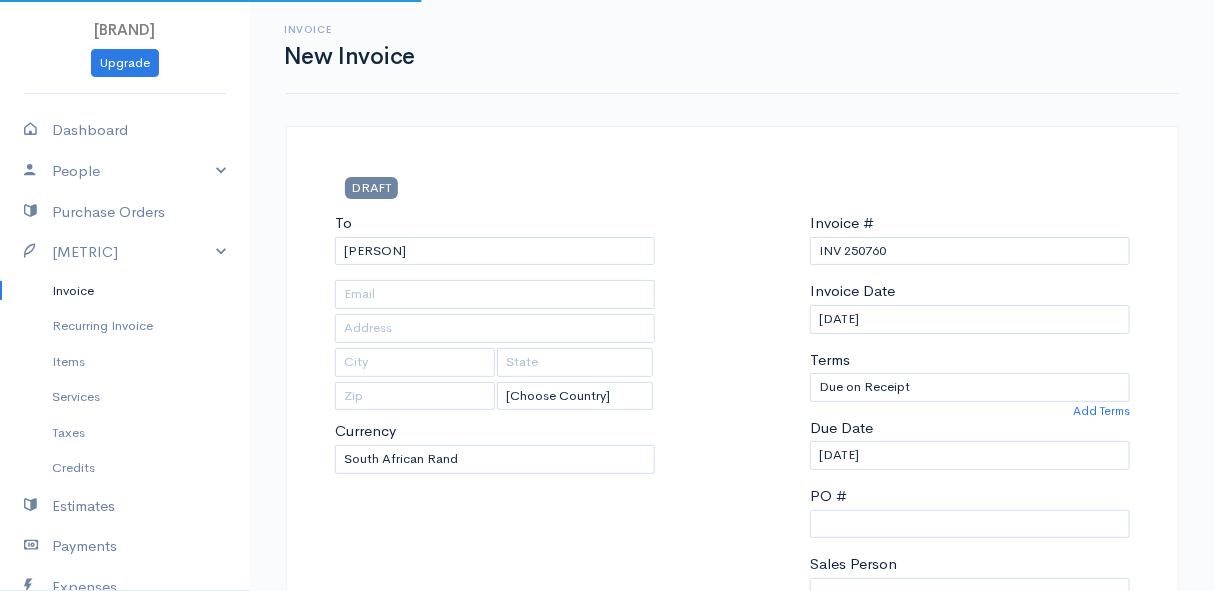 type on "Crystal Kloof Farm" 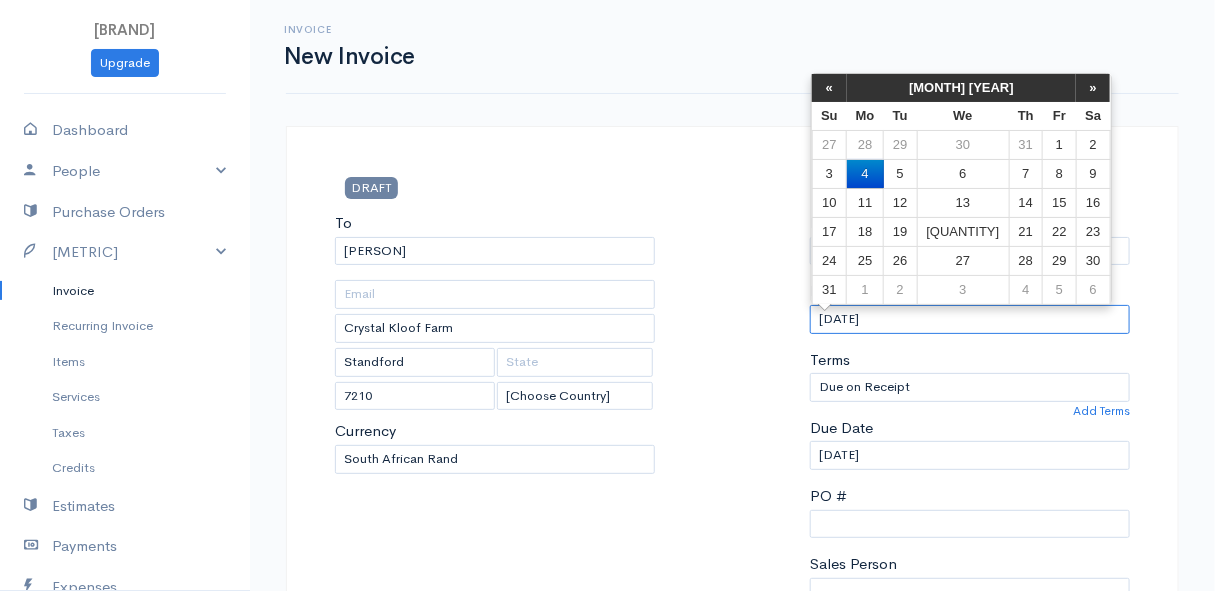 click on "[DATE]" at bounding box center [970, 319] 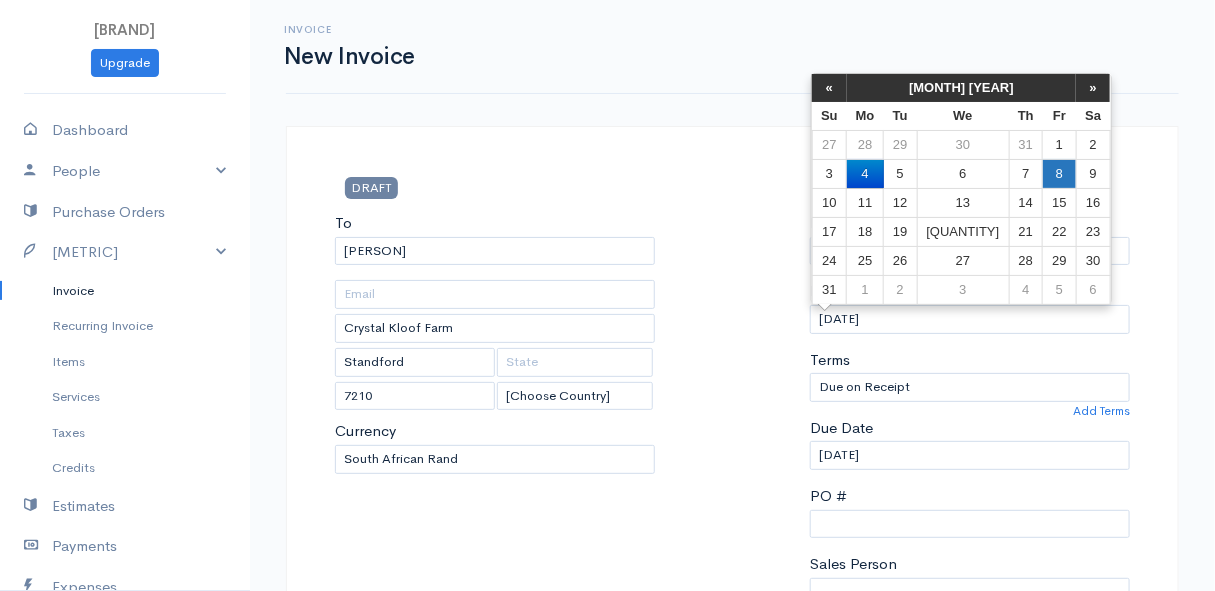 click on "8" at bounding box center (1059, 173) 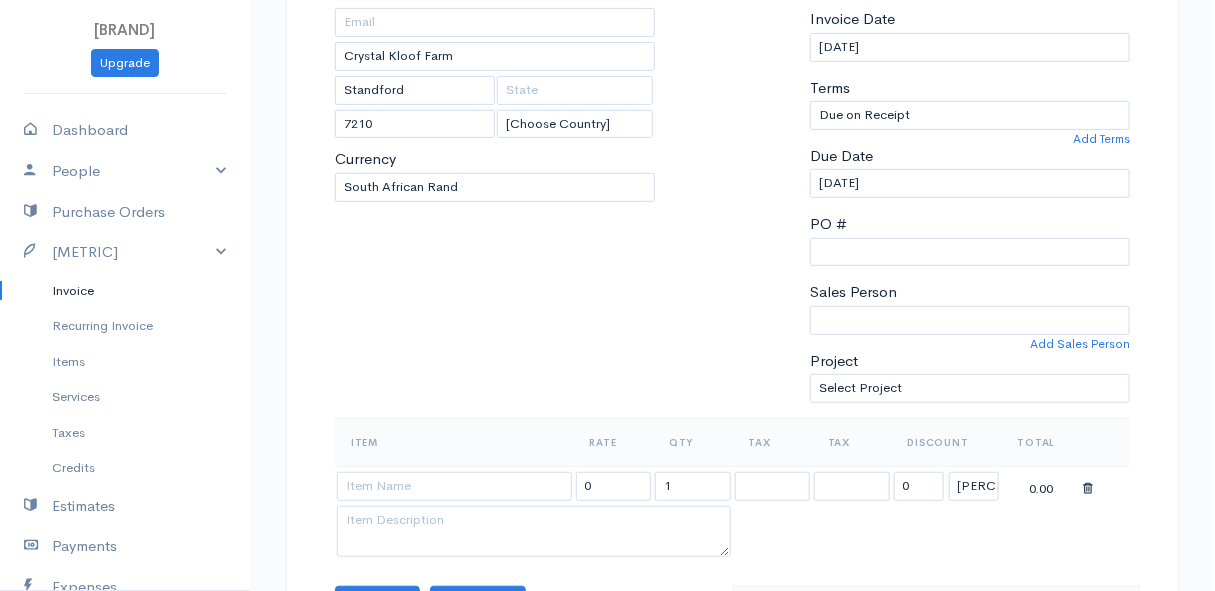scroll, scrollTop: 363, scrollLeft: 0, axis: vertical 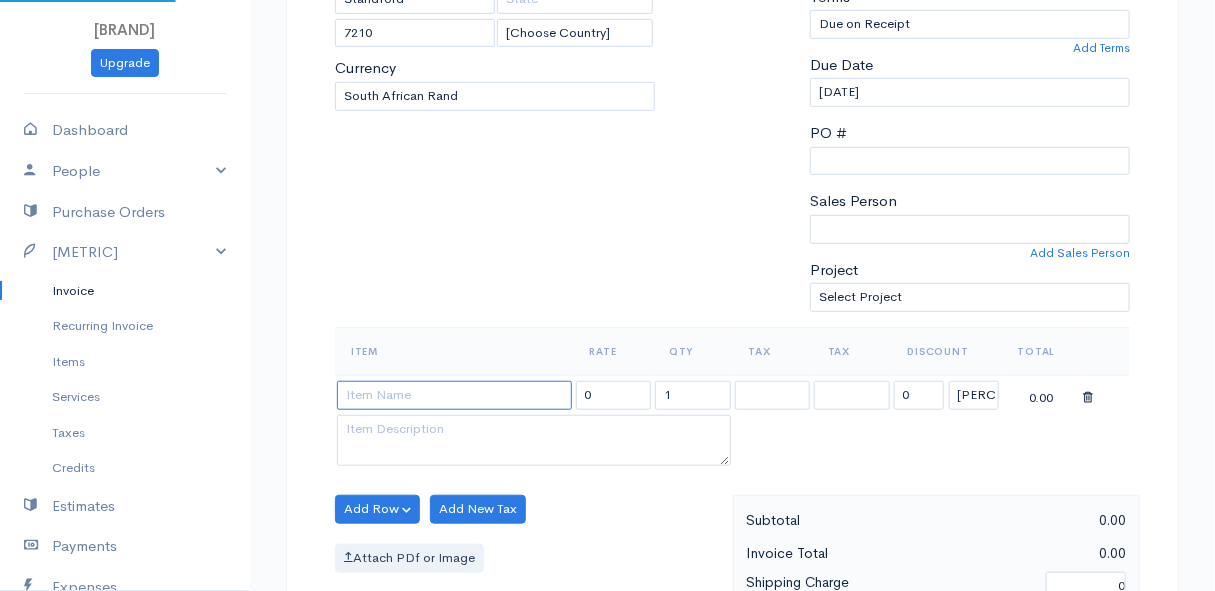 click at bounding box center (454, 395) 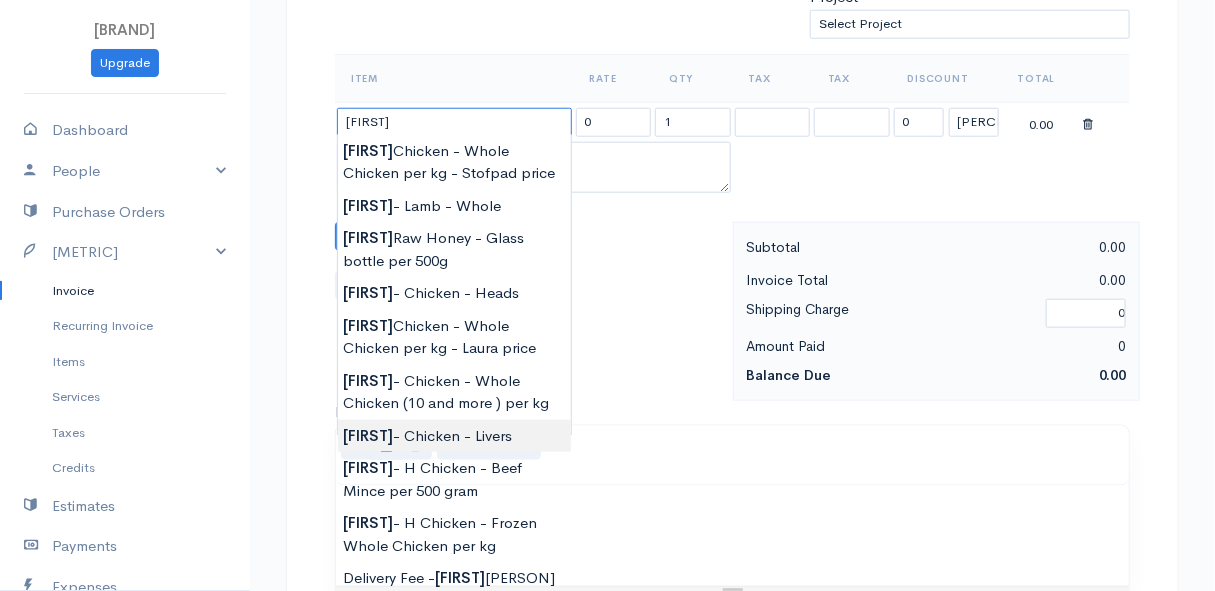 scroll, scrollTop: 727, scrollLeft: 0, axis: vertical 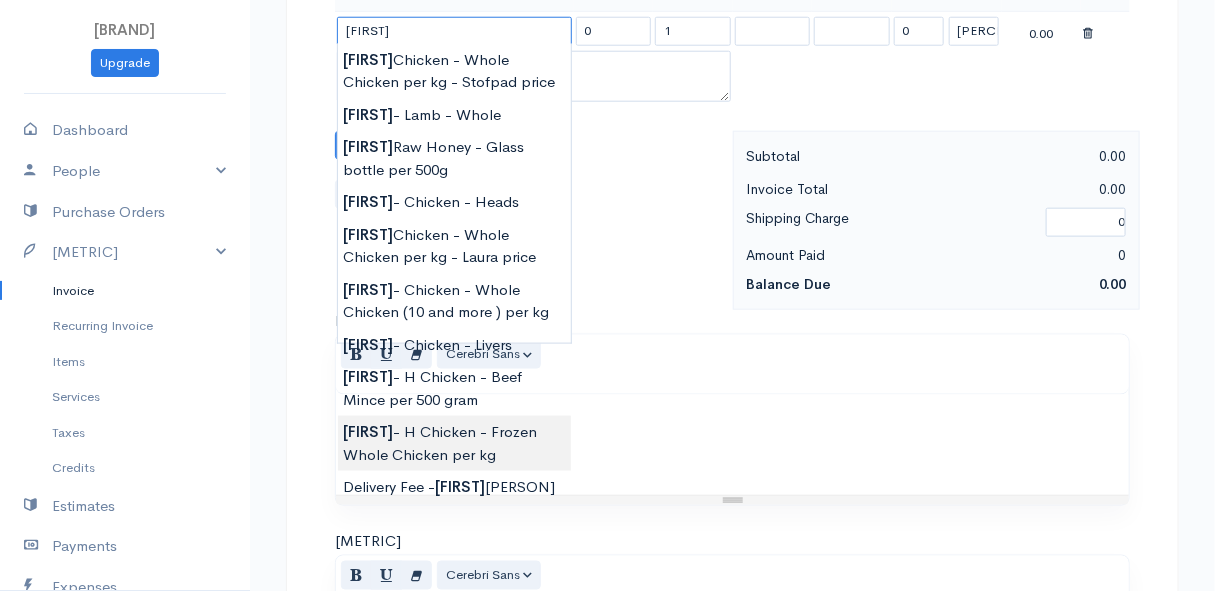 type on "Danie - H Chicken - Frozen Whole Chicken per kg" 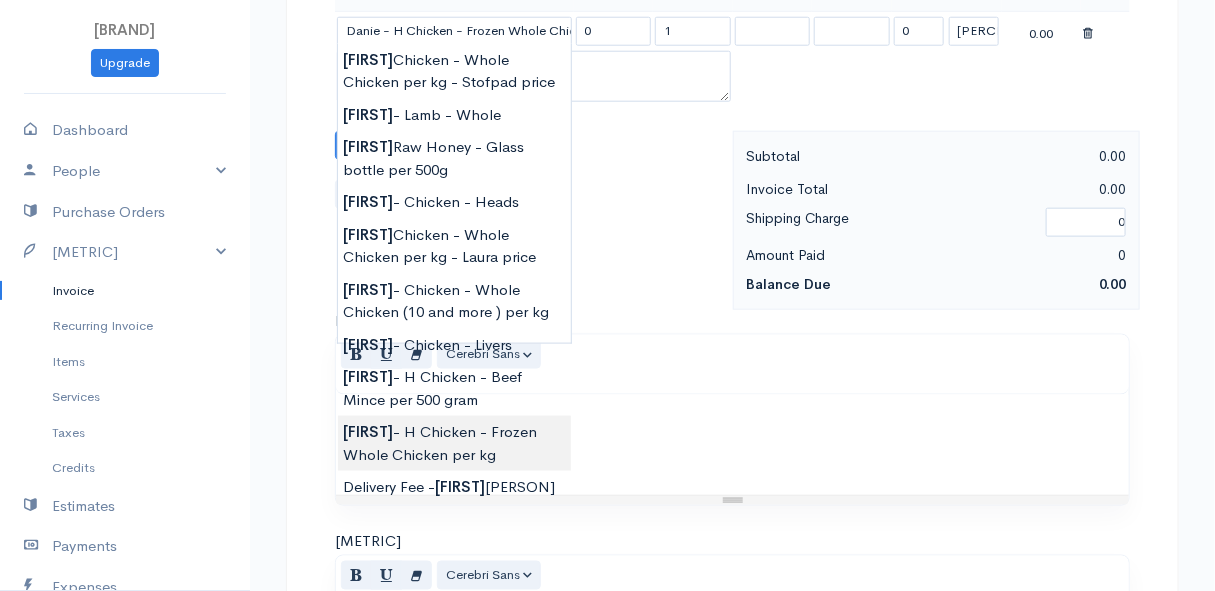 type on "100.00" 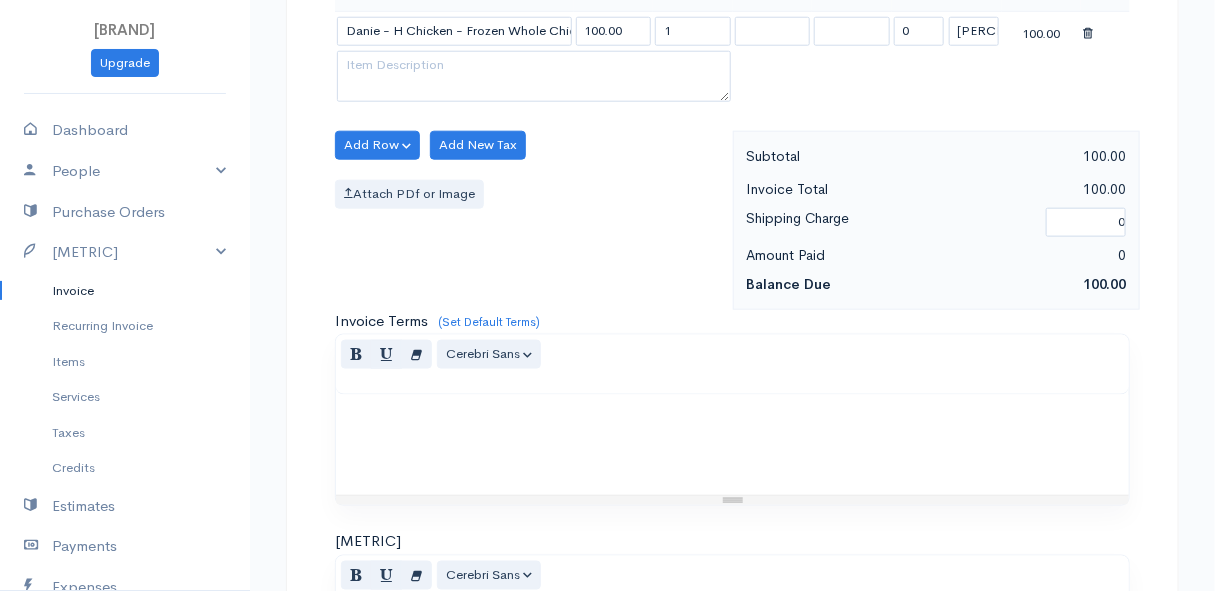 click on "Mamma Chicken
Upgrade
Dashboard
People
Clients
Vendors
Staff Users
Purchase Orders
Billing
Invoice
Recurring Invoice
Items
Services
Taxes
Credits
Estimates
Payments
Expenses
Track Time
Projects
Reports
Settings
My Organizations
Logout
Help
@CloudBooksApp [YEAR]
Invoice
New Invoice
DRAFT To [FIRST] [LAST] [STREET] [CITY] [POSTAL_CODE] [CHOOSE_COUNTRY] United States Canada United Kingdom Afghanistan Albania Algeria American Samoa Andorra Anguilla Angola Antarctica Aruba" at bounding box center (607, 137) 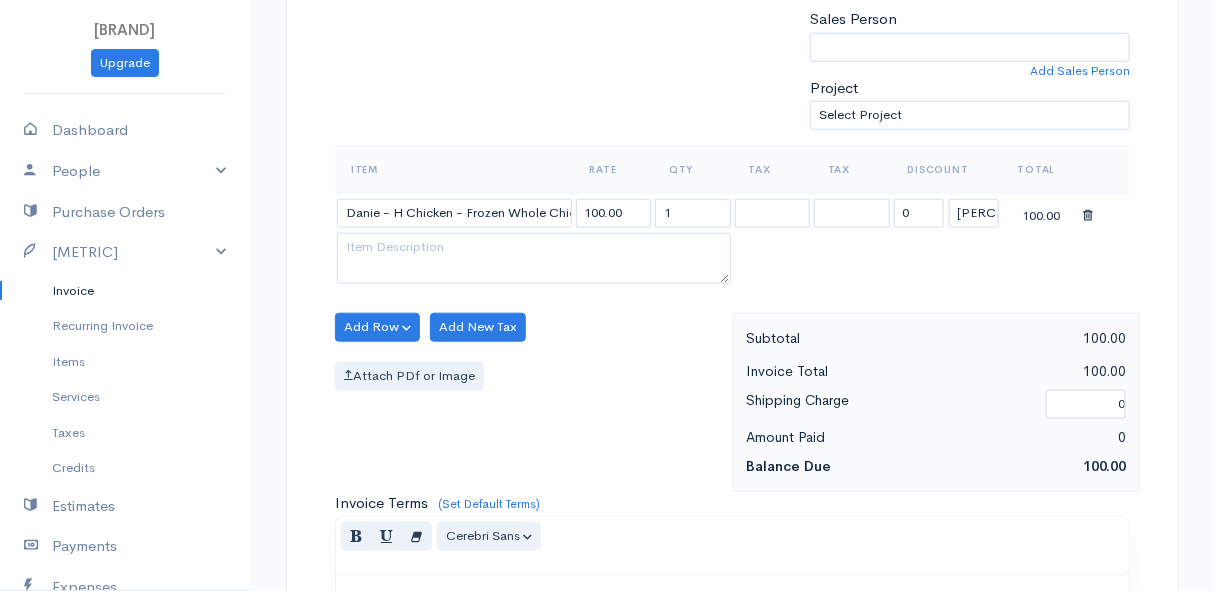 scroll, scrollTop: 454, scrollLeft: 0, axis: vertical 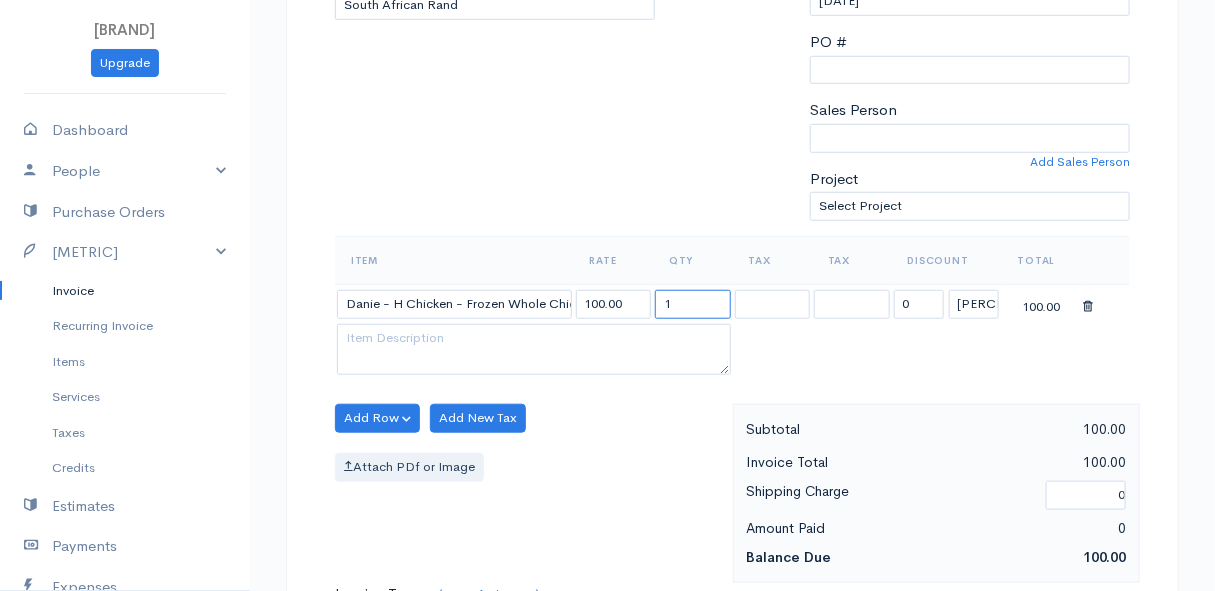 click on "1" at bounding box center (693, 304) 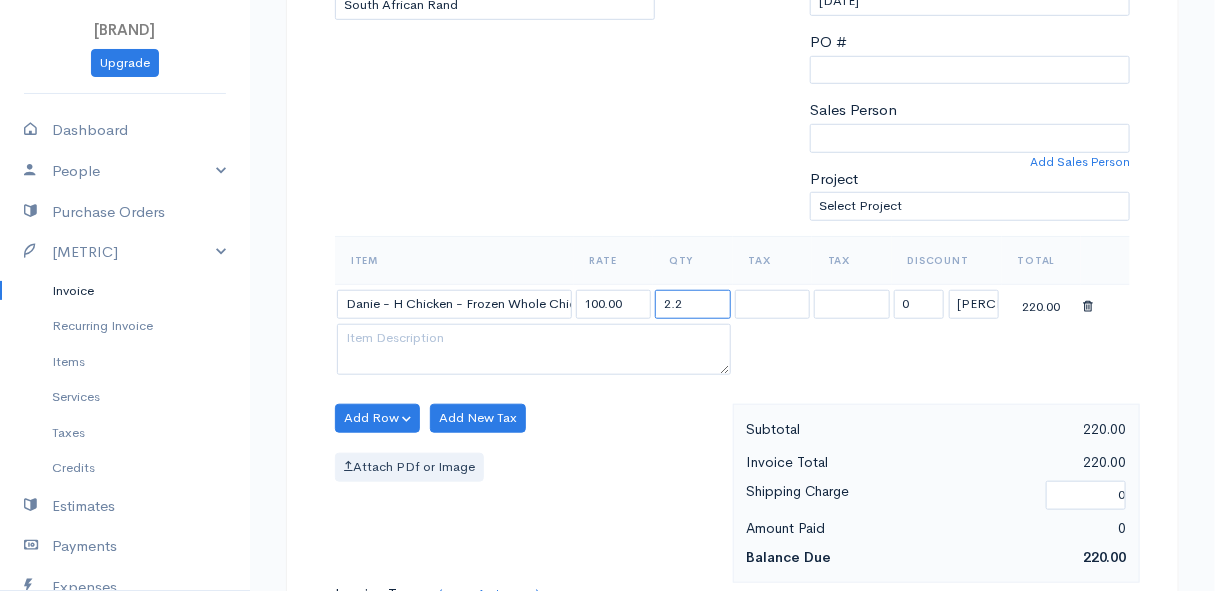 type on "2.2" 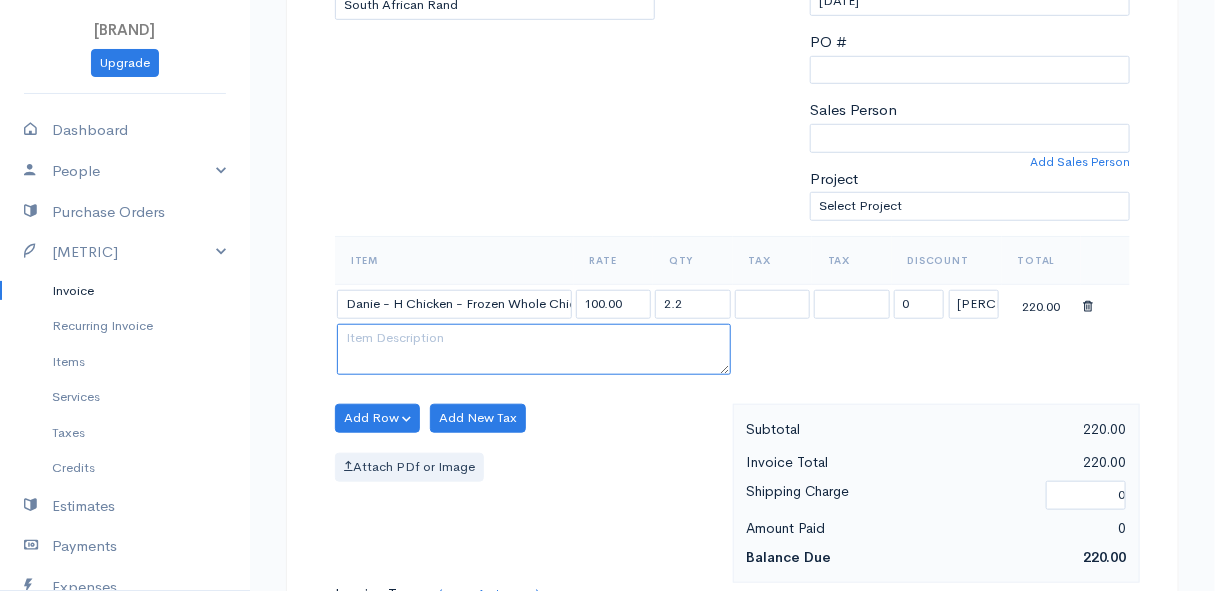 click at bounding box center [534, 350] 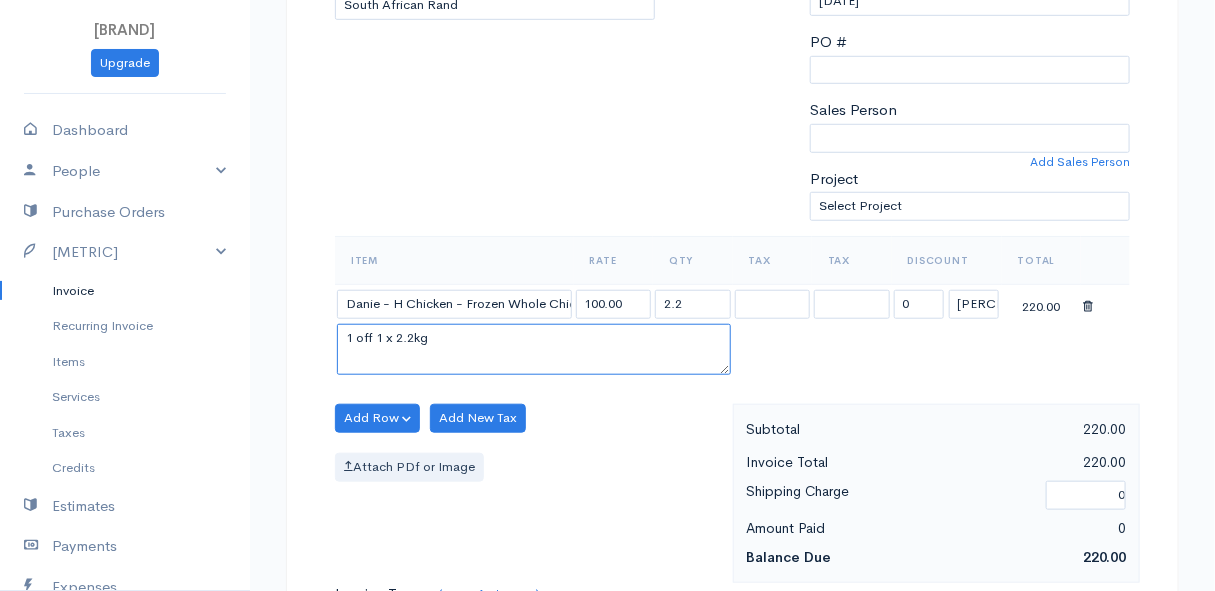 type on "1 off 1 x 2.2kg" 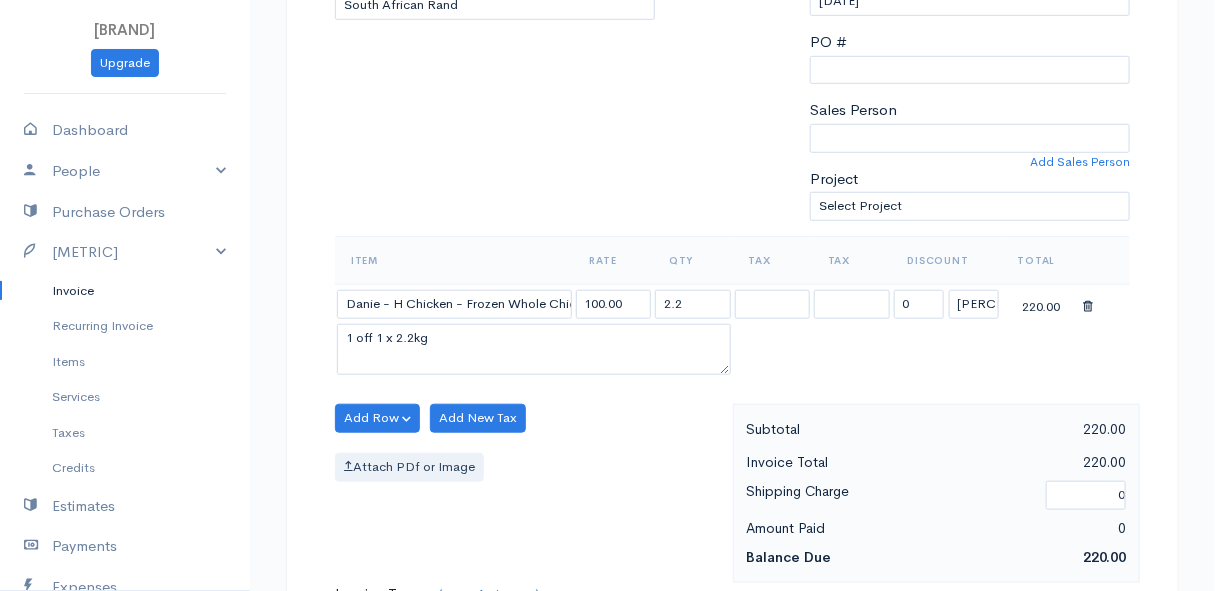 click on "[PRODUCT] [PRODUCT] [PRODUCT] [PRODUCT] [PRODUCT] [PRODUCT] [PRODUCT] [PRODUCT] [PRODUCT] [PRODUCT] [PRODUCT] [PRODUCT] [PRODUCT] [PRODUCT] [PRODUCT]" at bounding box center [732, 308] 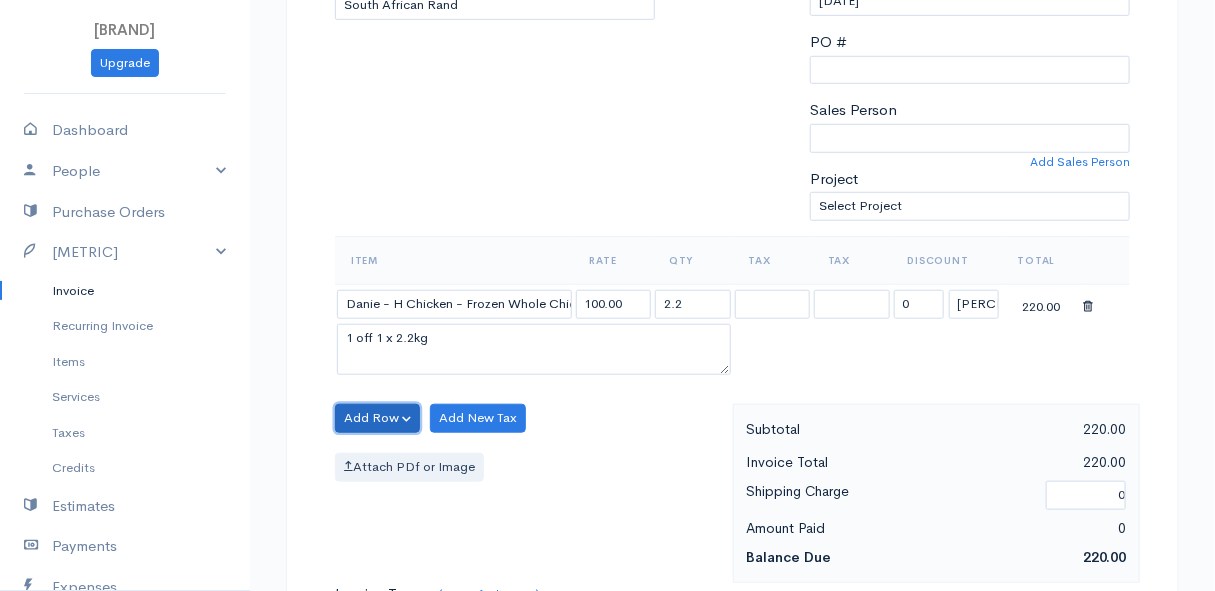 click on "Add Row" at bounding box center (377, 418) 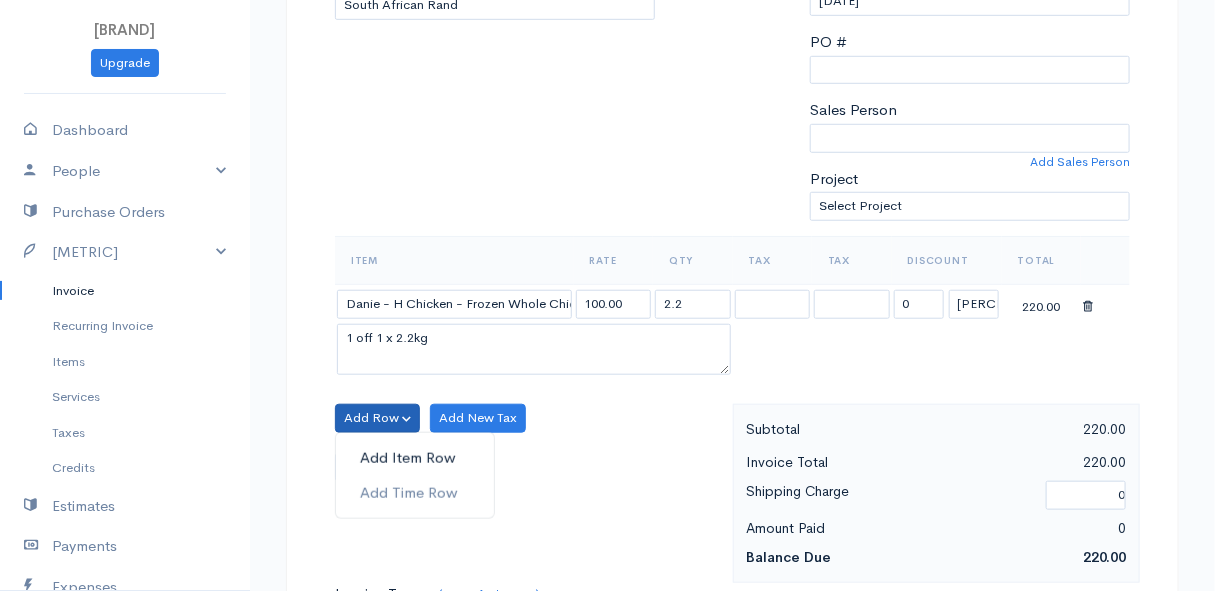 click on "Add Item Row" at bounding box center (415, 458) 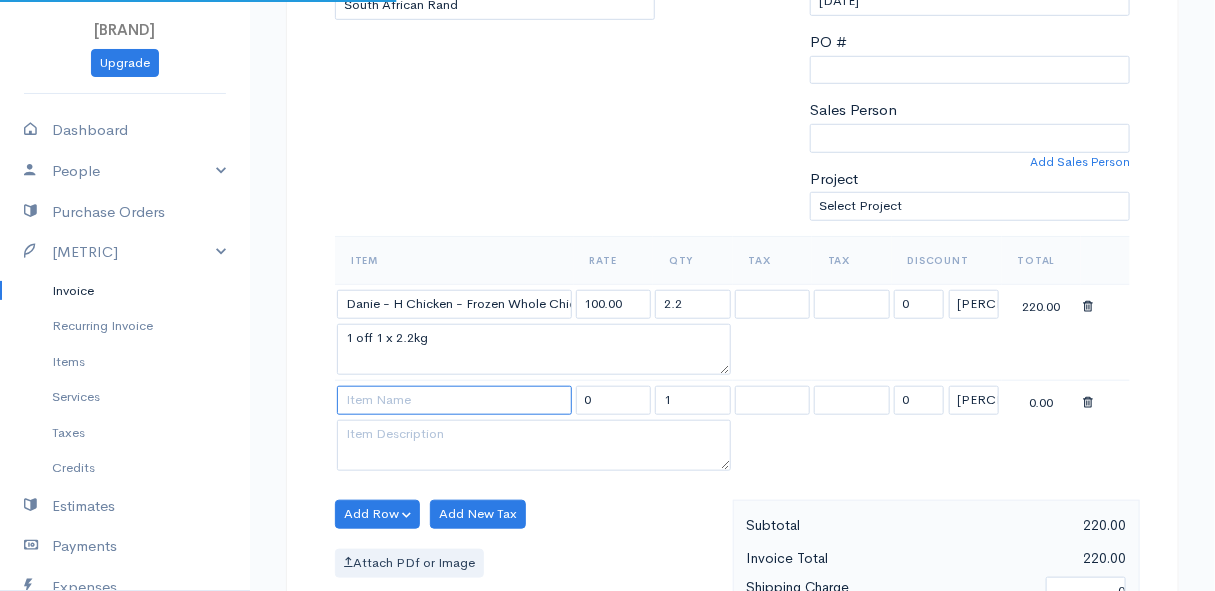 click at bounding box center (454, 400) 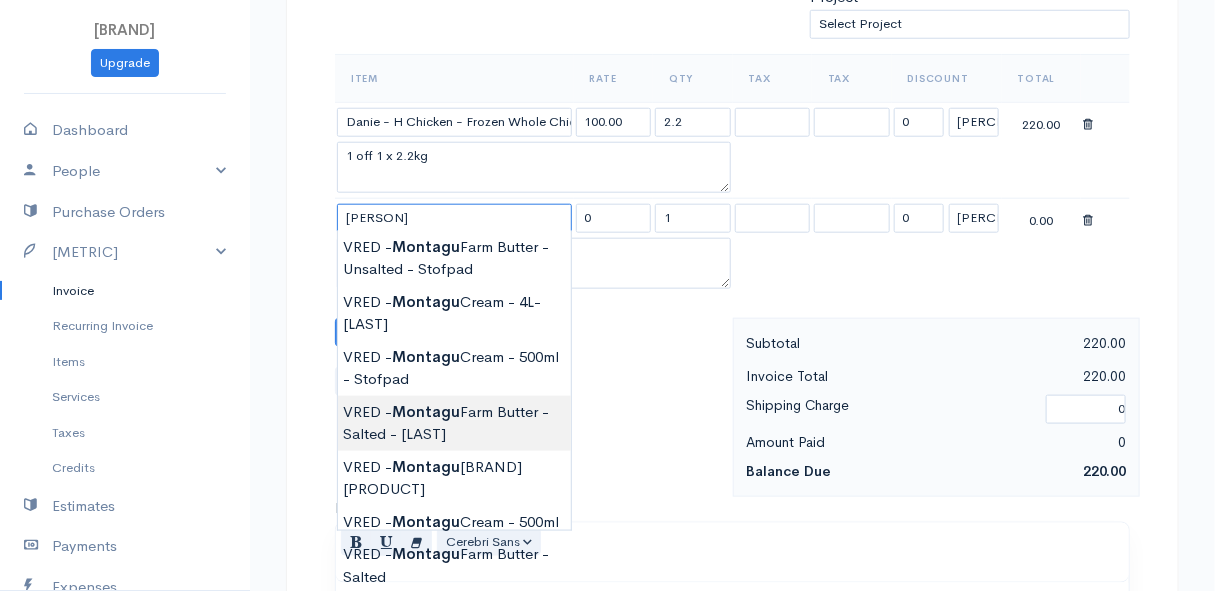 scroll, scrollTop: 727, scrollLeft: 0, axis: vertical 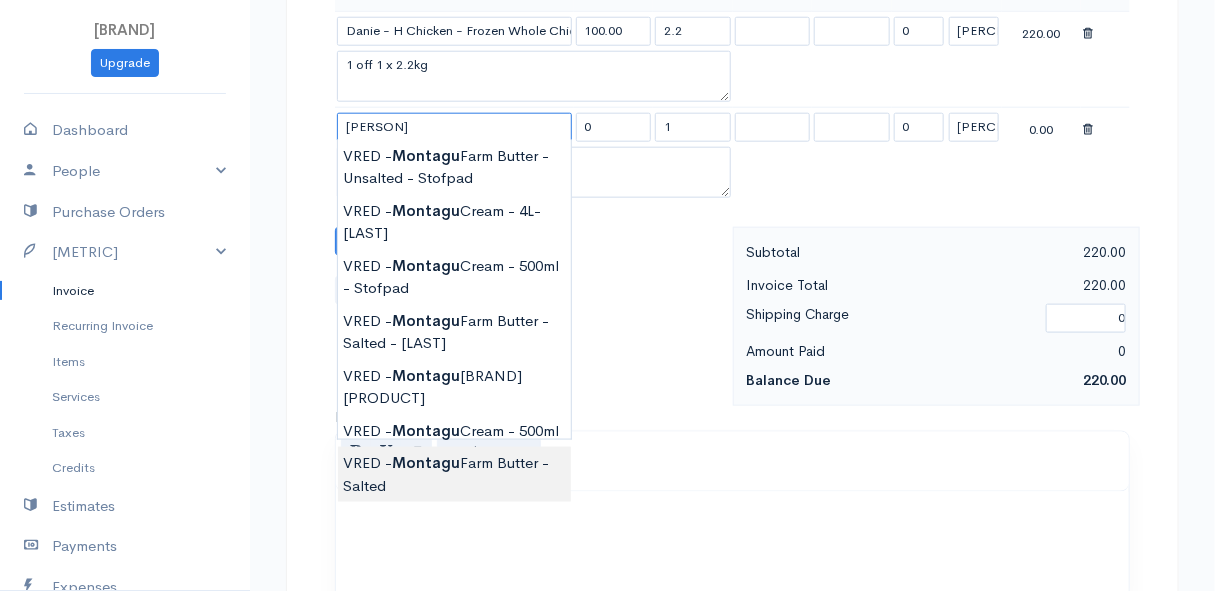 type on "VRED - Montagu Farm Butter - Salted" 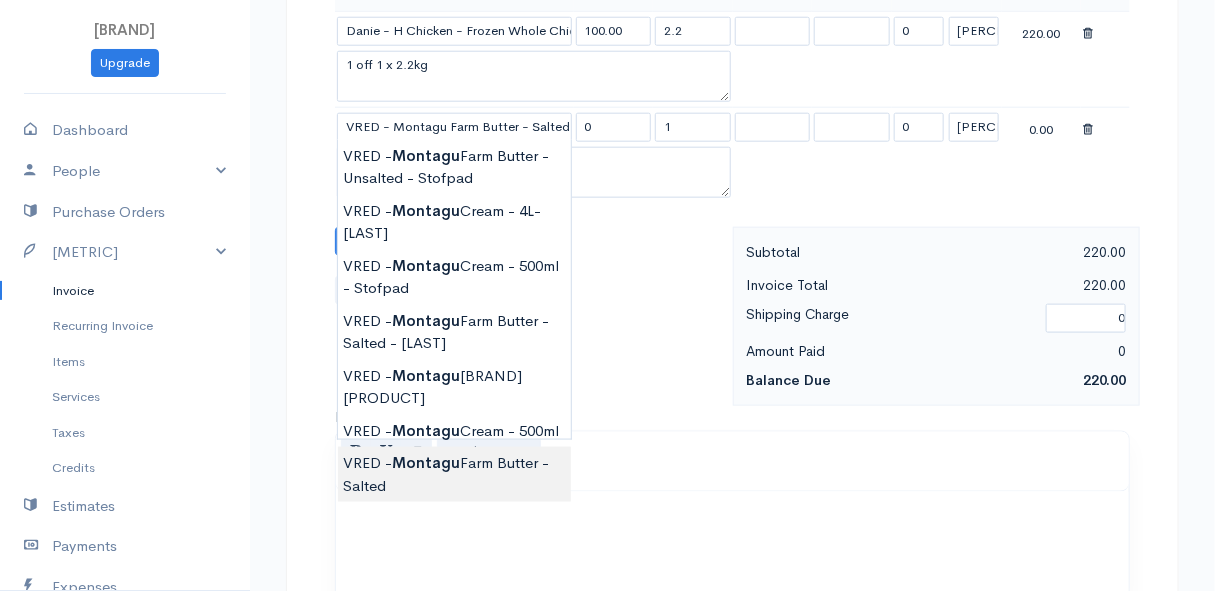 type on "[QUANTITY]" 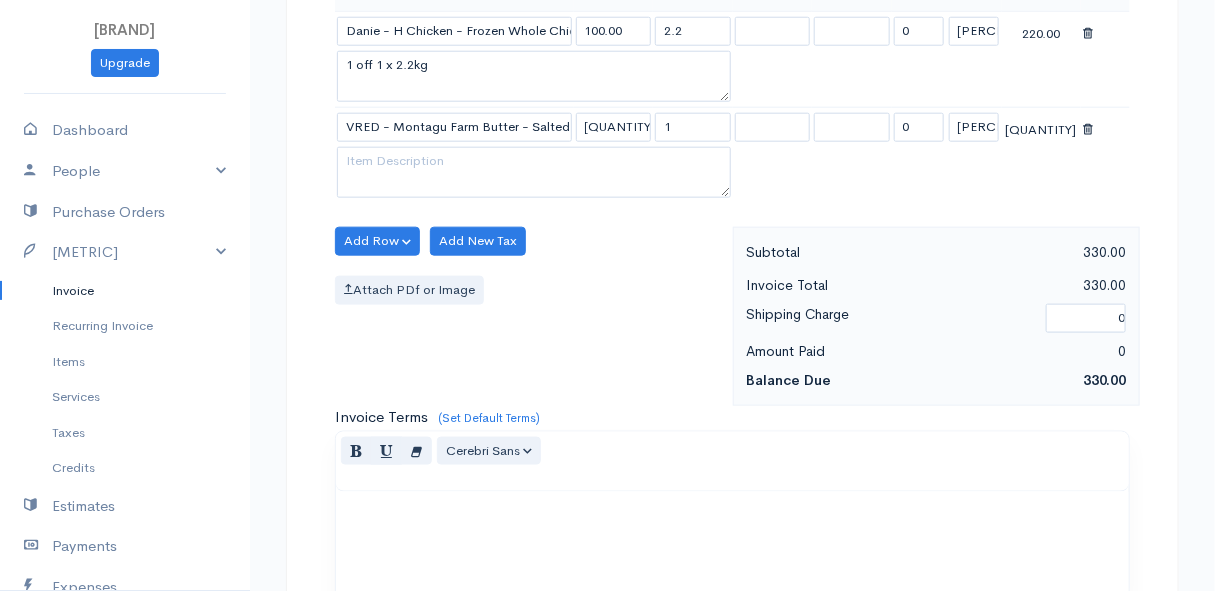 click on "Mamma Chicken
Upgrade
Dashboard
People
Clients
Vendors
Staff Users
Purchase Orders
Billing
Invoice
Recurring Invoice
Items
Services
Taxes
Credits
Estimates
Payments
Expenses
Track Time
Projects
Reports
Settings
My Organizations
Logout
Help
@CloudBooksApp [YEAR]
Invoice
New Invoice
DRAFT To [FIRST] [LAST] [STREET] [CITY] [POSTAL_CODE] [CHOOSE_COUNTRY] United States Canada United Kingdom Afghanistan Albania Algeria American Samoa Andorra Anguilla Angola Antarctica Aruba" at bounding box center [607, 185] 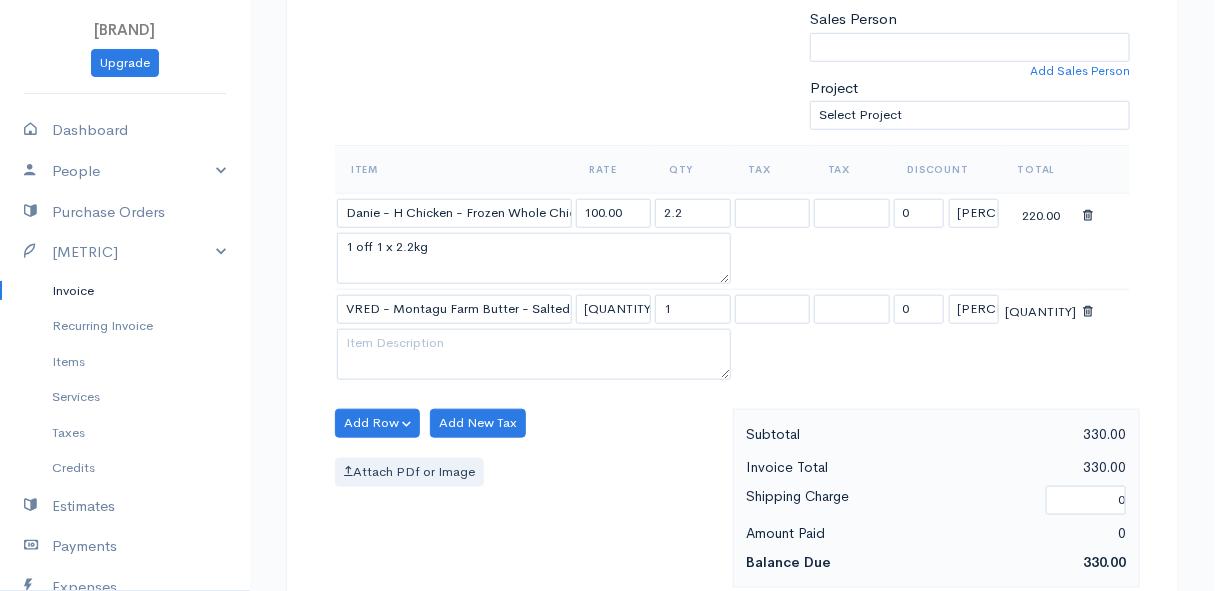scroll, scrollTop: 454, scrollLeft: 0, axis: vertical 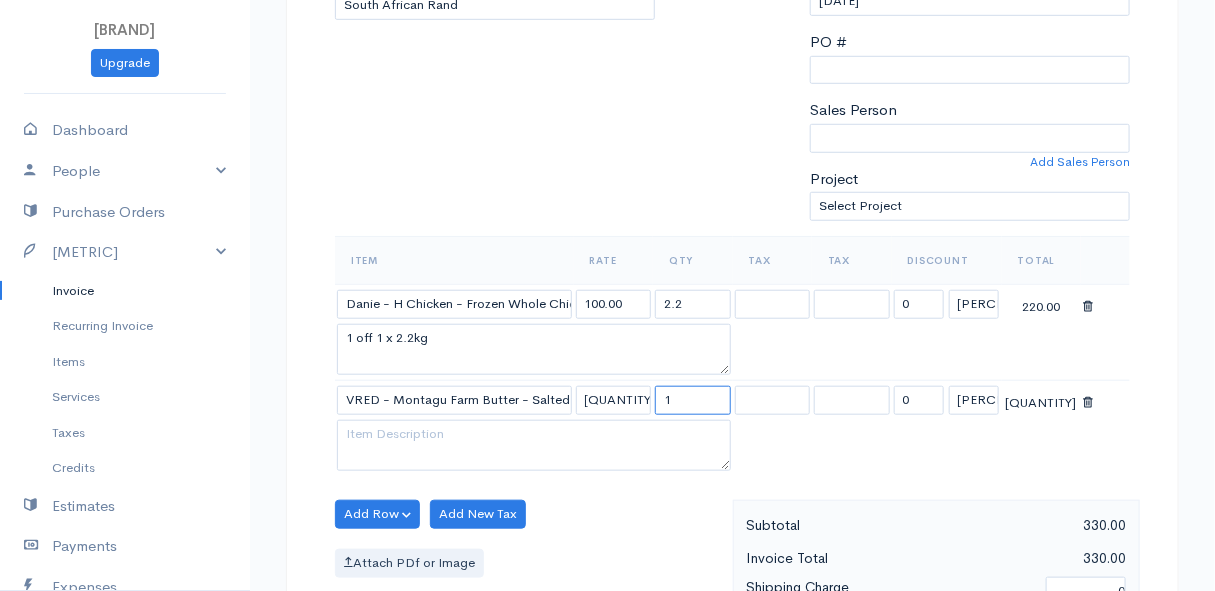 drag, startPoint x: 694, startPoint y: 391, endPoint x: 627, endPoint y: 394, distance: 67.06713 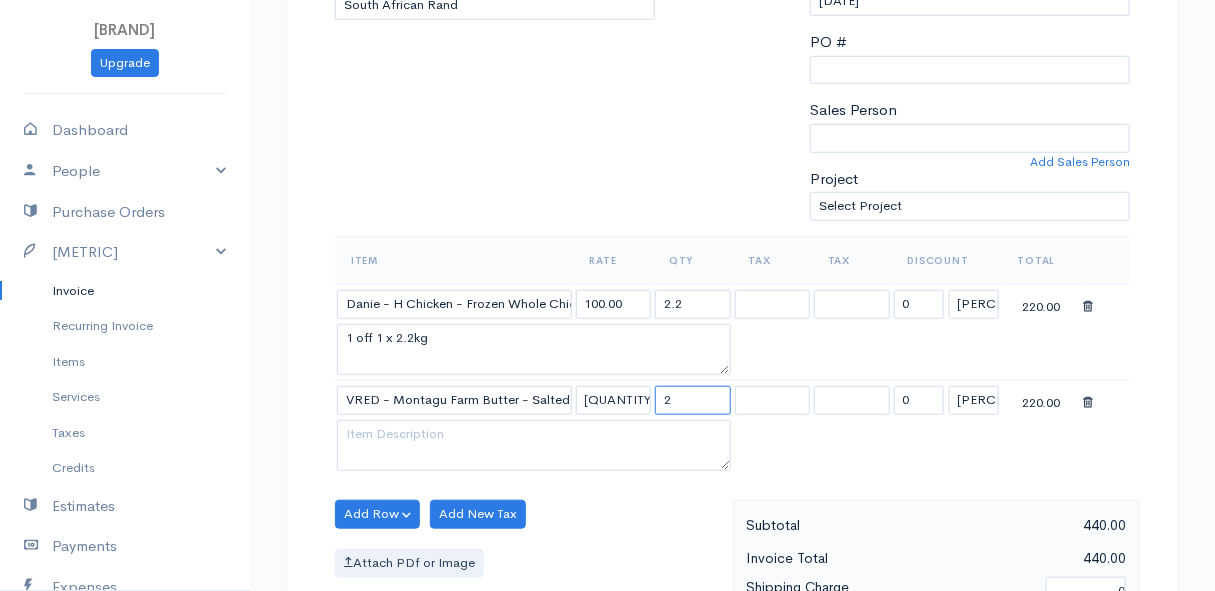 type on "2" 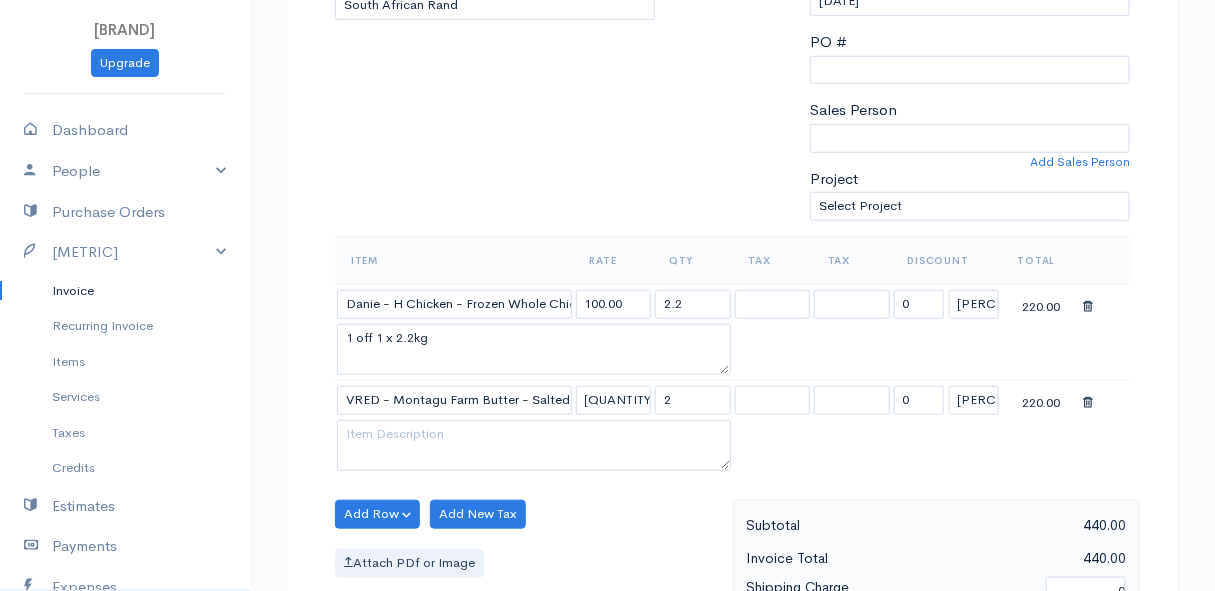 click on "Add Row Add Item Row Add Time Row Add New Tax                          Attach PDf or Image" at bounding box center [529, 589] 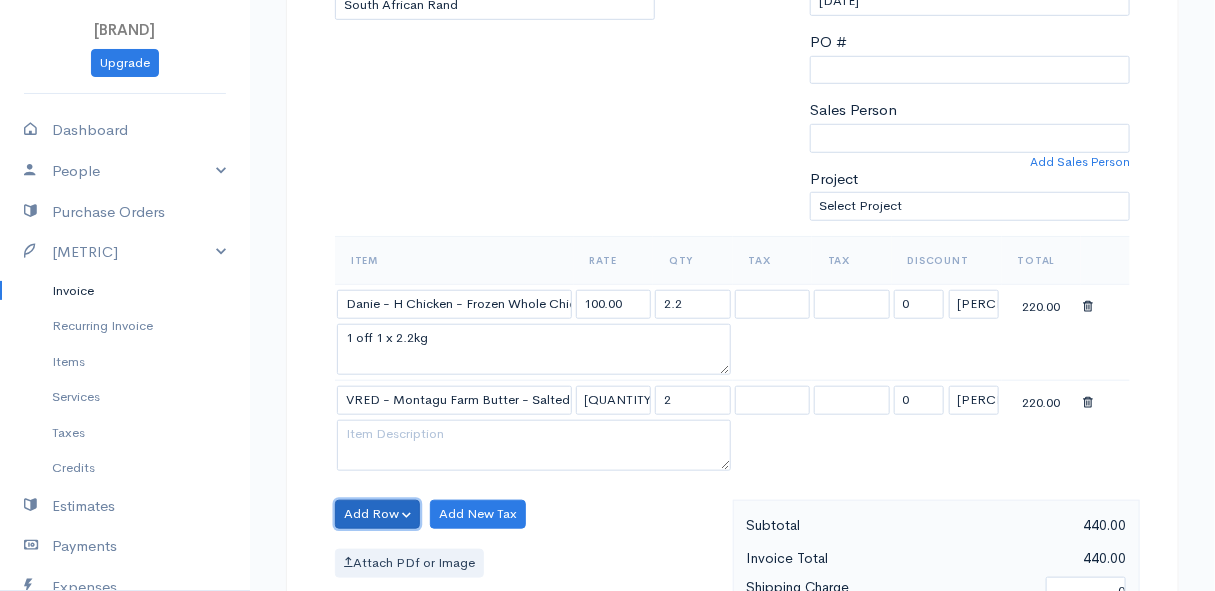 click on "Add Row" at bounding box center (377, 514) 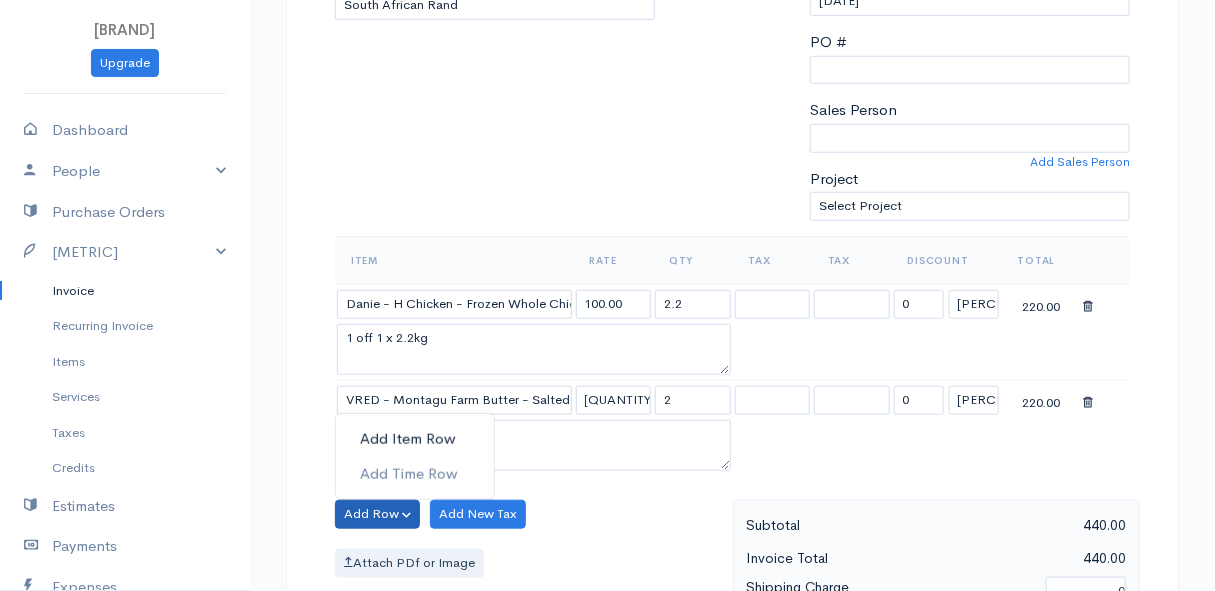 click on "Add Item Row" at bounding box center (415, 439) 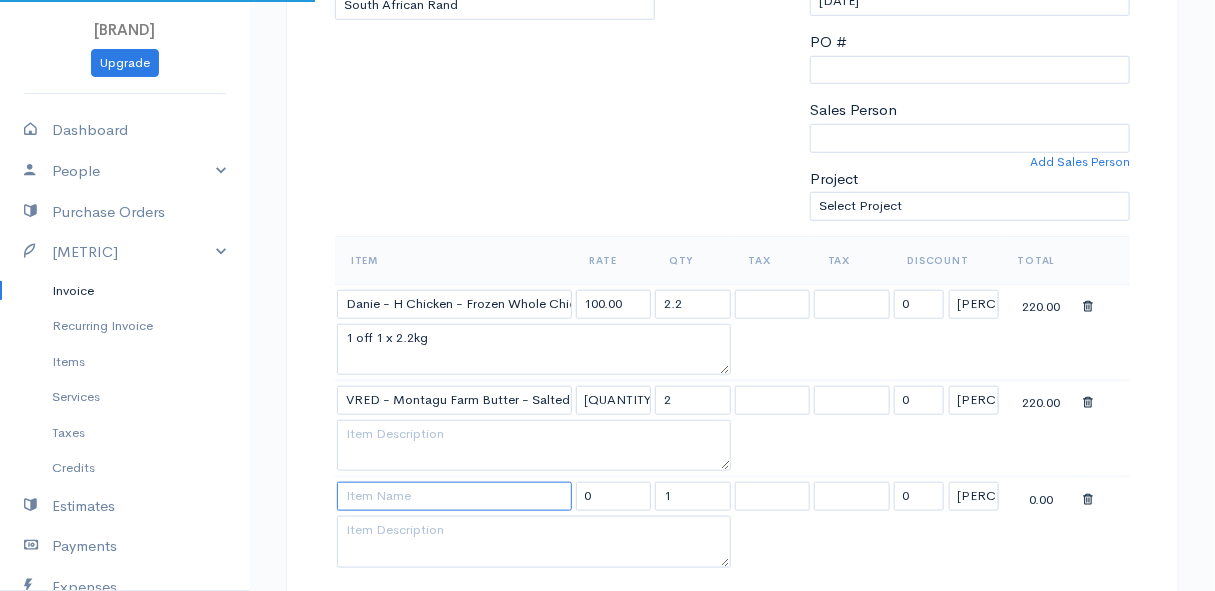 click at bounding box center [454, 496] 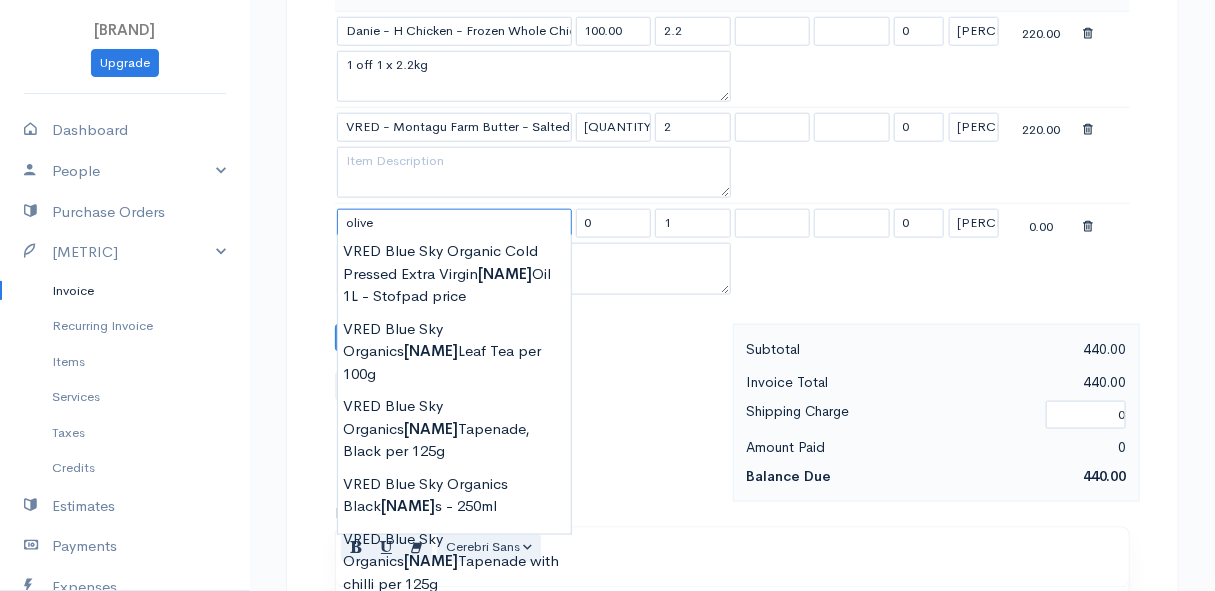 scroll, scrollTop: 818, scrollLeft: 0, axis: vertical 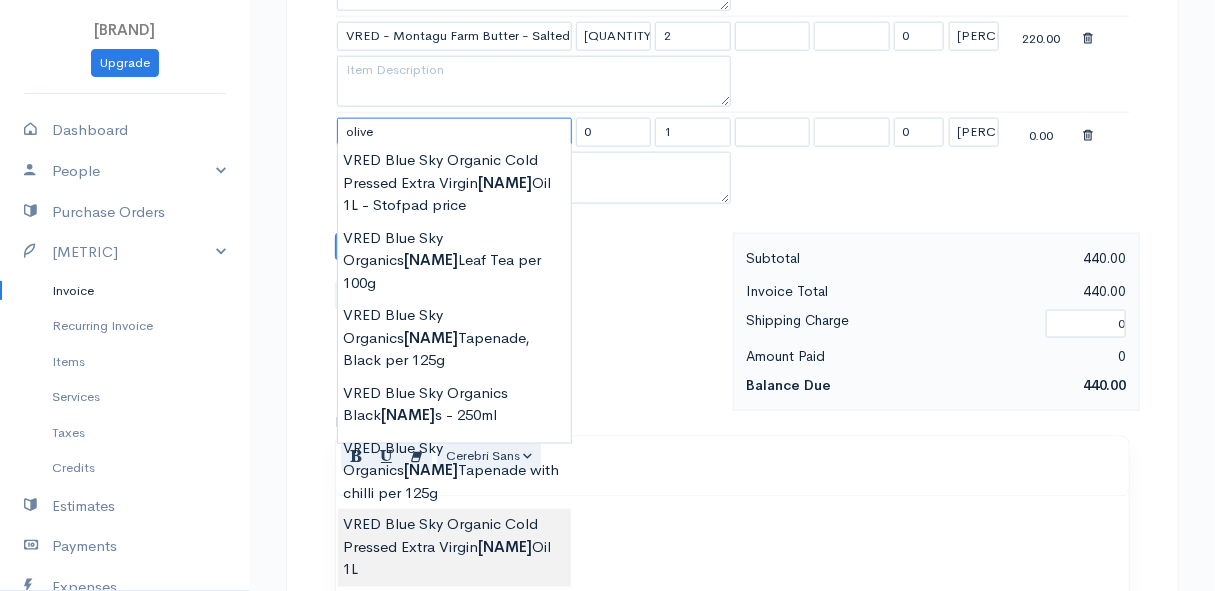 type on "VRED Blue Sky Organic Cold Pressed Extra Virgin Olive Oil 1L" 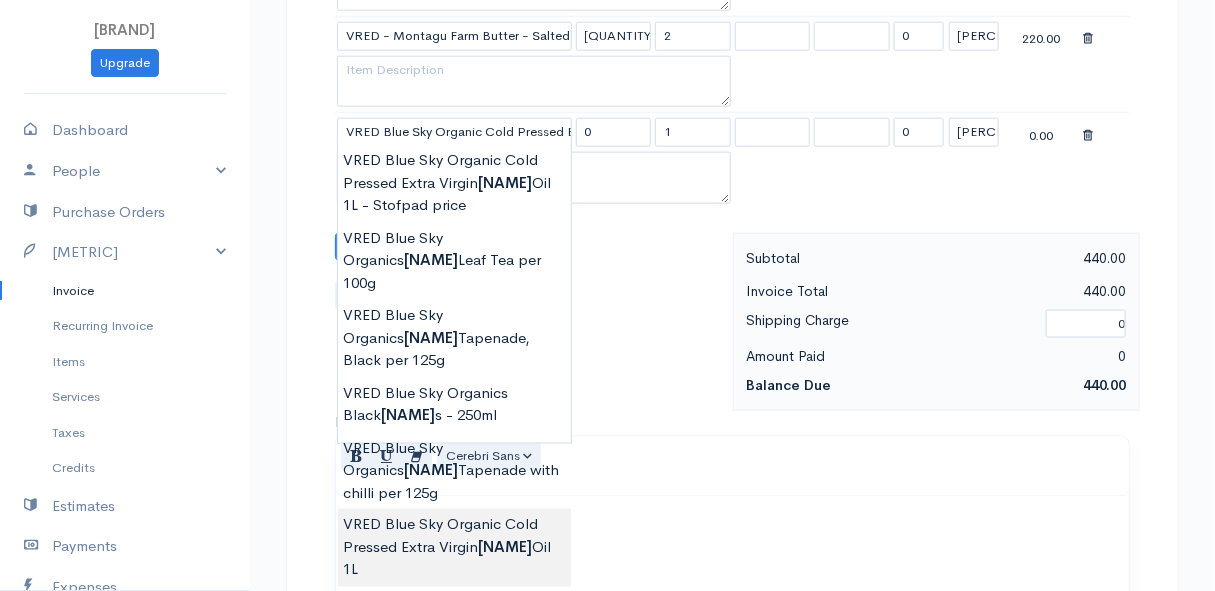 type on "330.00" 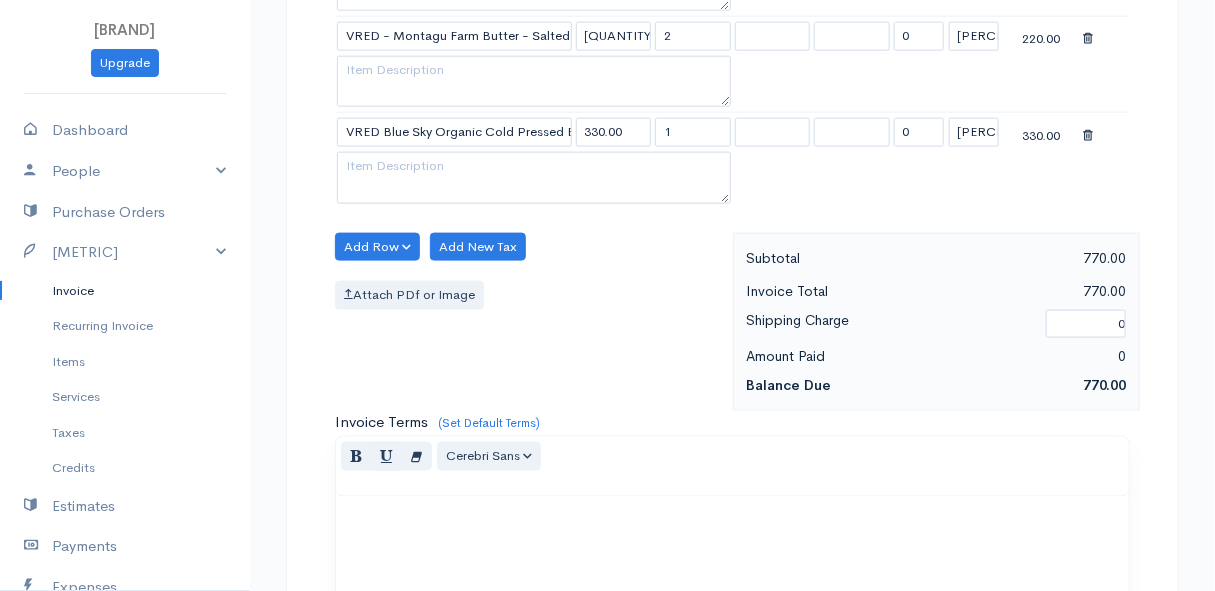 click on "Mamma Chicken
Upgrade
Dashboard
People
Clients
Vendors
Staff Users
Purchase Orders
Billing
Invoice
Recurring Invoice
Items
Services
Taxes
Credits
Estimates
Payments
Expenses
Track Time
Projects
Reports
Settings
My Organizations
Logout
Help
@CloudBooksApp [YEAR]
Invoice
New Invoice
DRAFT To [FIRST] [LAST] [STREET] [CITY] [POSTAL_CODE] [CHOOSE_COUNTRY] United States Canada United Kingdom Afghanistan Albania Algeria American Samoa Andorra Anguilla Angola Antarctica Aruba" at bounding box center (607, 142) 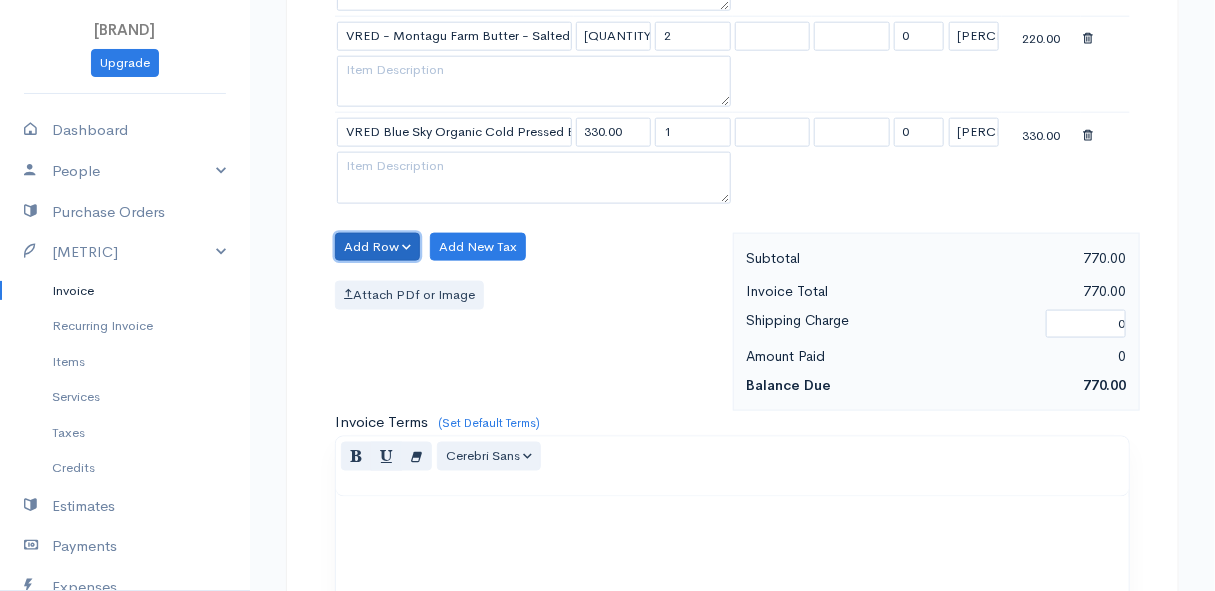 click on "Add Row" at bounding box center [377, 247] 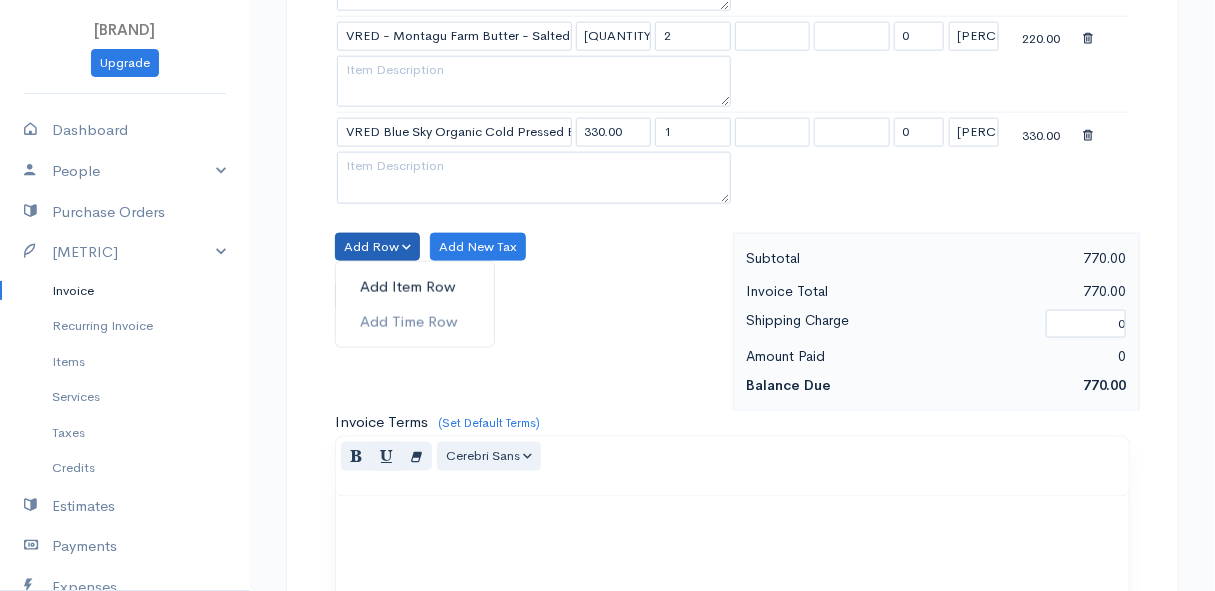 click on "Add Item Row" at bounding box center [415, 287] 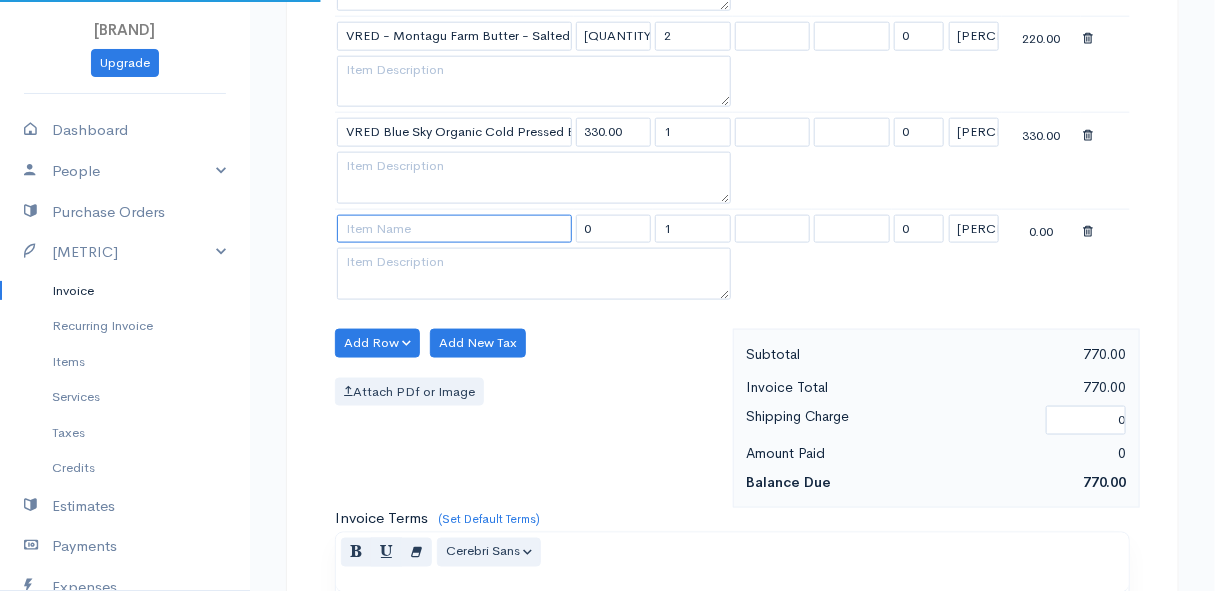 click at bounding box center [454, 229] 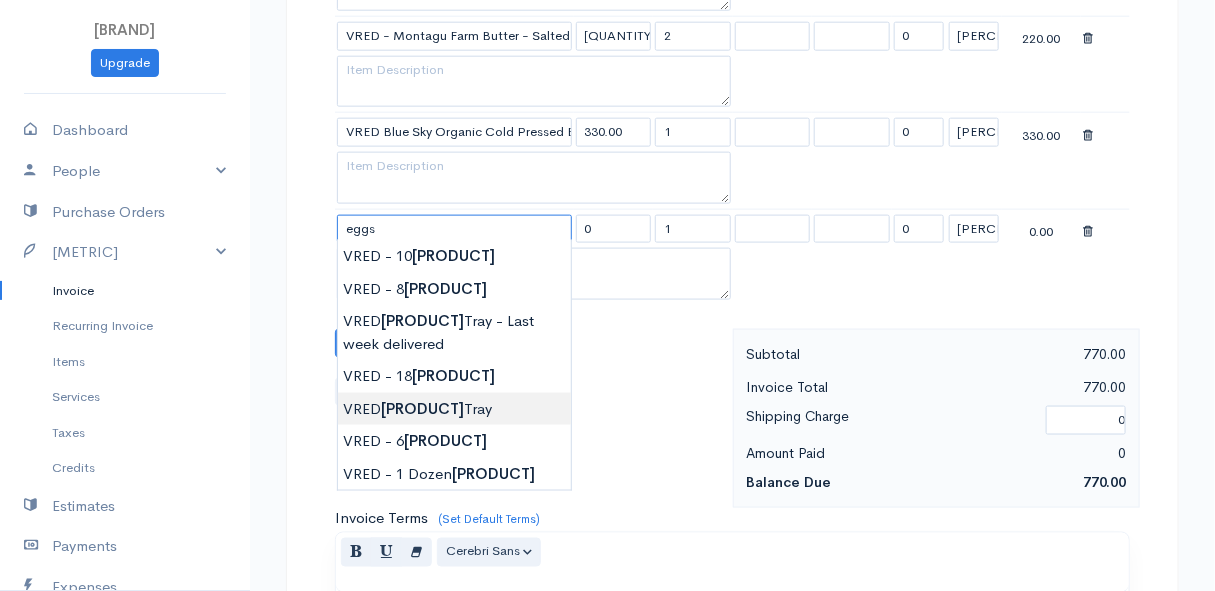 type on "VRED Eggs Tray" 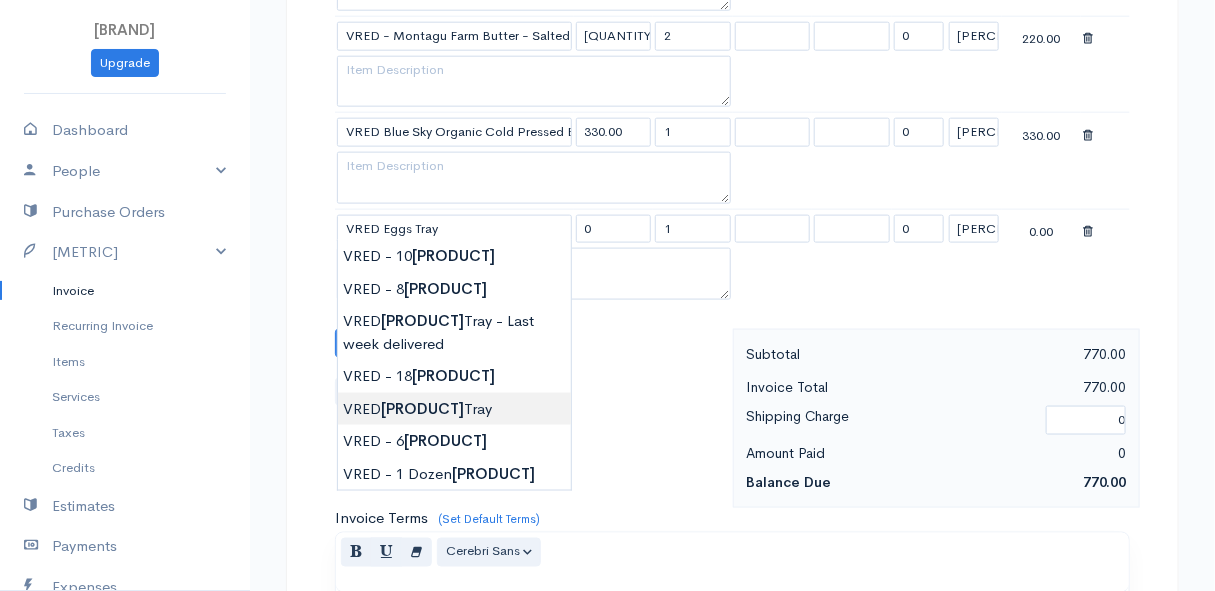 type on "[QUANTITY]" 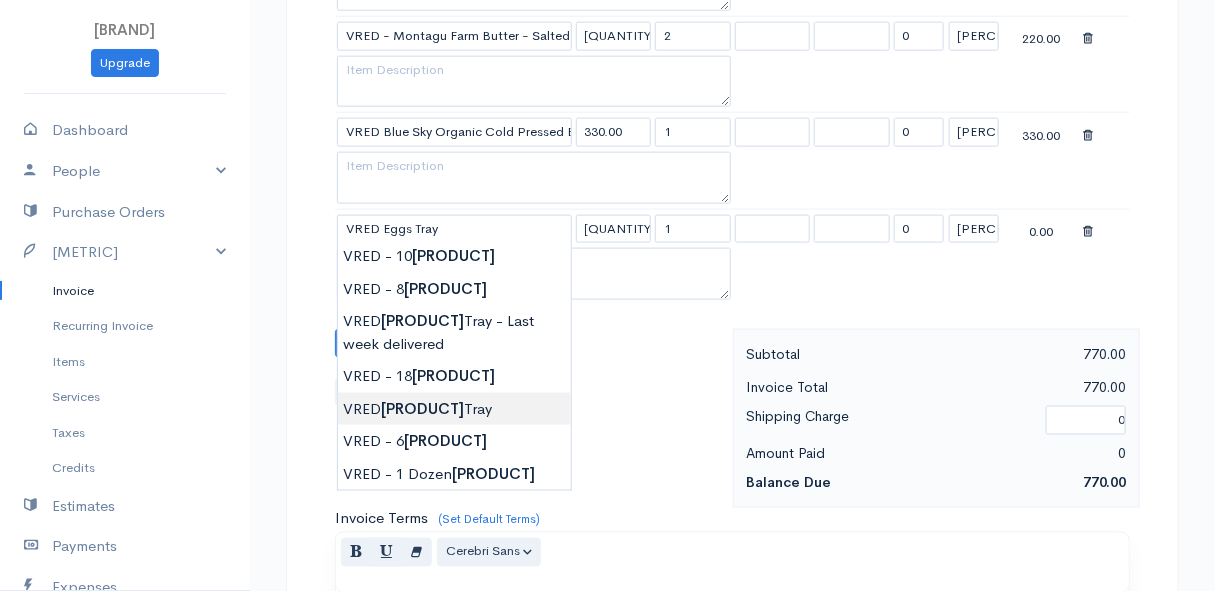 click on "Mamma Chicken
Upgrade
Dashboard
People
Clients
Vendors
Staff Users
Purchase Orders
Billing
Invoice
Recurring Invoice
Items
Services
Taxes
Credits
Estimates
Payments
Expenses
Track Time
Projects
Reports
Settings
My Organizations
Logout
Help
@CloudBooksApp [YEAR]
Invoice
New Invoice
DRAFT To [FIRST] [LAST] [STREET] [CITY] [POSTAL_CODE] [CHOOSE_COUNTRY] United States Canada United Kingdom Afghanistan Albania Algeria American Samoa Andorra Anguilla Angola Antarctica Aruba" at bounding box center [607, 190] 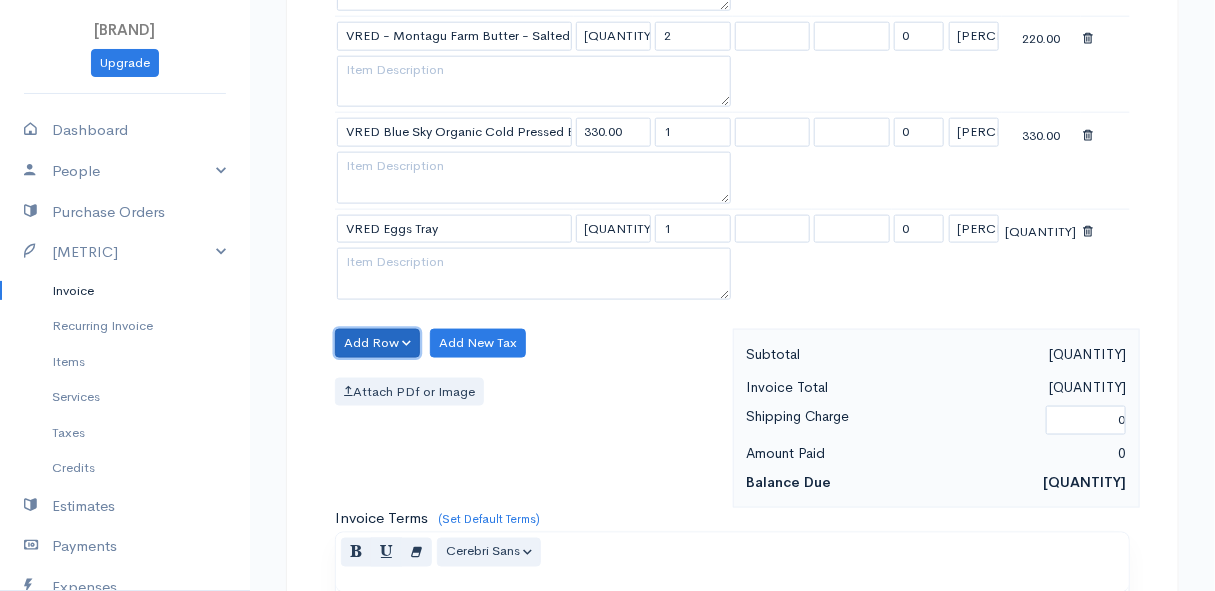 click on "Add Row" at bounding box center (377, 343) 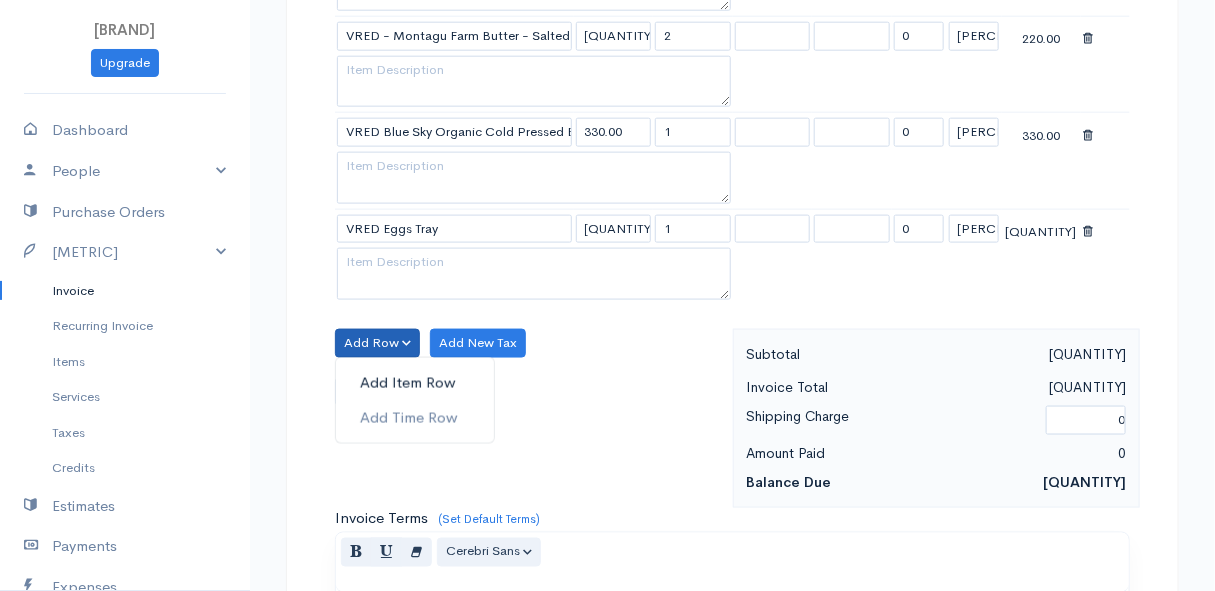 click on "Add Item Row" at bounding box center [415, 383] 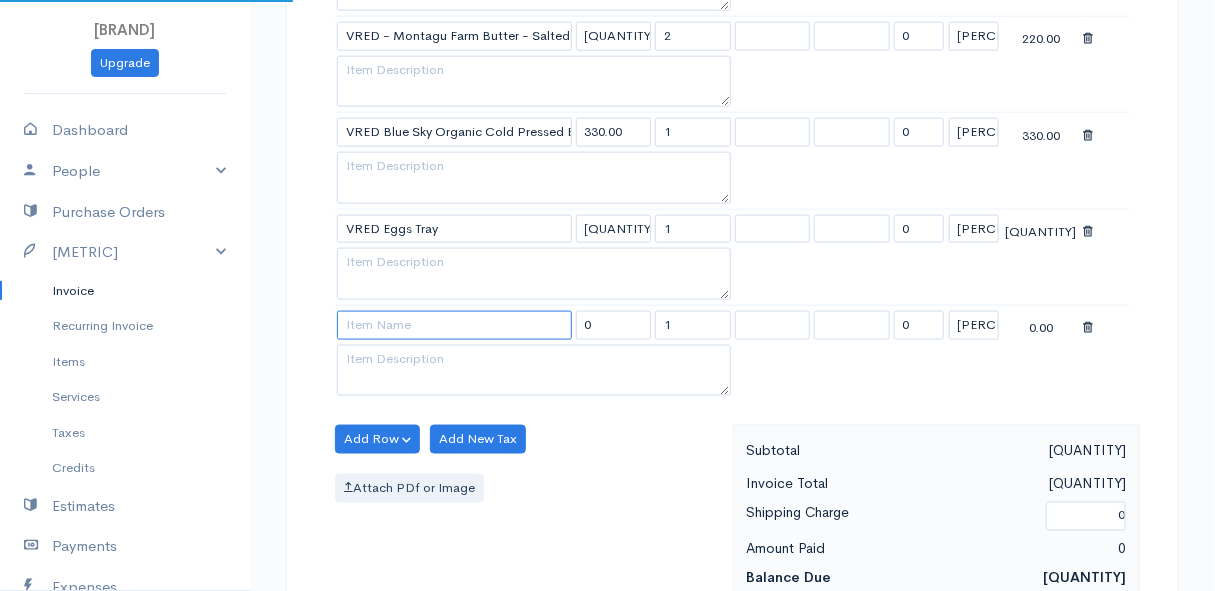 click at bounding box center (454, 325) 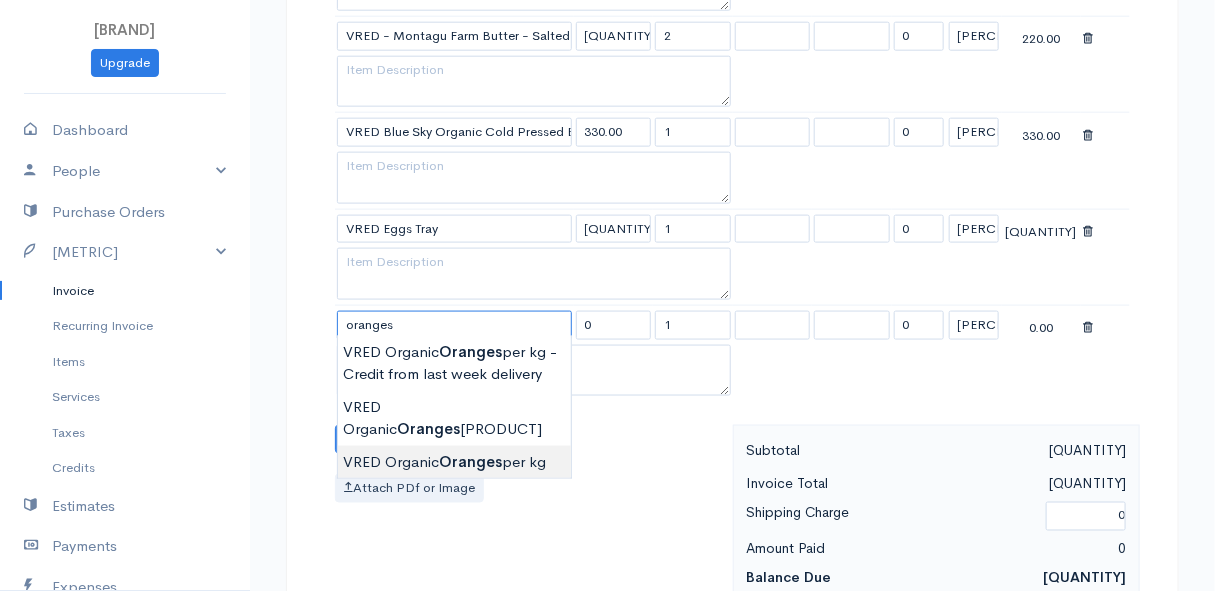 type on "[BRAND] [PRODUCT]" 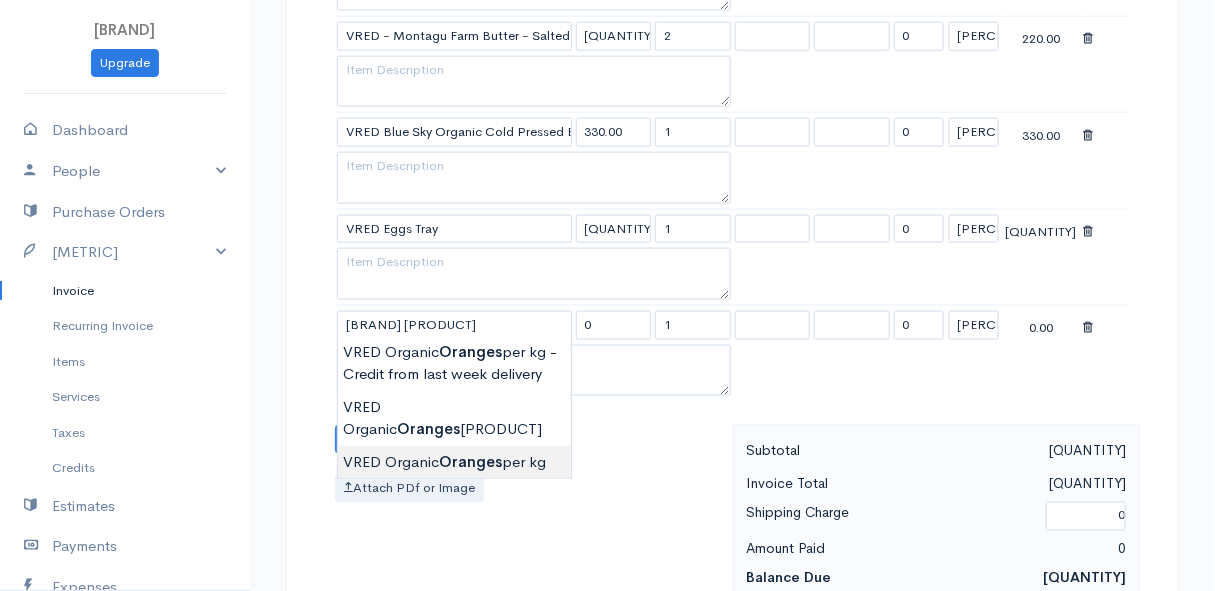 type on "40.00" 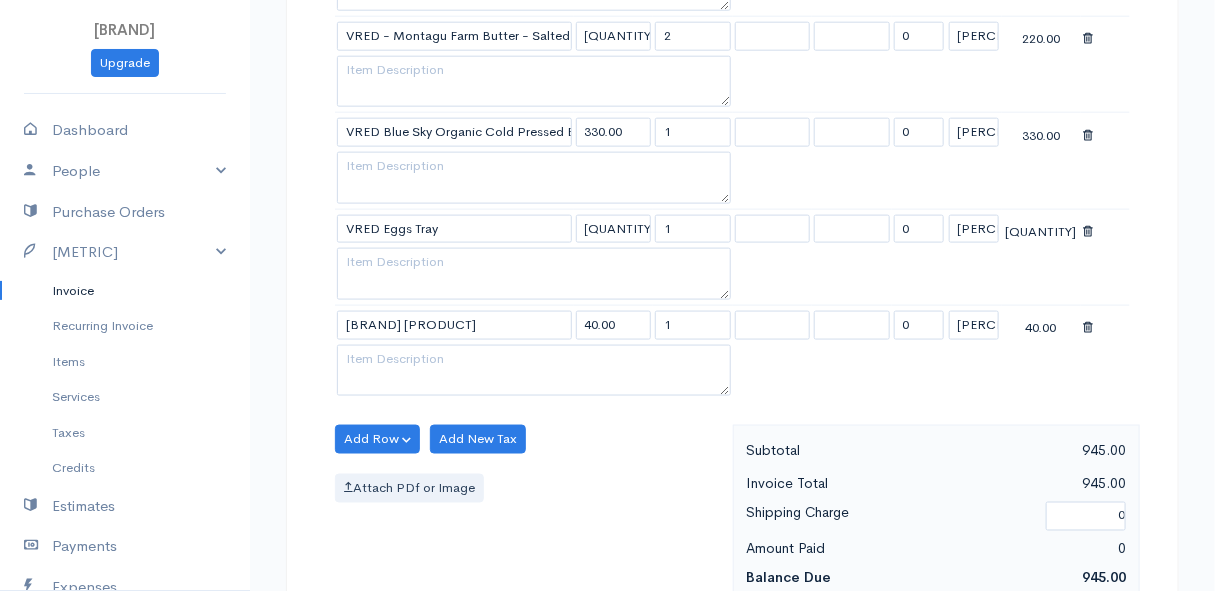 click on "Mamma Chicken
Upgrade
Dashboard
People
Clients
Vendors
Staff Users
Purchase Orders
Billing
Invoice
Recurring Invoice
Items
Services
Taxes
Credits
Estimates
Payments
Expenses
Track Time
Projects
Reports
Settings
My Organizations
Logout
Help
@CloudBooksApp [YEAR]
Invoice
New Invoice
DRAFT To [FIRST] [LAST] [STREET] [CITY] [POSTAL_CODE] [CHOOSE_COUNTRY] United States Canada United Kingdom Afghanistan Albania Algeria American Samoa Andorra Anguilla Angola Antarctica Aruba" at bounding box center [607, 239] 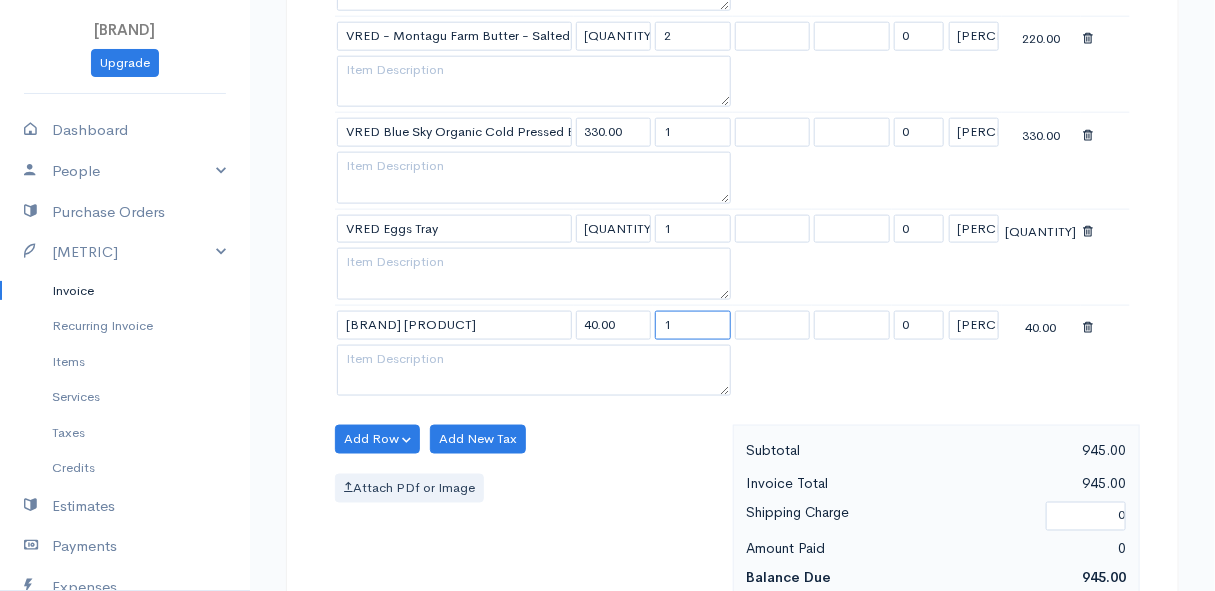 drag, startPoint x: 682, startPoint y: 323, endPoint x: 647, endPoint y: 321, distance: 35.057095 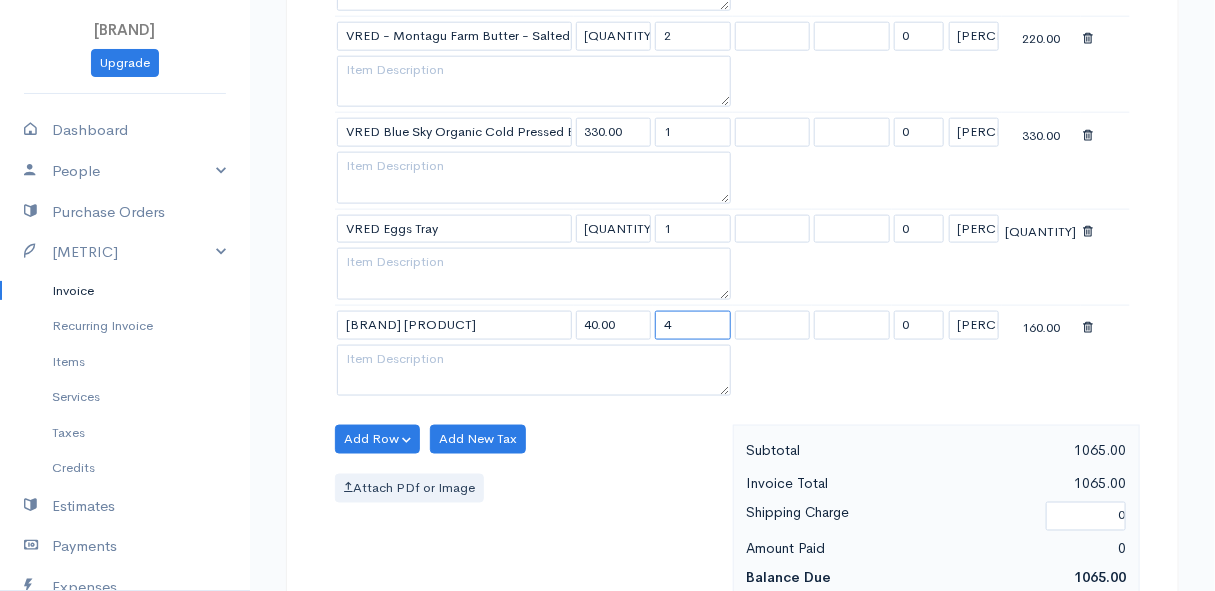 type on "4" 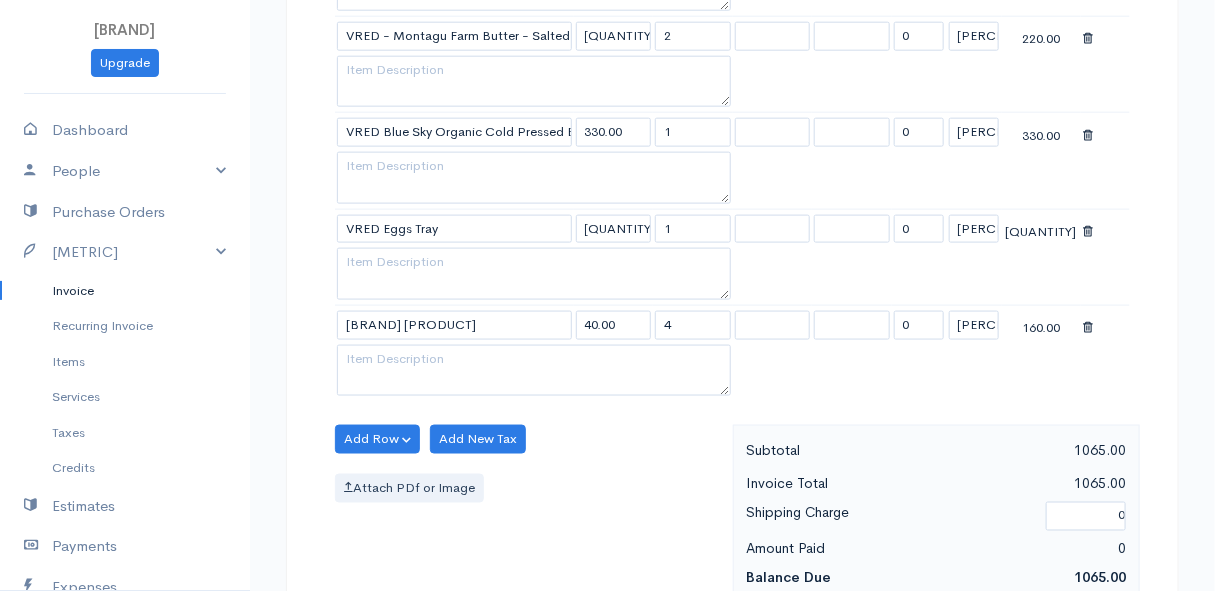 click on "Add Row Add Item Row Add Time Row Add New Tax                          Attach PDf or Image" at bounding box center [529, 514] 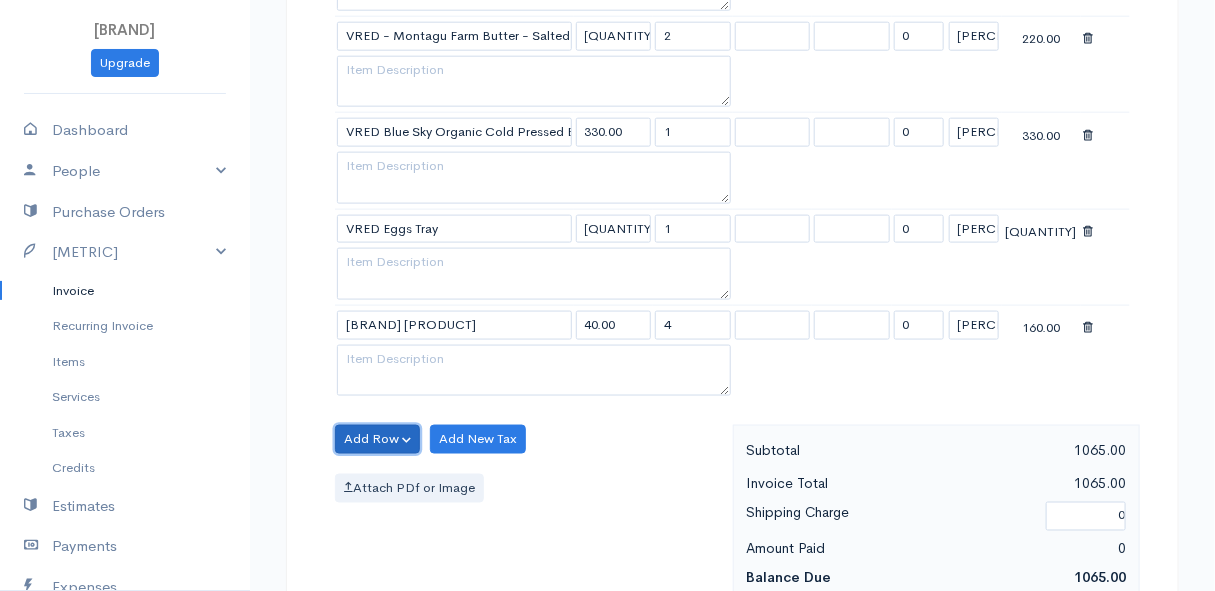 click on "Add Row" at bounding box center (377, 439) 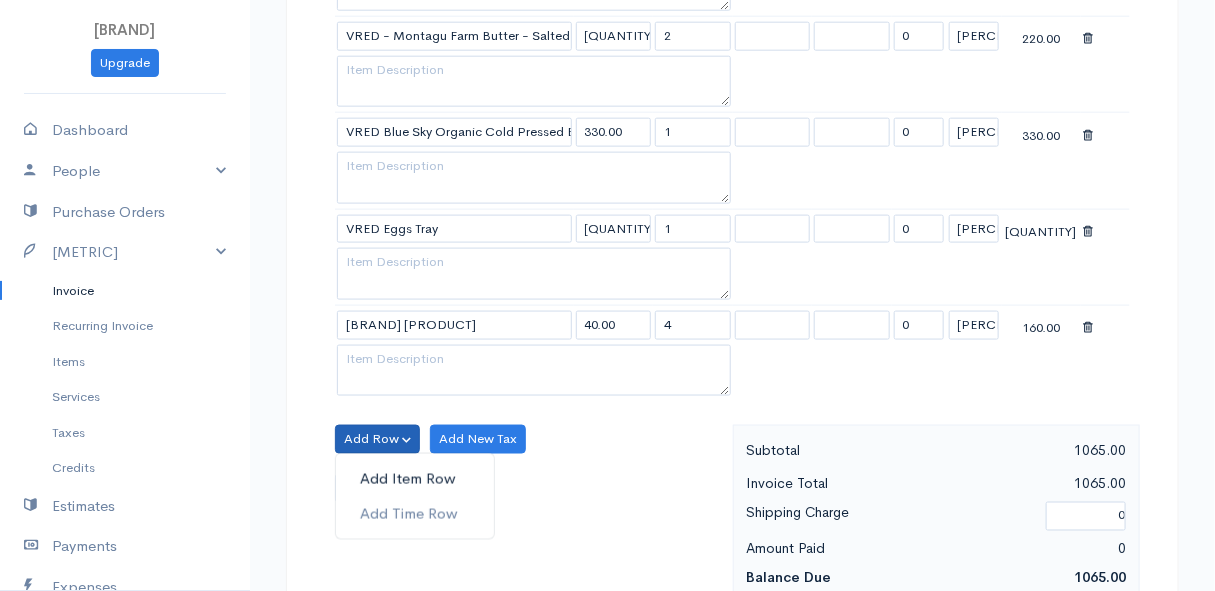 click on "Add Item Row" at bounding box center [415, 479] 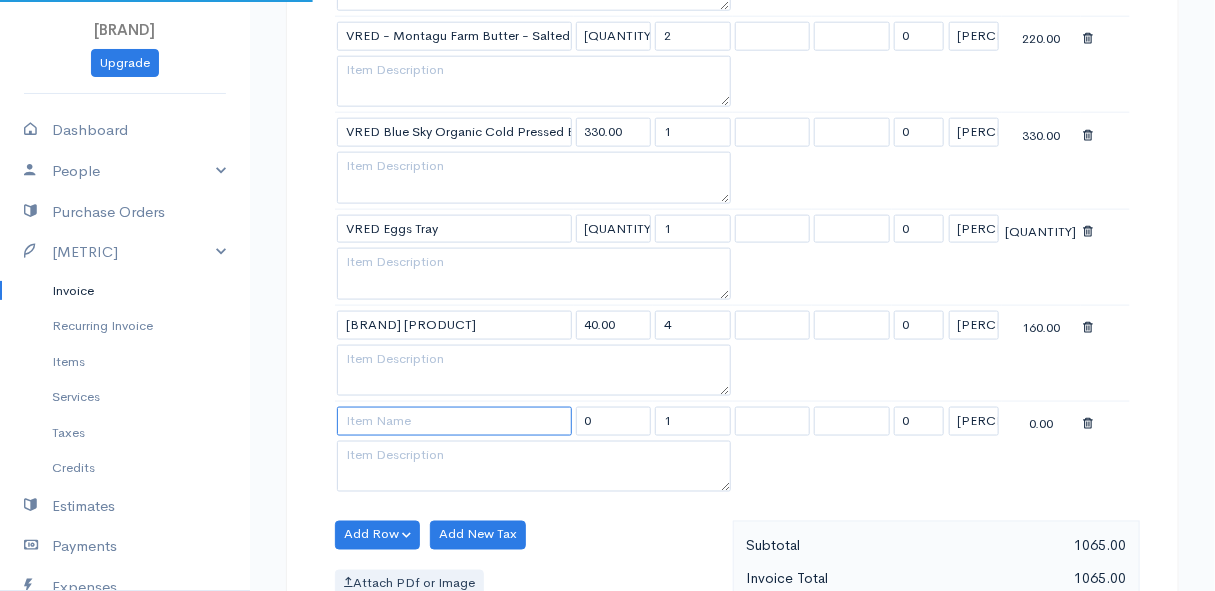 click at bounding box center (454, 421) 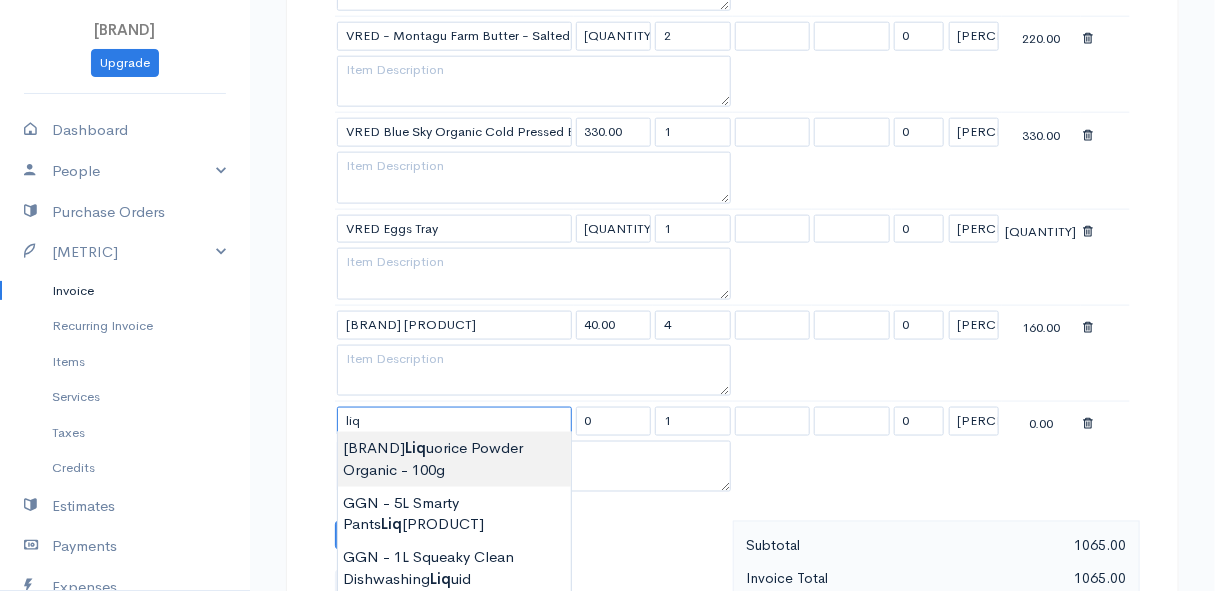 type on "[PRODUCT]" 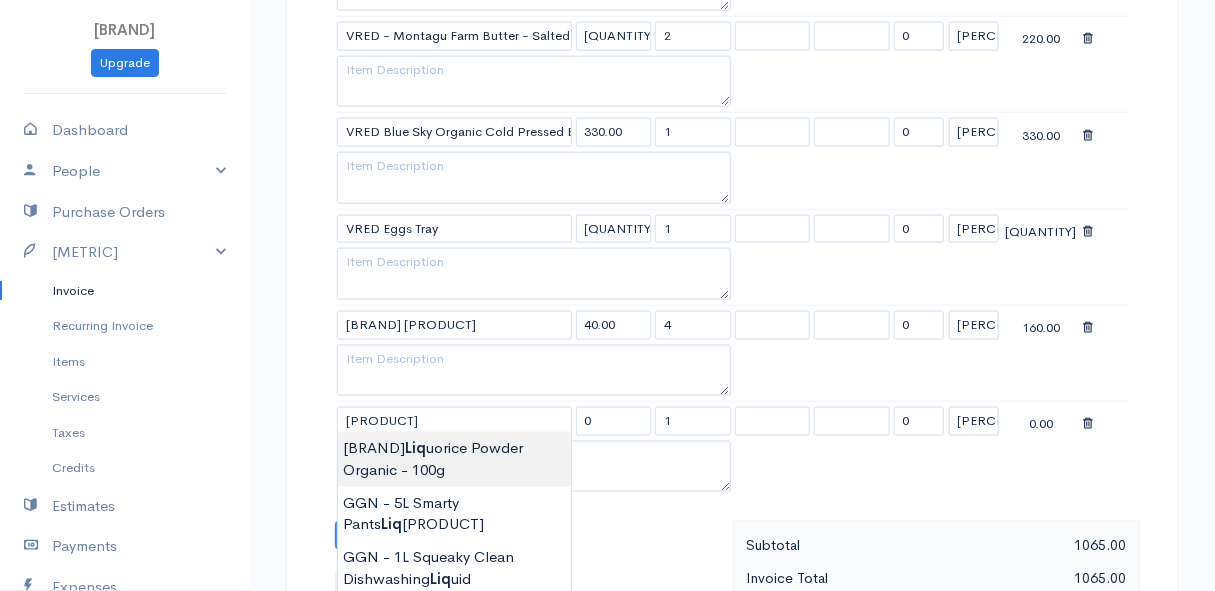 type on "30.00" 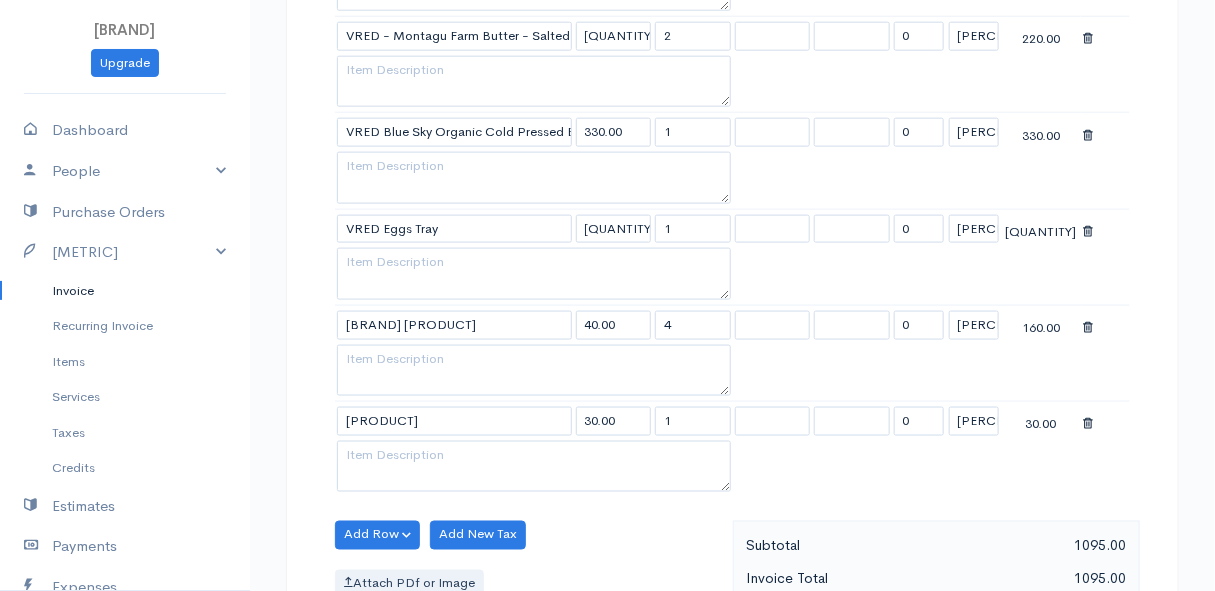 click on "Mamma Chicken
Upgrade
Dashboard
People
Clients
Vendors
Staff Users
Purchase Orders
Billing
Invoice
Recurring Invoice
Items
Services
Taxes
Credits
Estimates
Payments
Expenses
Track Time
Projects
Reports
Settings
My Organizations
Logout
Help
@CloudBooksApp [YEAR]
Invoice
New Invoice
DRAFT To [FIRST] [LAST] [STREET] [CITY] [POSTAL_CODE] [CHOOSE_COUNTRY] United States Canada United Kingdom Afghanistan Albania Algeria American Samoa Andorra Anguilla Angola Antarctica Aruba" at bounding box center [607, 287] 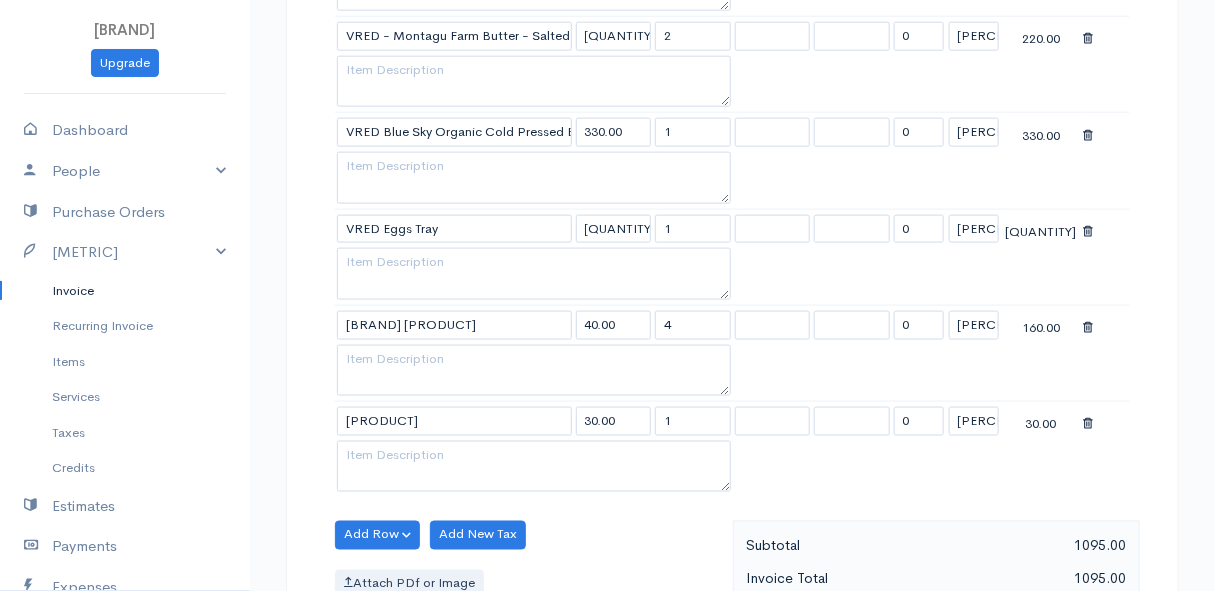 scroll, scrollTop: 909, scrollLeft: 0, axis: vertical 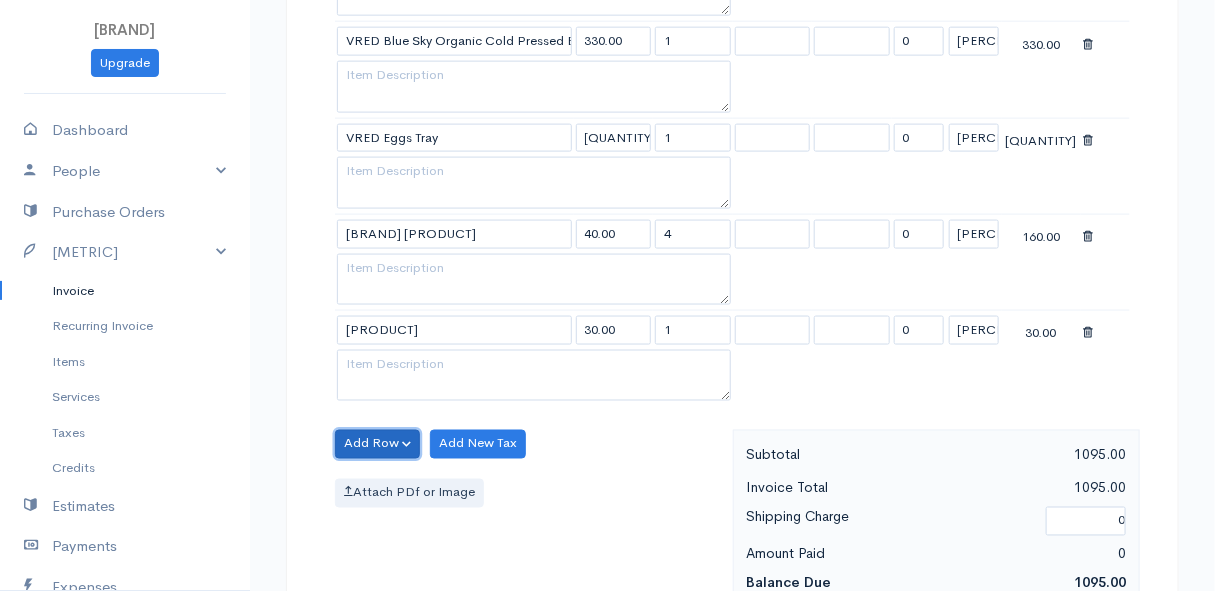 click on "Add Row" at bounding box center (377, 444) 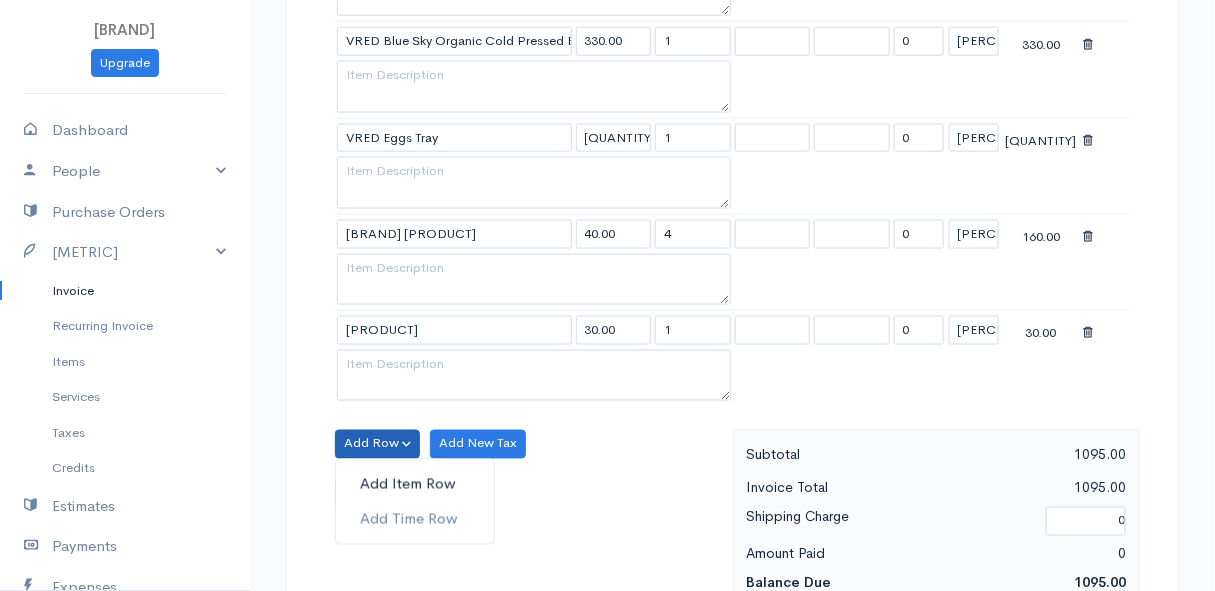 click on "Add Item Row" at bounding box center (415, 484) 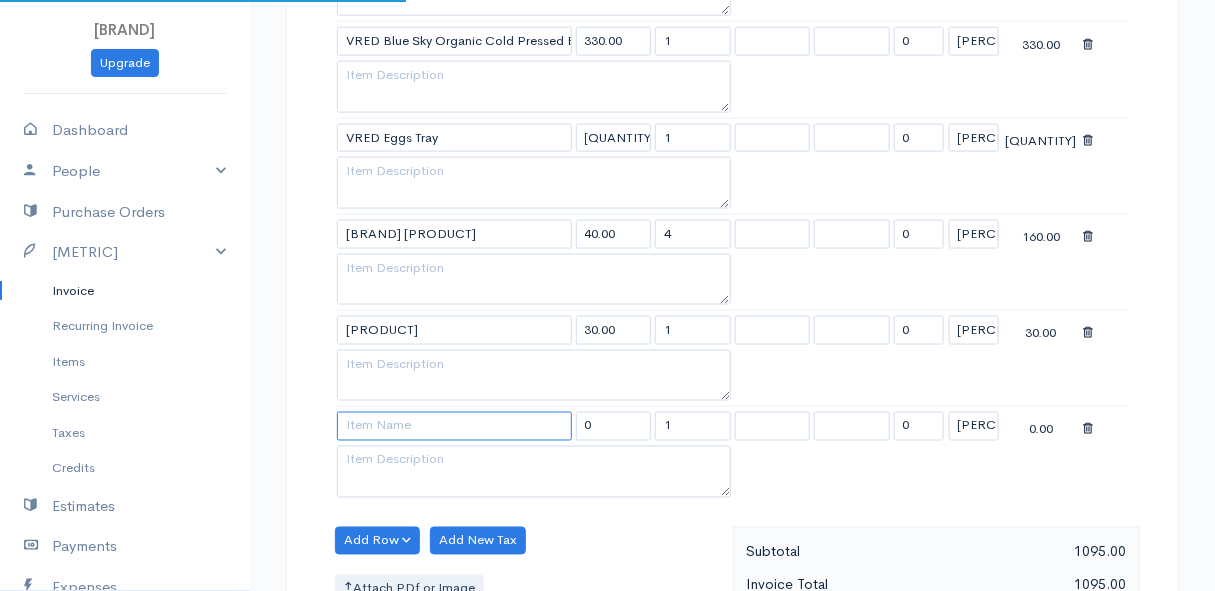 click at bounding box center (454, 426) 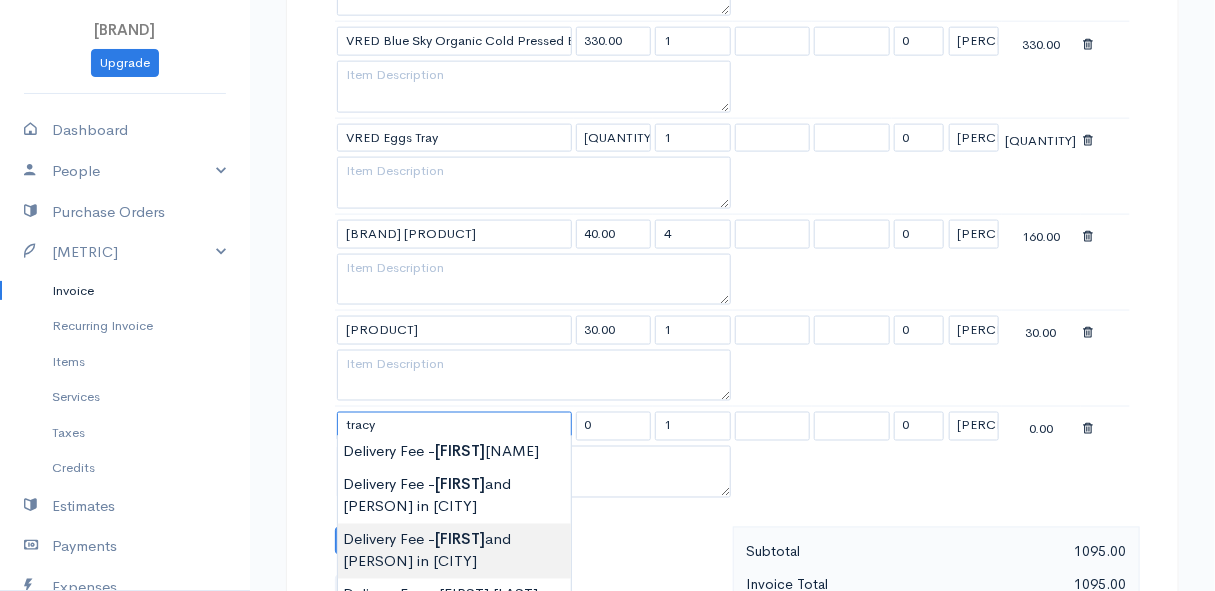 scroll, scrollTop: 1000, scrollLeft: 0, axis: vertical 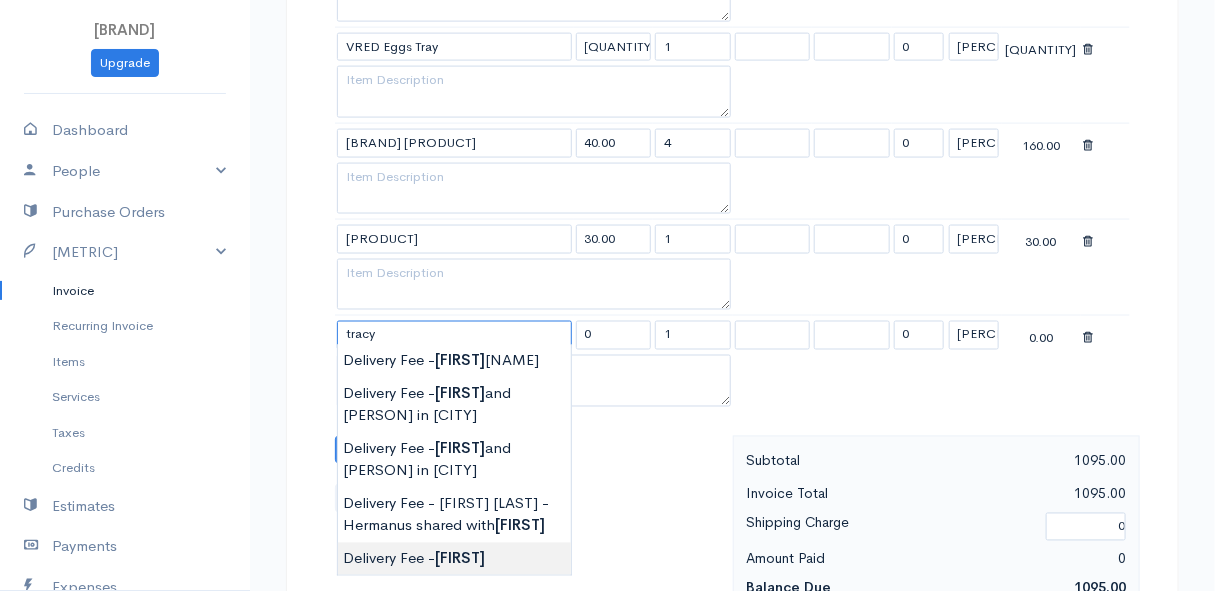 type on "Delivery Fee - [PERSON]" 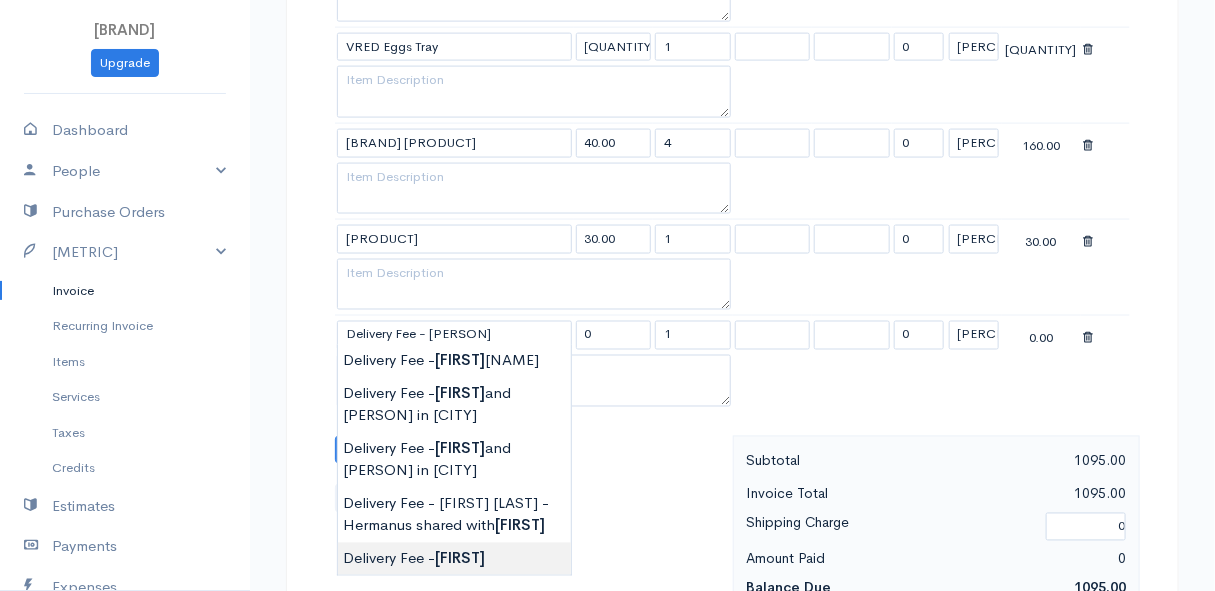 type on "[QUANTITY]" 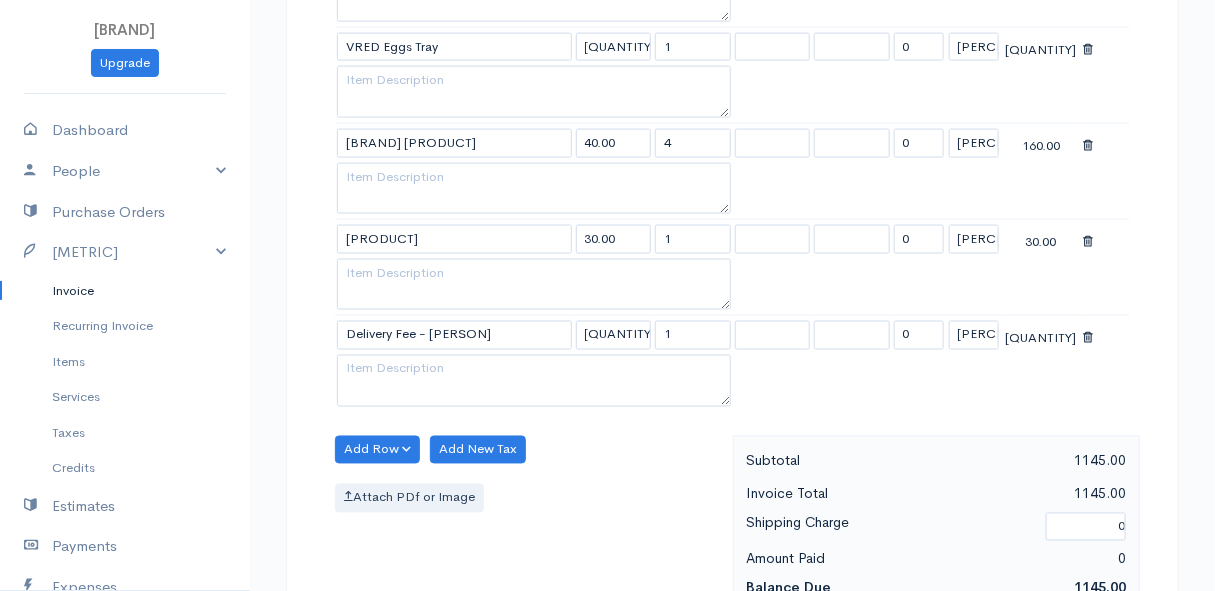 click on "Mamma Chicken
Upgrade
Dashboard
People
Clients
Vendors
Staff Users
Purchase Orders
Billing
Invoice
Recurring Invoice
Items
Services
Taxes
Credits
Estimates
Payments
Expenses
Track Time
Projects
Reports
Settings
My Organizations
Logout
Help
@CloudBooksApp [YEAR]
Invoice
New Invoice
DRAFT To [FIRST] [LAST] [STREET] [CITY] [POSTAL_CODE] [CHOOSE_COUNTRY] United States Canada United Kingdom Afghanistan Albania Algeria American Samoa Andorra Anguilla Angola Antarctica Aruba" at bounding box center (607, 153) 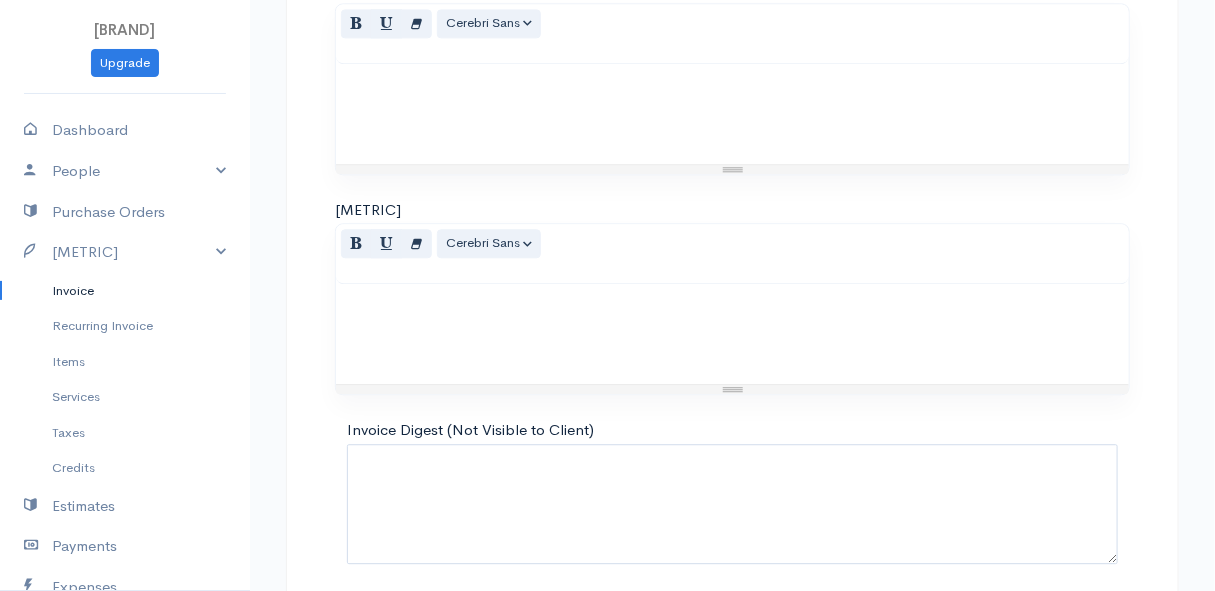 scroll, scrollTop: 1708, scrollLeft: 0, axis: vertical 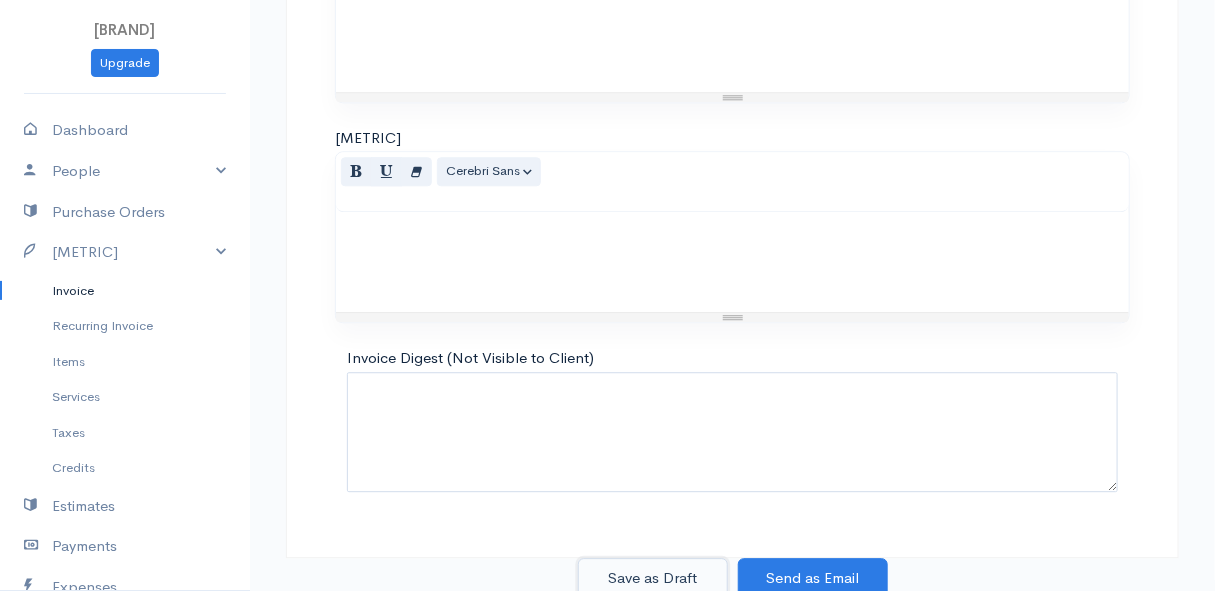 click on "Save as Draft" at bounding box center (653, 578) 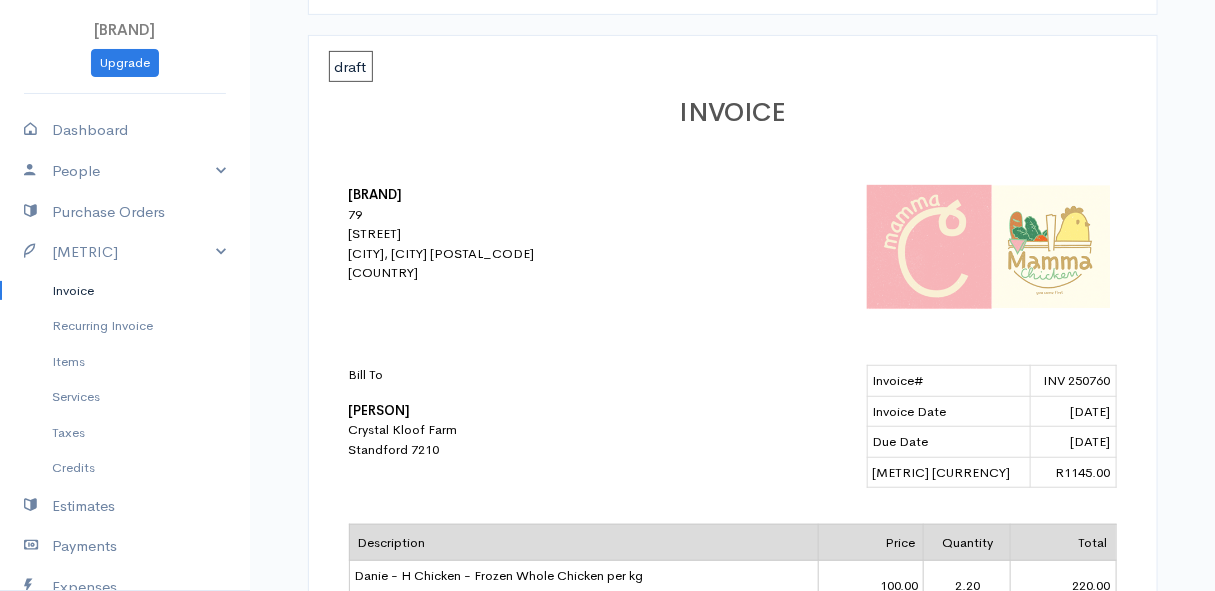 scroll, scrollTop: 0, scrollLeft: 0, axis: both 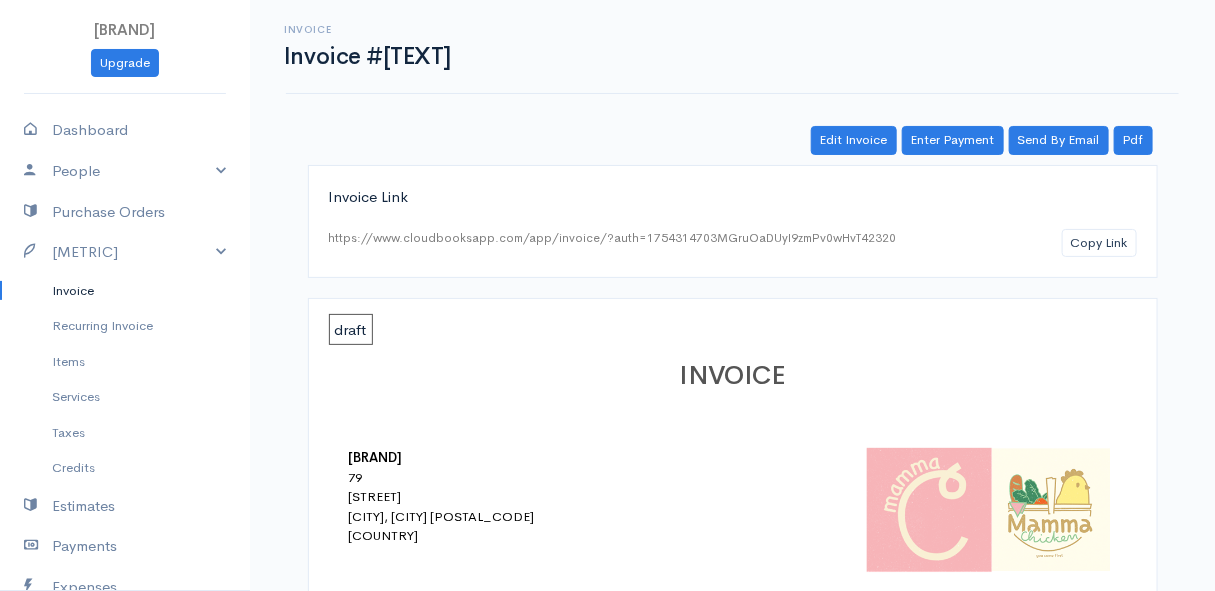 click on "Invoice" at bounding box center [125, 291] 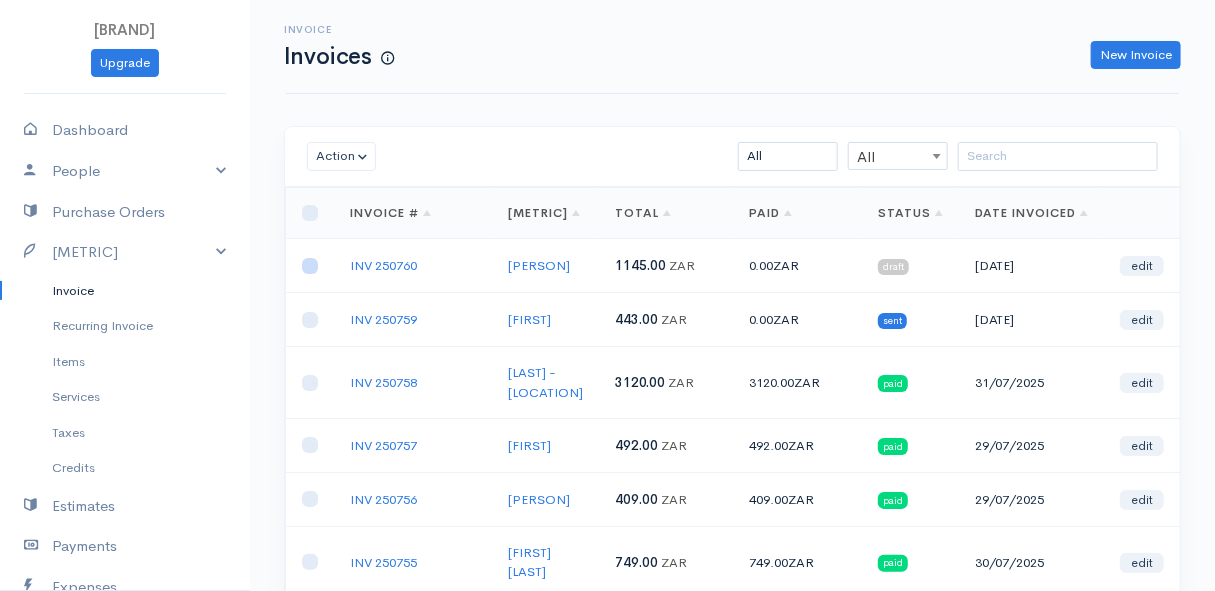 click at bounding box center (310, 266) 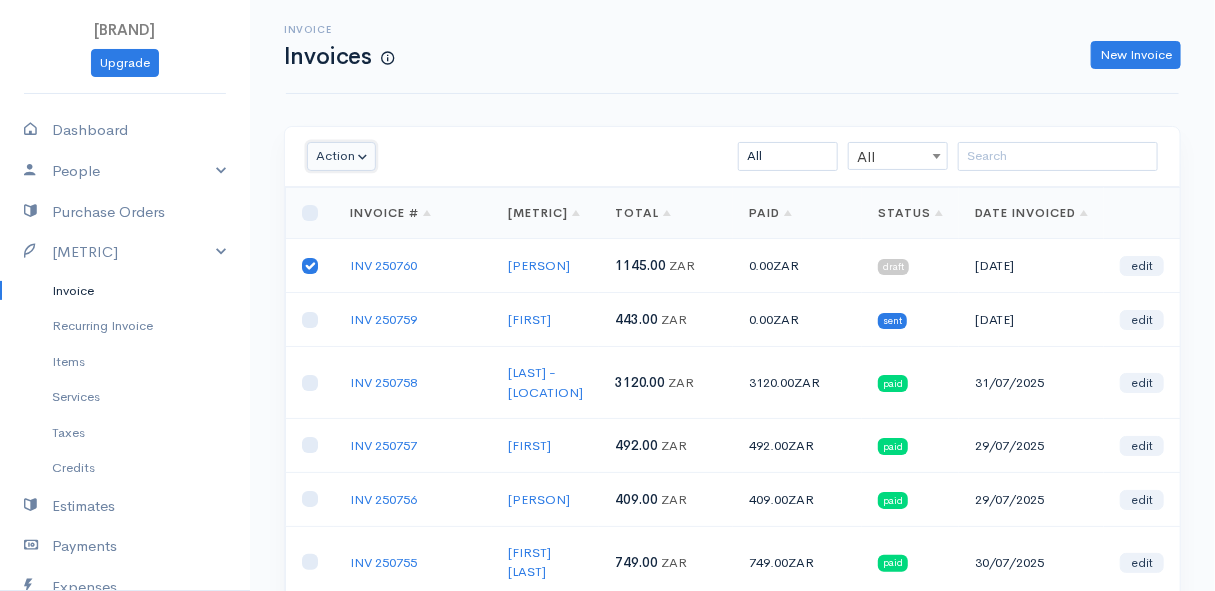 click on "Action" at bounding box center [341, 156] 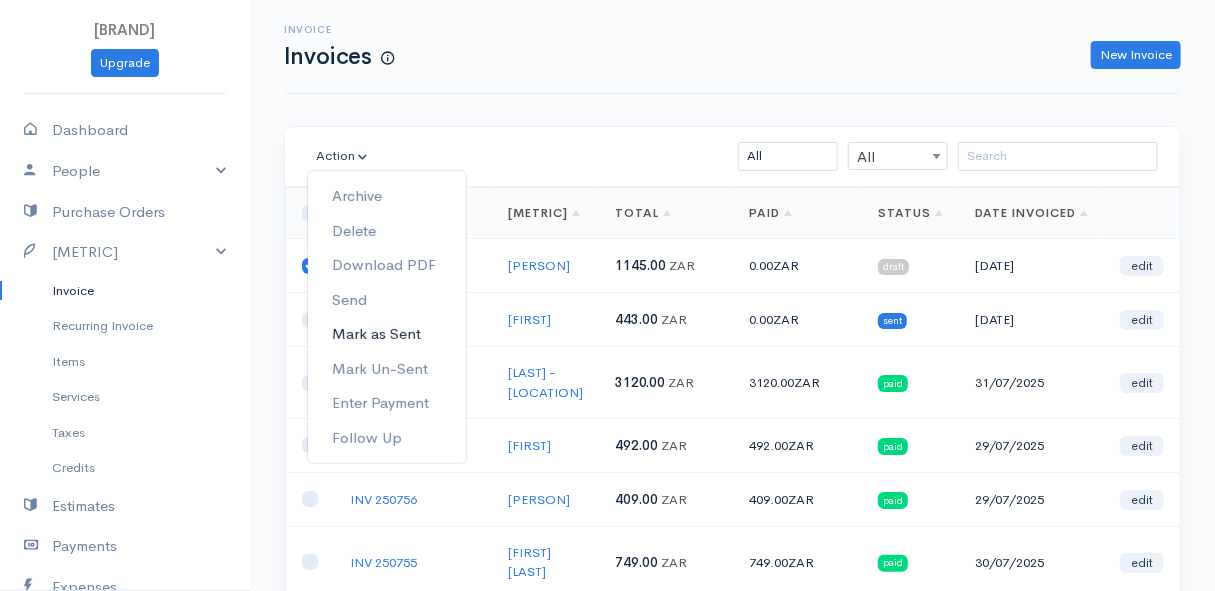 click on "Mark as Sent" at bounding box center (387, 334) 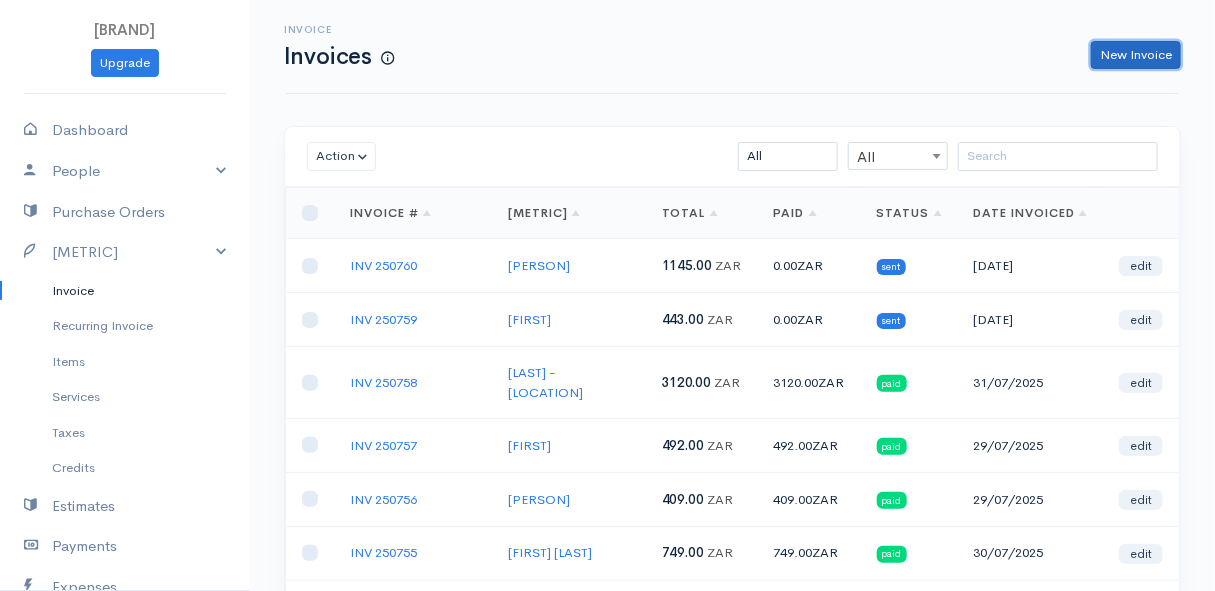 click on "New Invoice" at bounding box center [1136, 55] 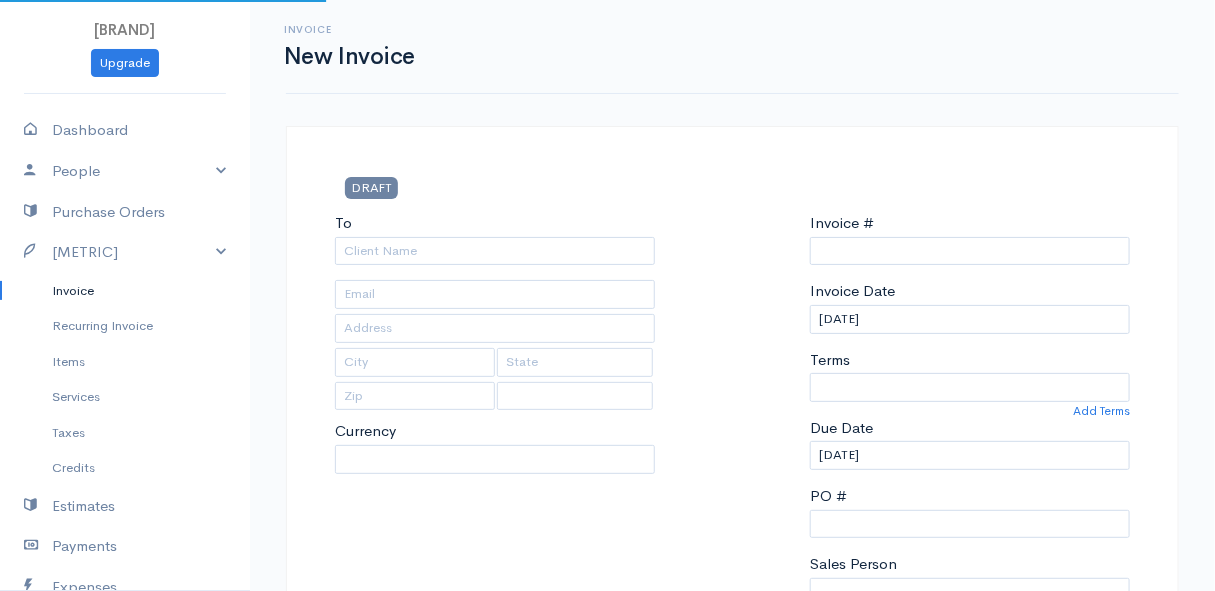 type on "INV 250761" 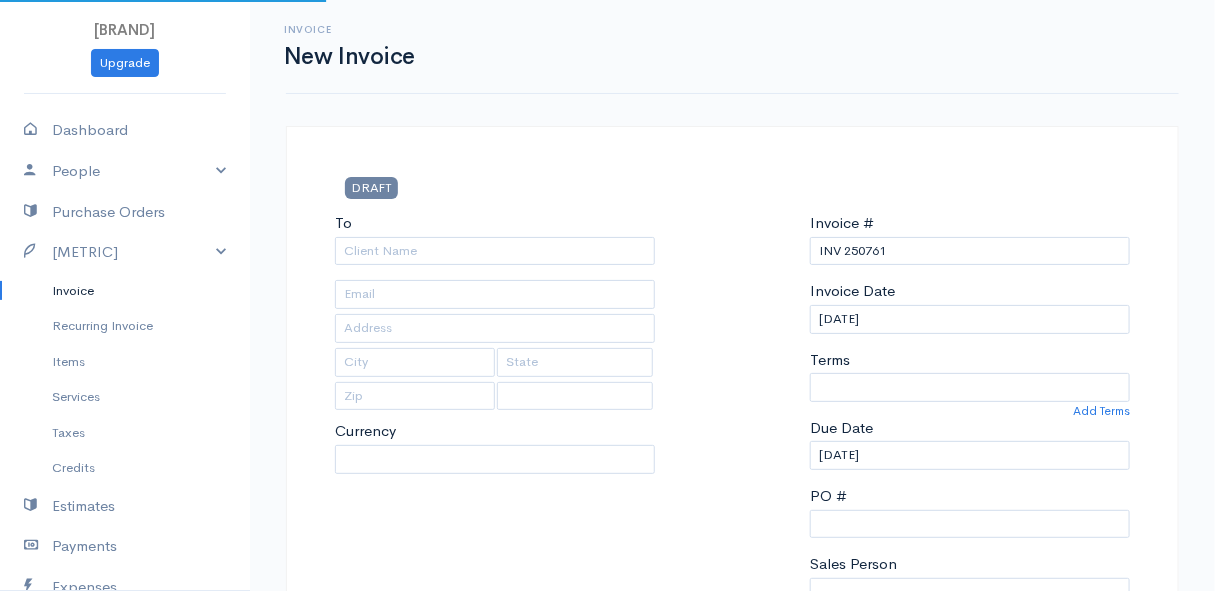 select on "[COUNTRY]" 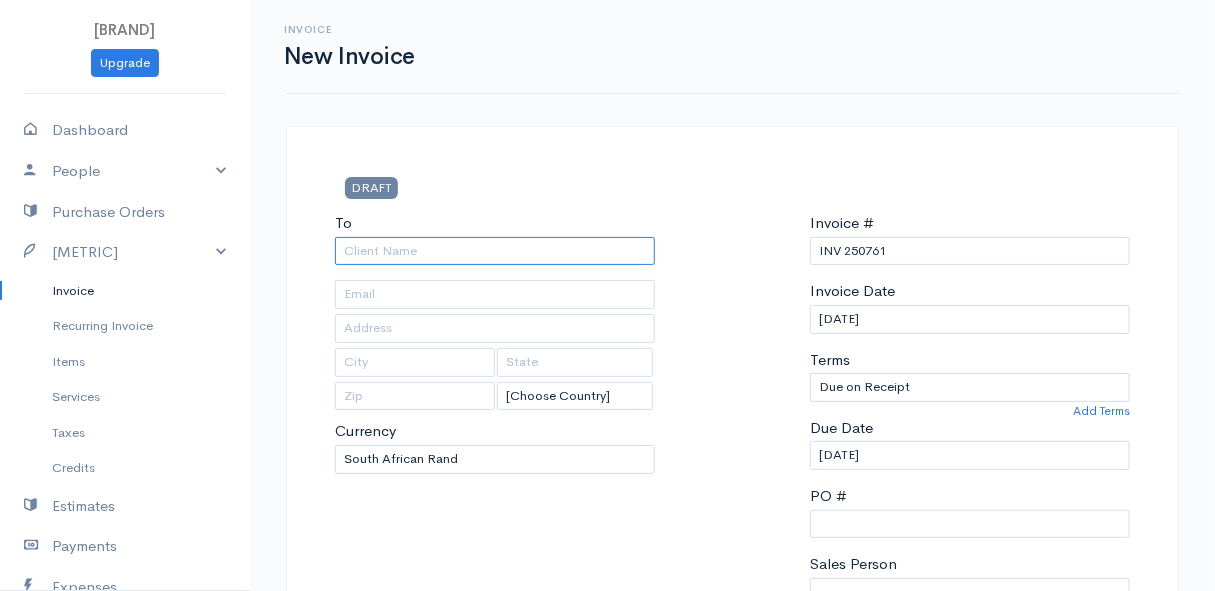 click on "To" at bounding box center (495, 251) 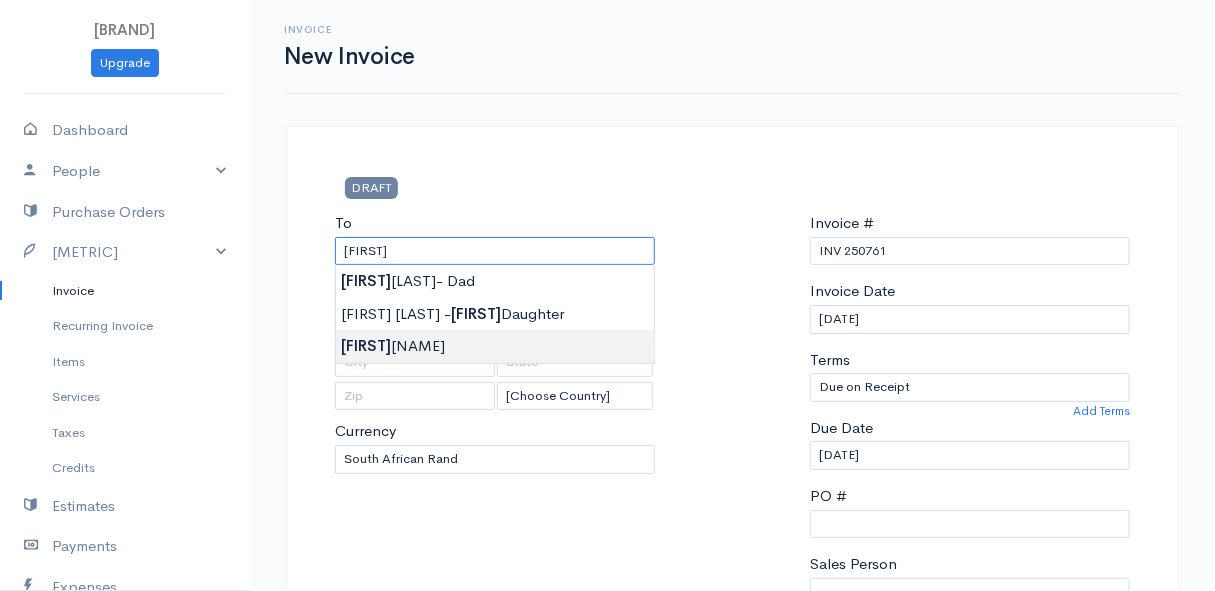 type on "[FIRST] [LAST]" 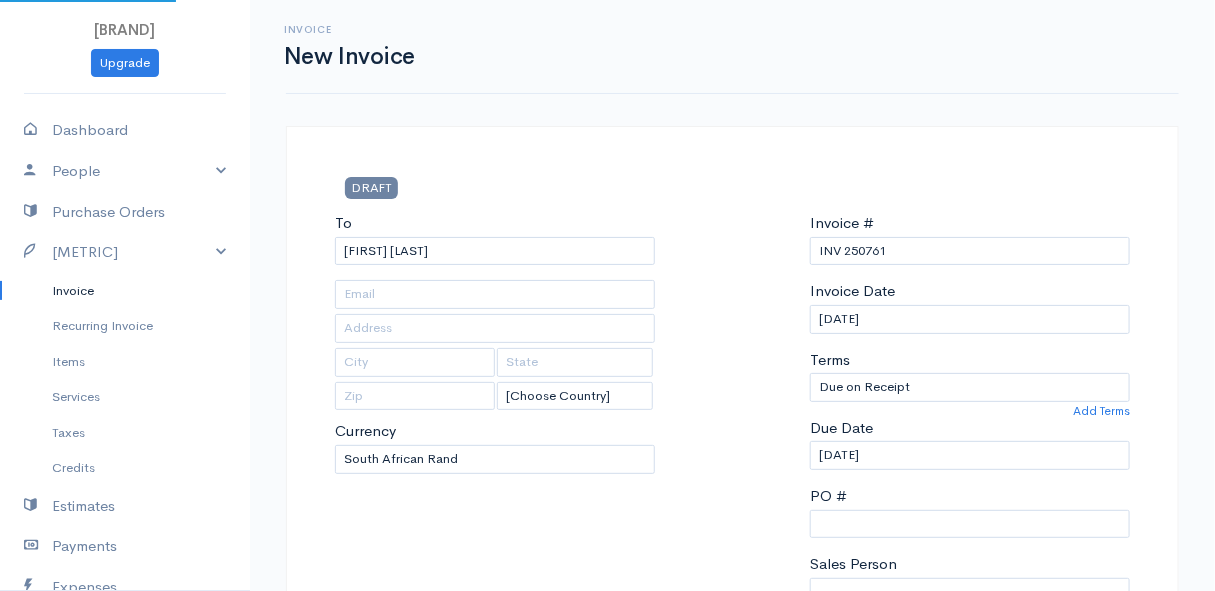 click on "Mamma Chicken Upgrade Dashboard People Clients Vendors Staff Users Purchase Orders Billing Invoice Recurring Invoice Items Services Taxes Credits Estimates Payments Expenses Track Time Projects Reports Settings My Organizations Logout Help @CloudBooksApp 2022 Invoice New Invoice DRAFT To [PERSON] [Choose Country] United States Canada United Kingdom Afghanistan Albania Algeria American Samoa Andorra Anguilla Angola Antarctica Antigua and Barbuda Argentina Armenia Aruba" at bounding box center (607, 864) 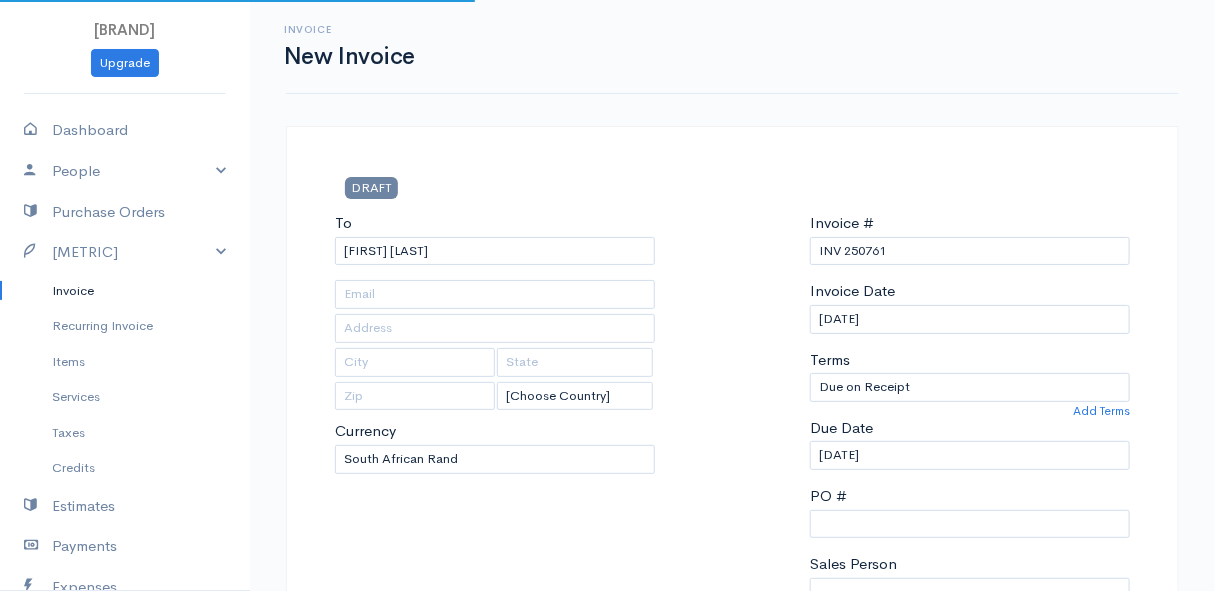 type on "11 [STREET] Road, (Corner of [STREET] and [STREET] ~ stand 1062), [CITY] [CITY]" 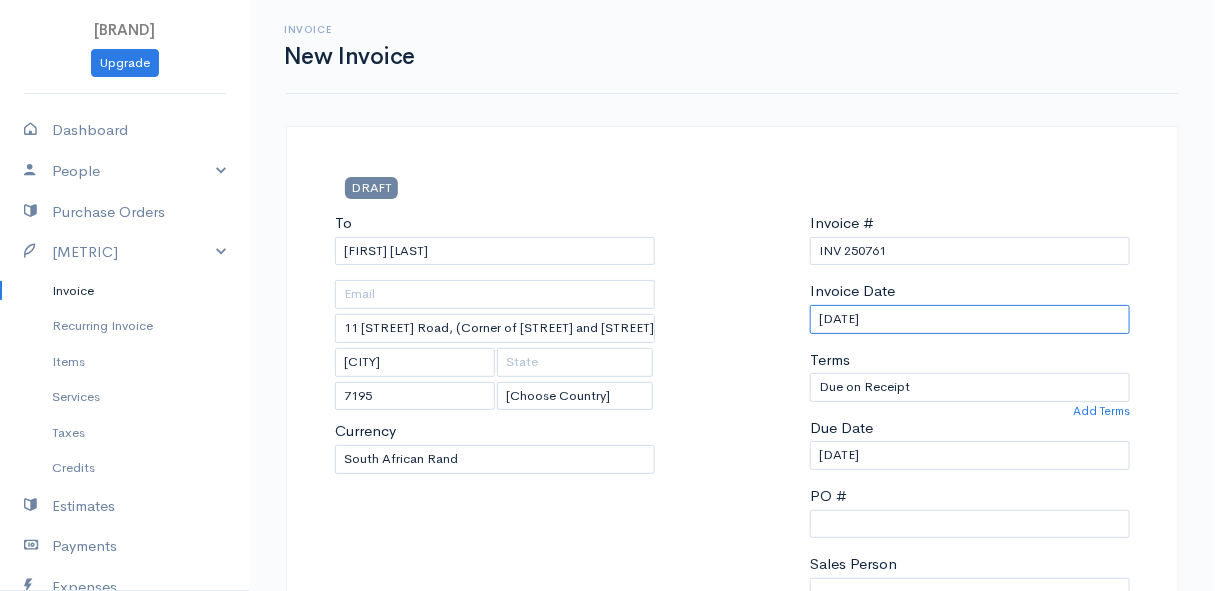 click on "[DATE]" at bounding box center (970, 319) 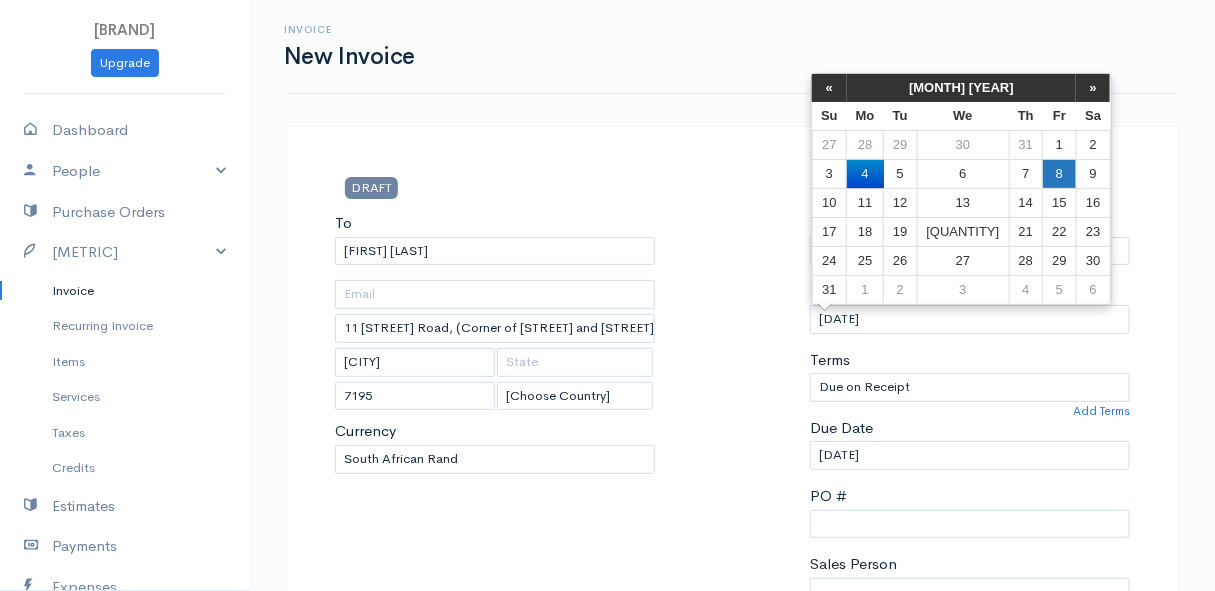 click on "8" at bounding box center [1059, 173] 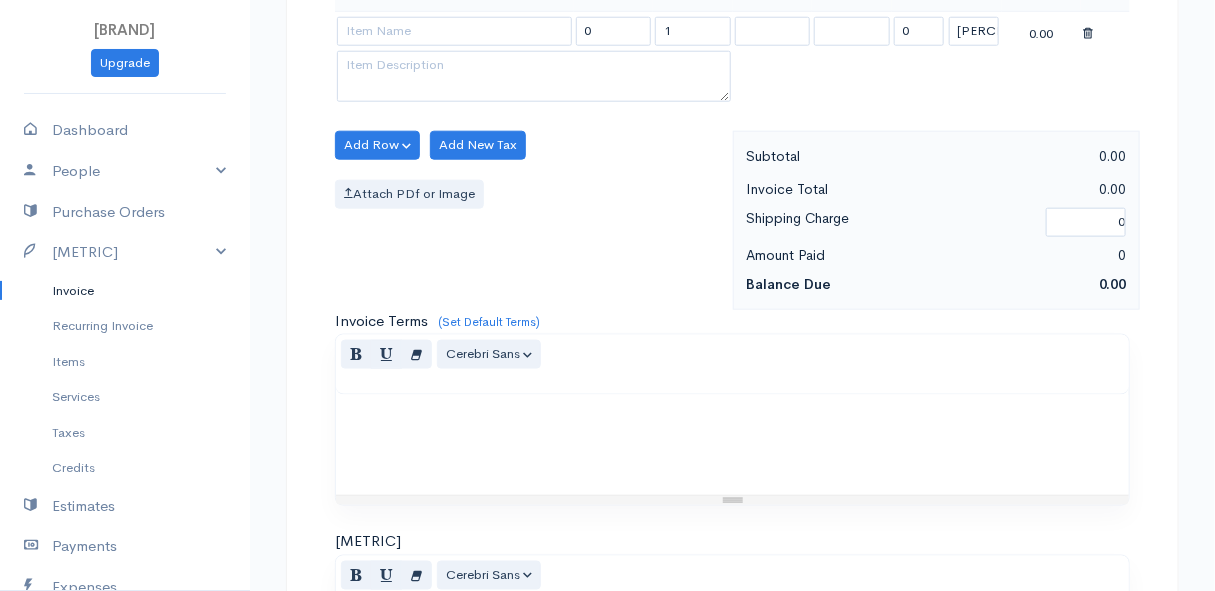 scroll, scrollTop: 545, scrollLeft: 0, axis: vertical 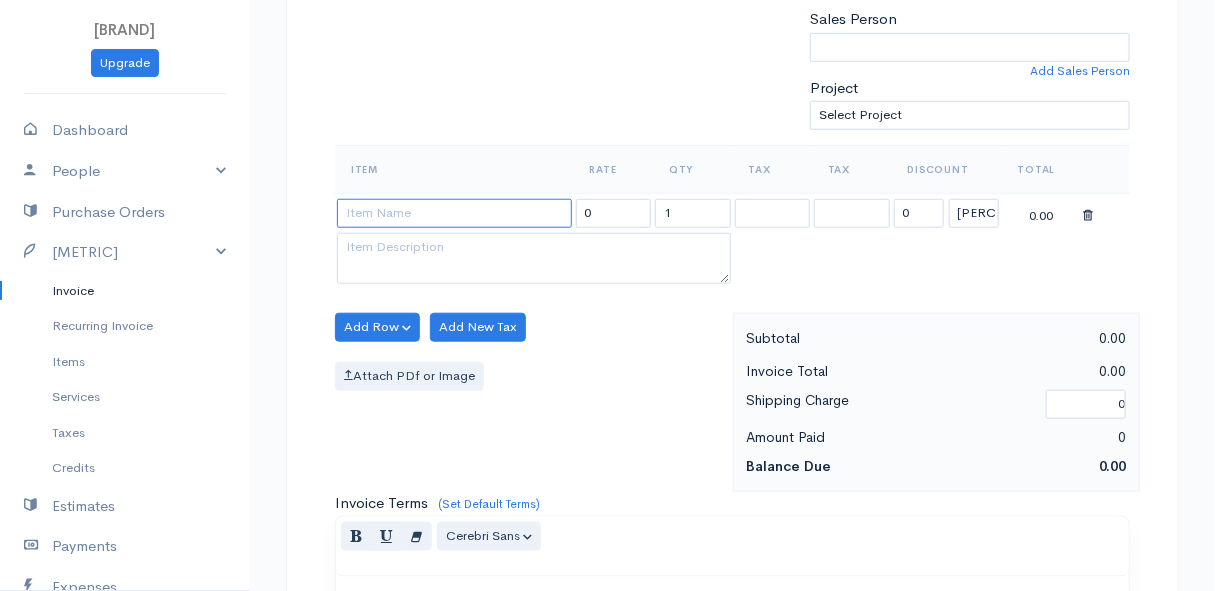 click at bounding box center [454, 213] 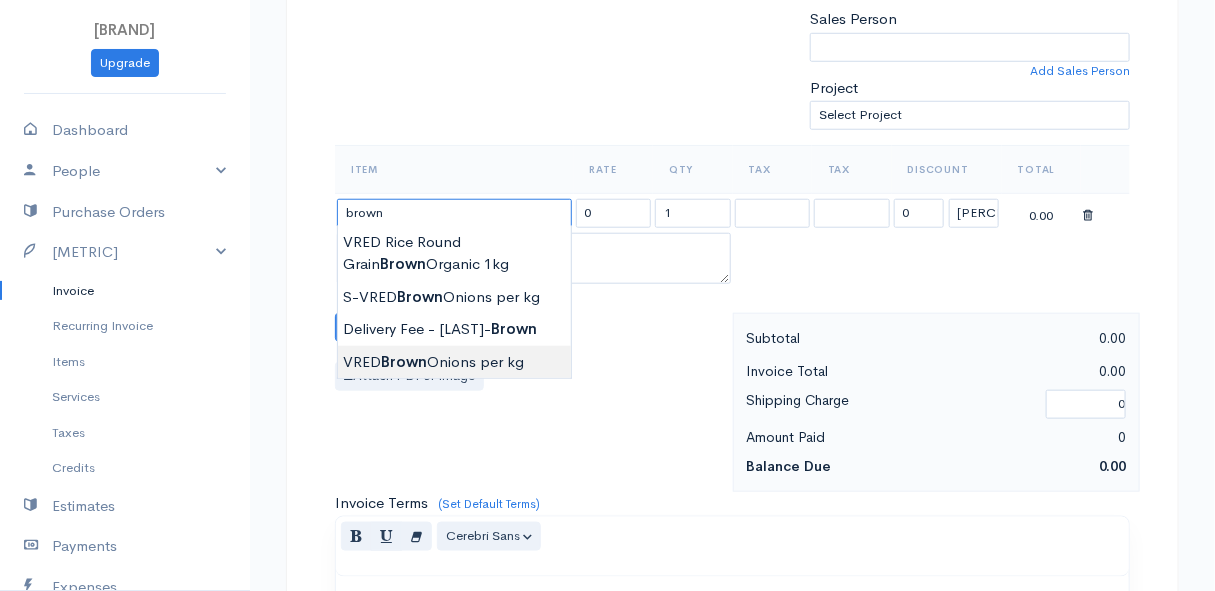 type on "VRED Brown Onions per kg" 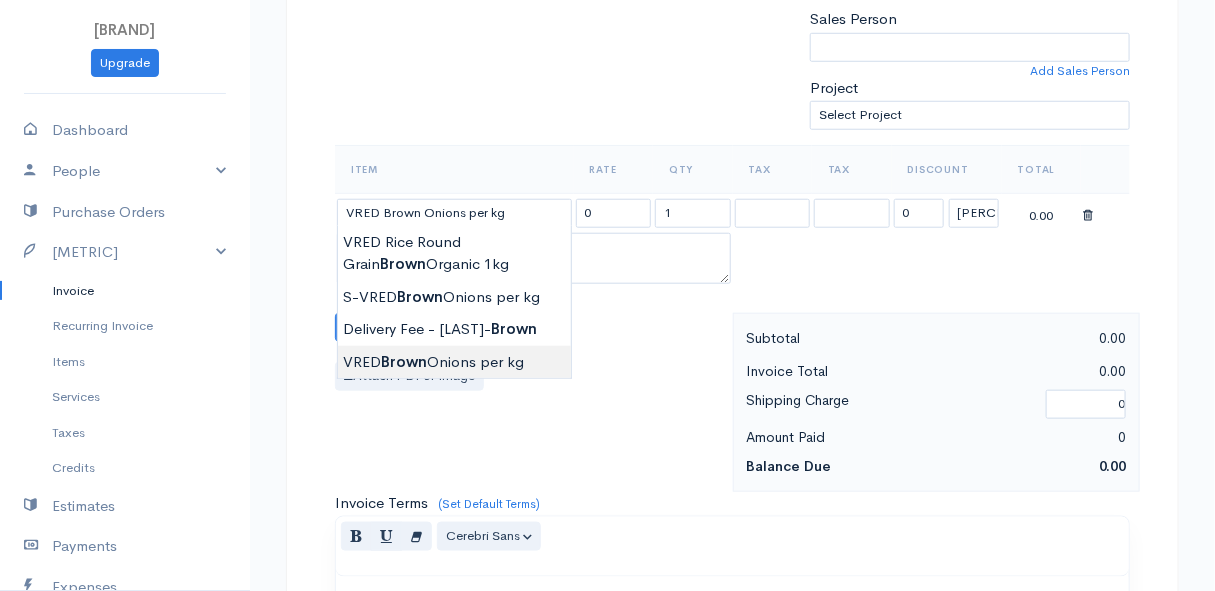 type on "29.00" 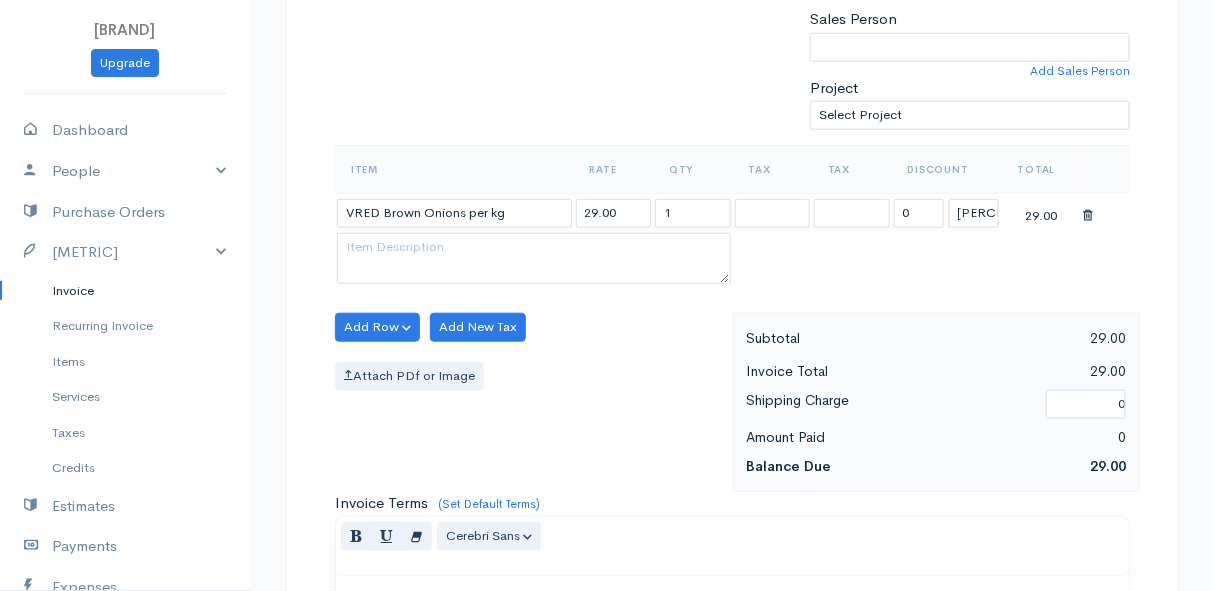 click on "Mamma Chicken
Upgrade
Dashboard
People
Clients
Vendors
Staff Users
Purchase Orders
Billing
Invoice
Recurring Invoice
Items
Services
Taxes
Credits
Estimates
Payments
Expenses
Track Time
Projects
Reports
Settings
My Organizations
Logout
Help
@CloudBooksApp [YEAR]
Invoice
New Invoice
DRAFT To [FIRST] [LAST] [STREET], ([STREET] of [STREET] and [STREET] ~ stand [NUMBER]), [CITY] [CITY] [POSTAL_CODE] [CHOOSE_COUNTRY] United States Canada United Kingdom Afghanistan Albania Algeria" at bounding box center [607, 319] 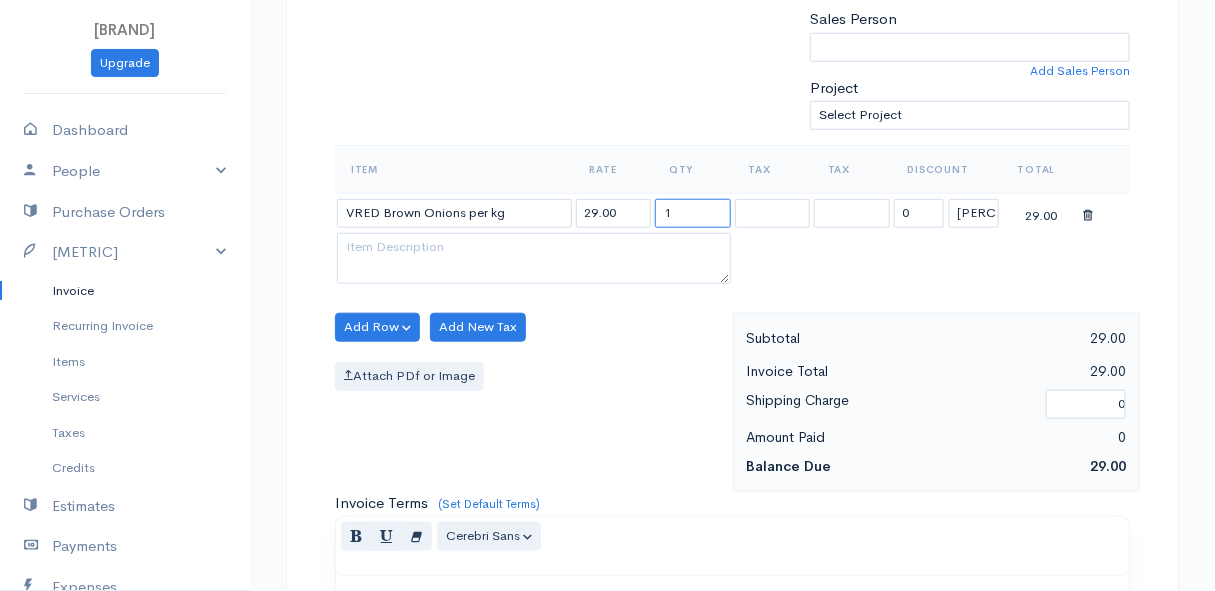 drag, startPoint x: 679, startPoint y: 210, endPoint x: 615, endPoint y: 217, distance: 64.381676 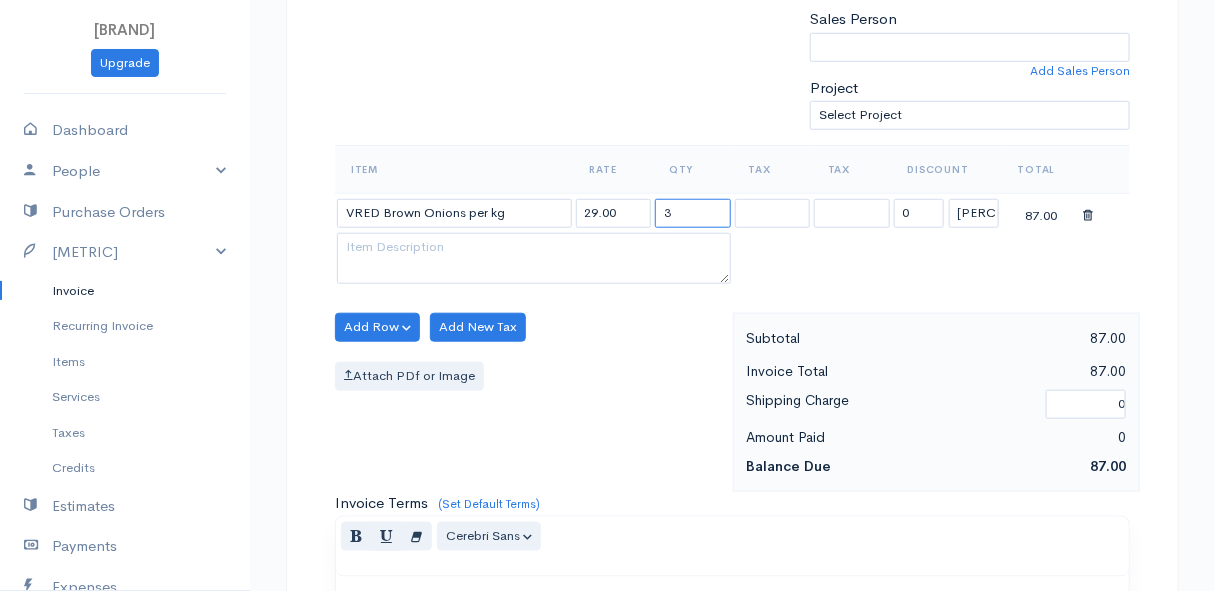 type on "3" 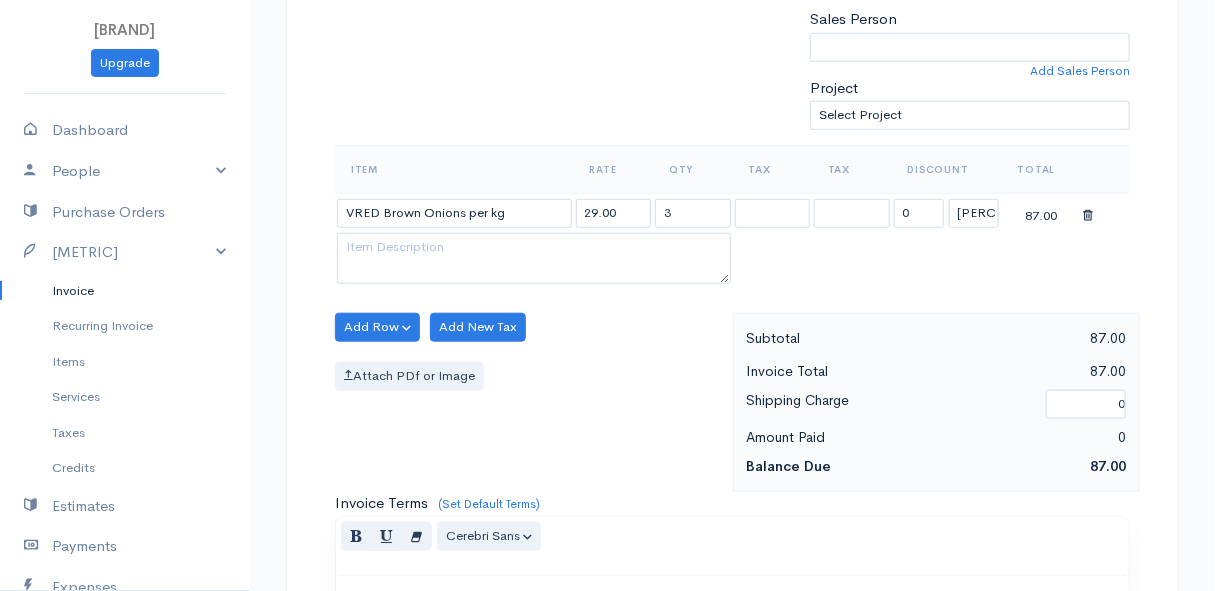 click on "Add Row Add Item Row Add Time Row Add New Tax                          Attach PDf or Image" at bounding box center [529, 402] 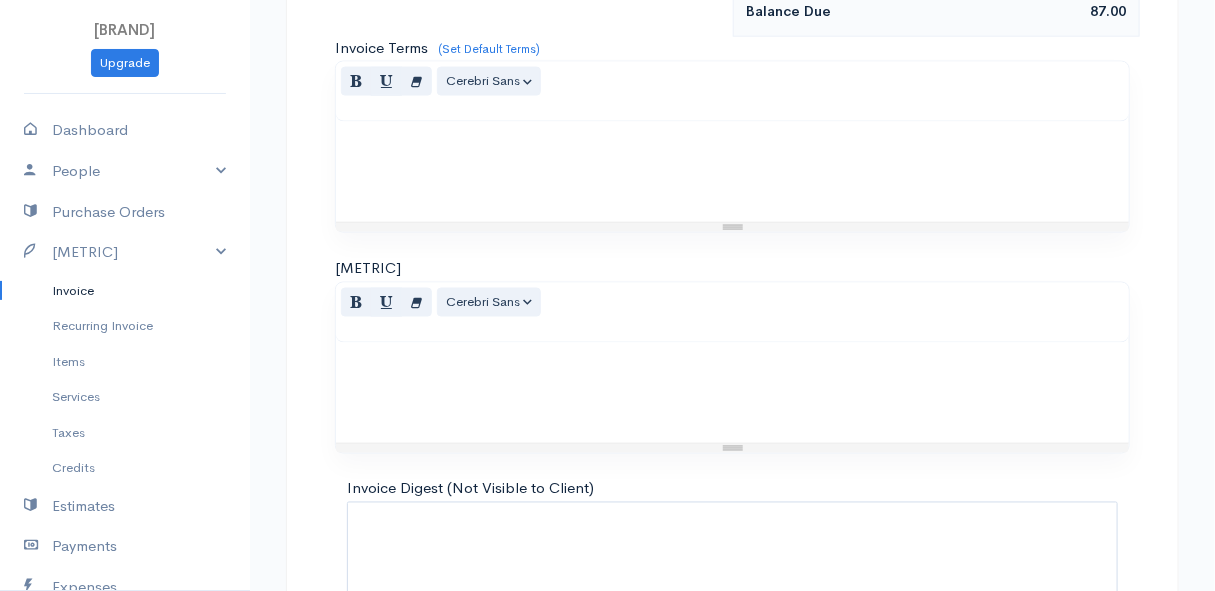 scroll, scrollTop: 1133, scrollLeft: 0, axis: vertical 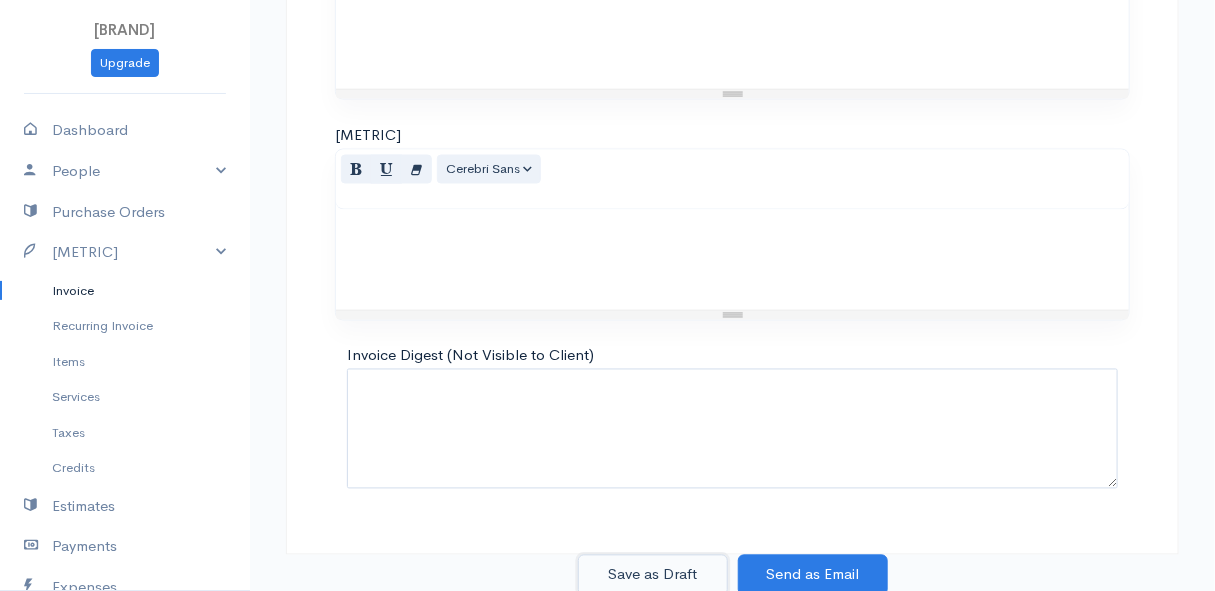 click on "Save as Draft" at bounding box center (653, 575) 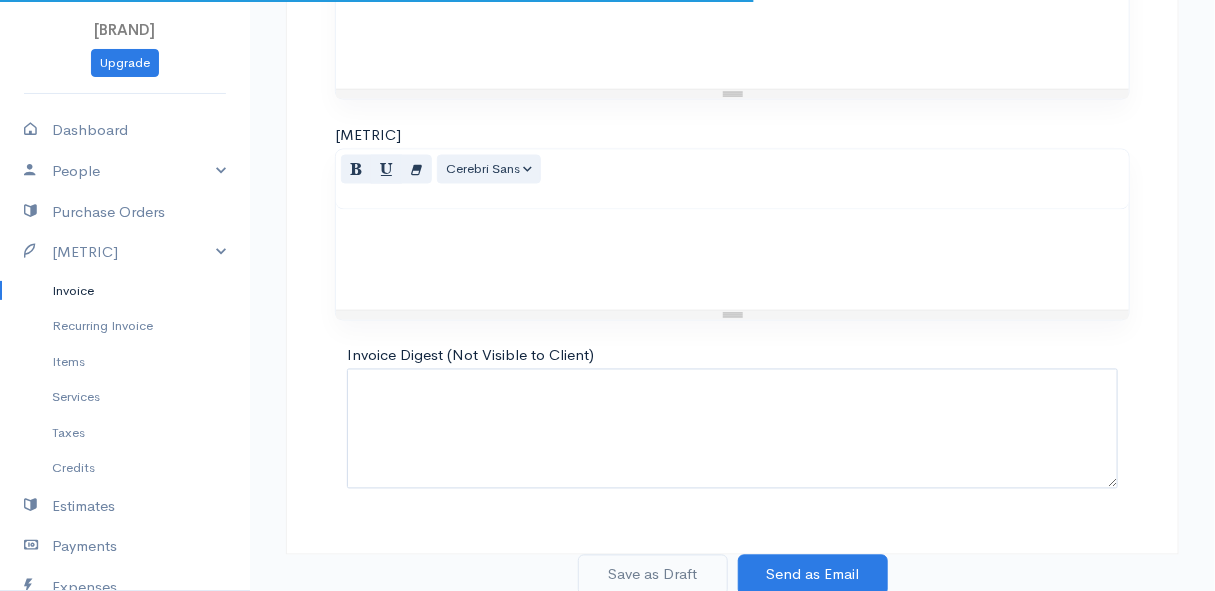scroll, scrollTop: 0, scrollLeft: 0, axis: both 